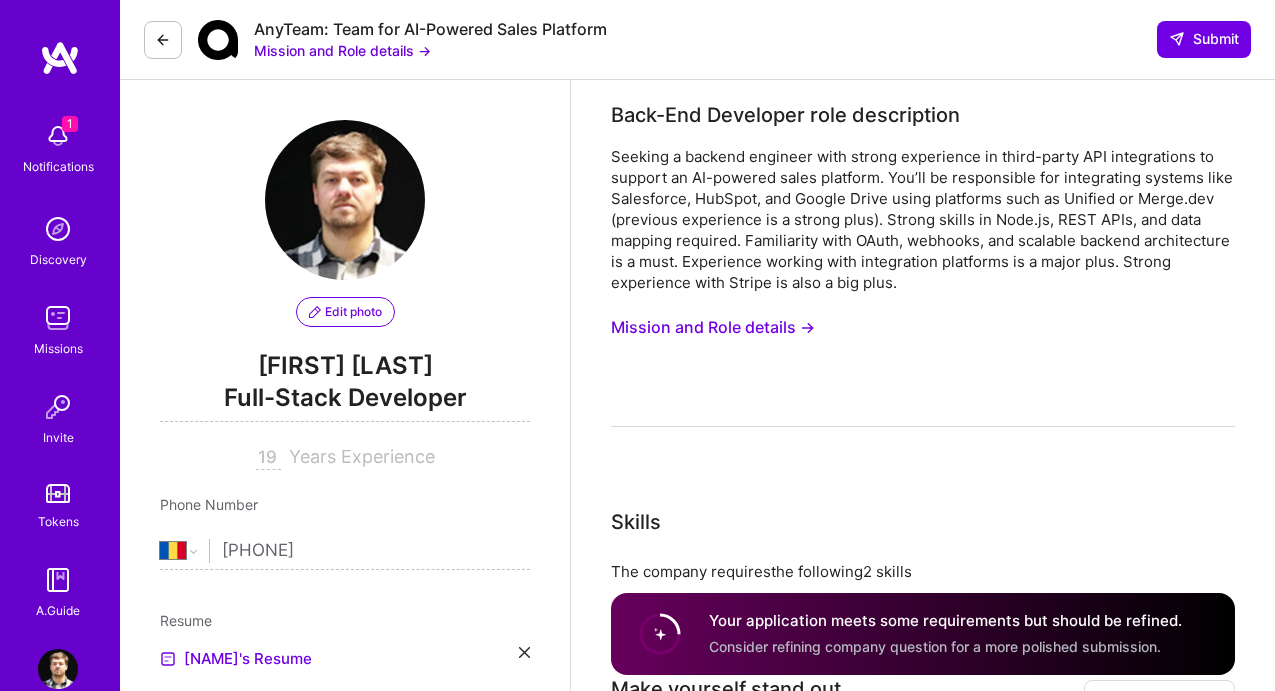 select on "RO" 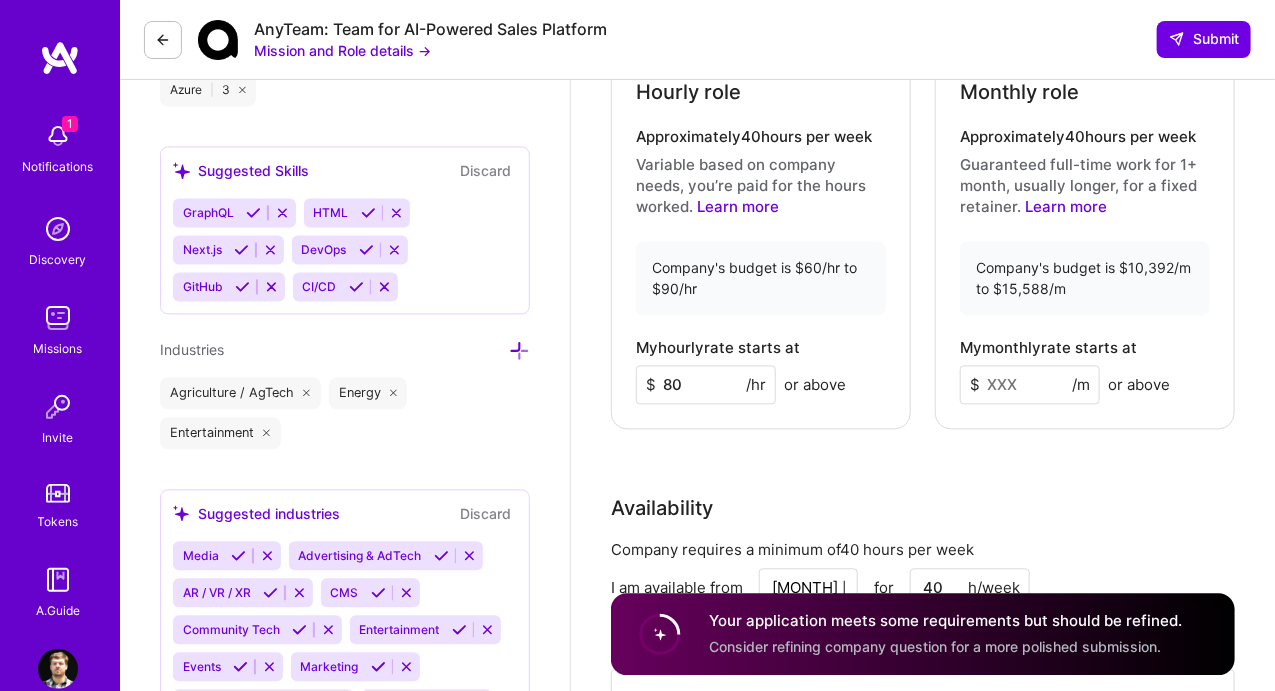 scroll, scrollTop: 1500, scrollLeft: 0, axis: vertical 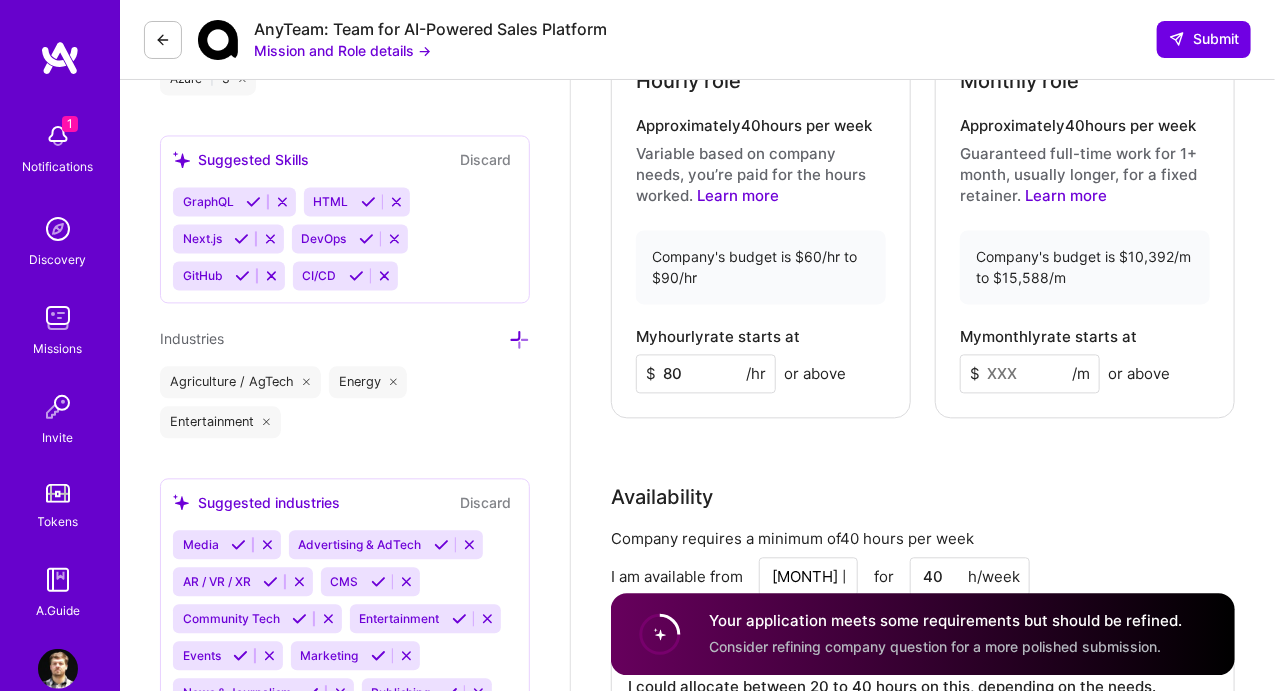 drag, startPoint x: 696, startPoint y: 370, endPoint x: 656, endPoint y: 370, distance: 40 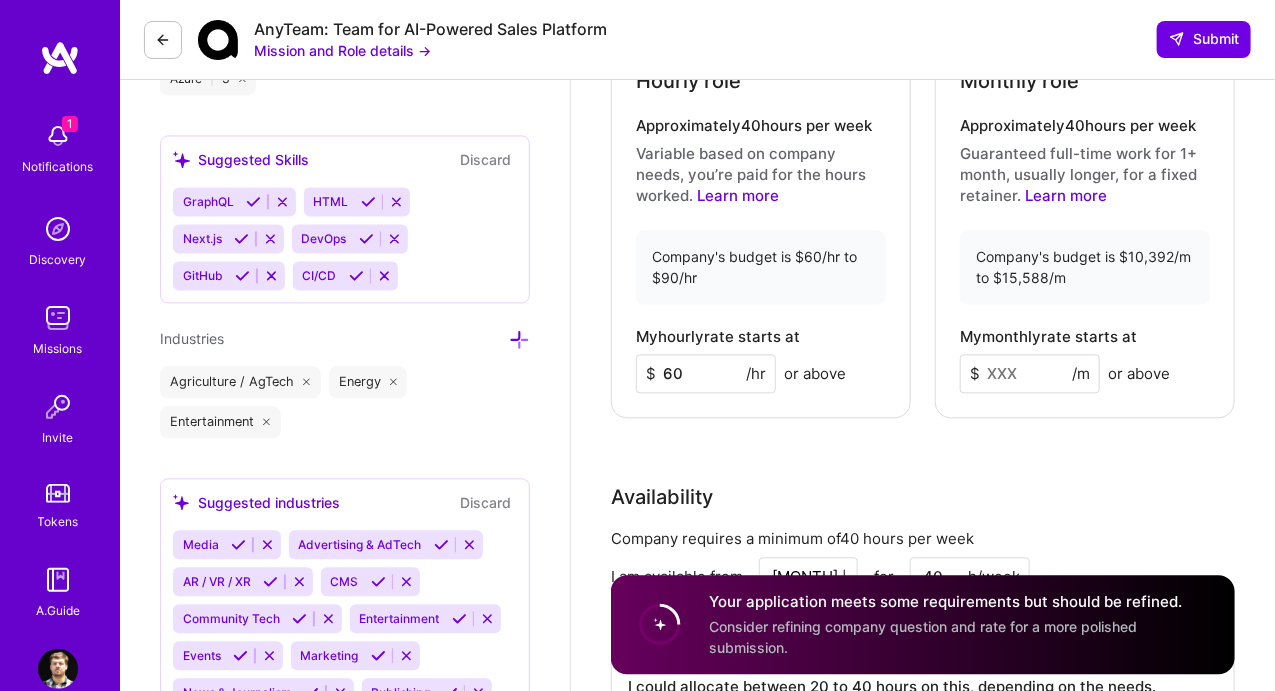 type on "60" 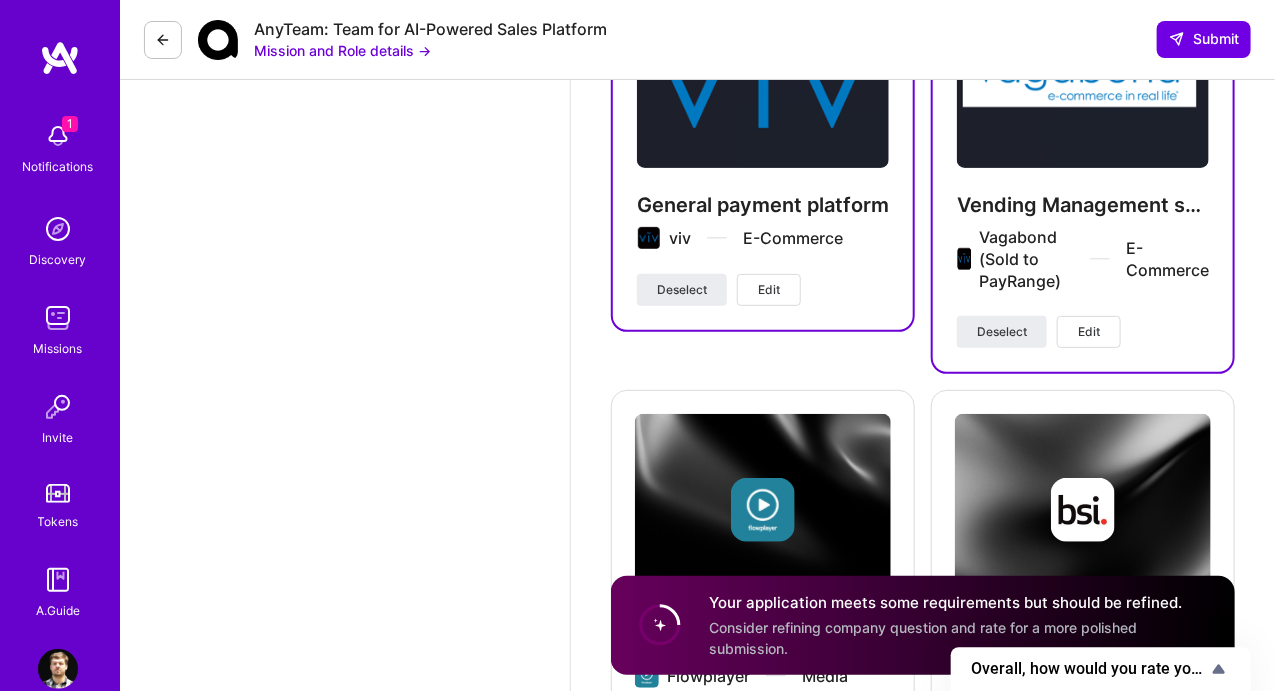scroll, scrollTop: 3200, scrollLeft: 0, axis: vertical 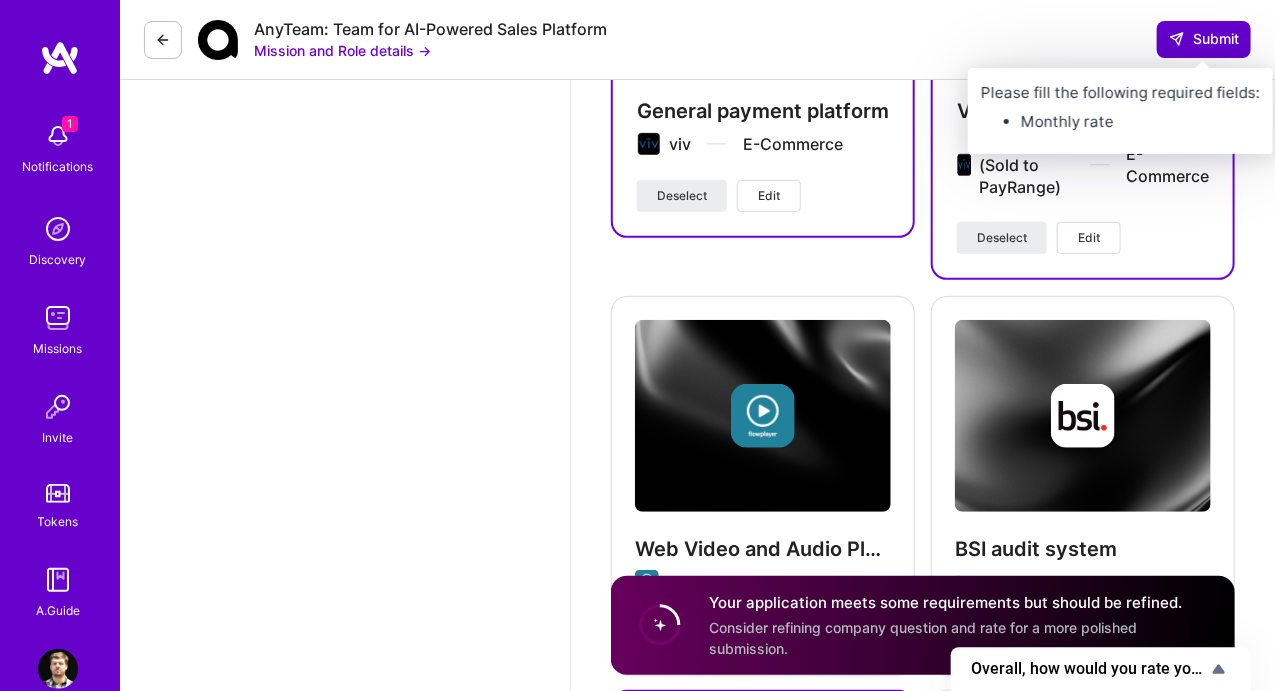 click on "Submit" at bounding box center [1204, 39] 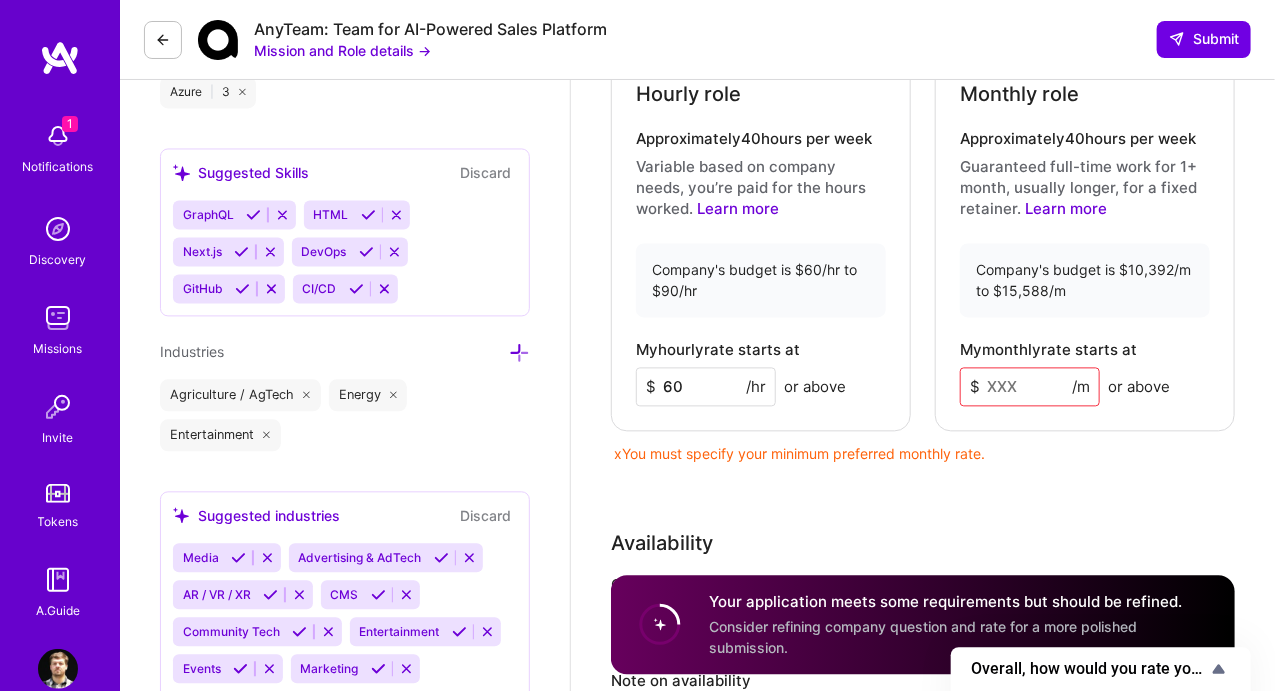 scroll, scrollTop: 1500, scrollLeft: 0, axis: vertical 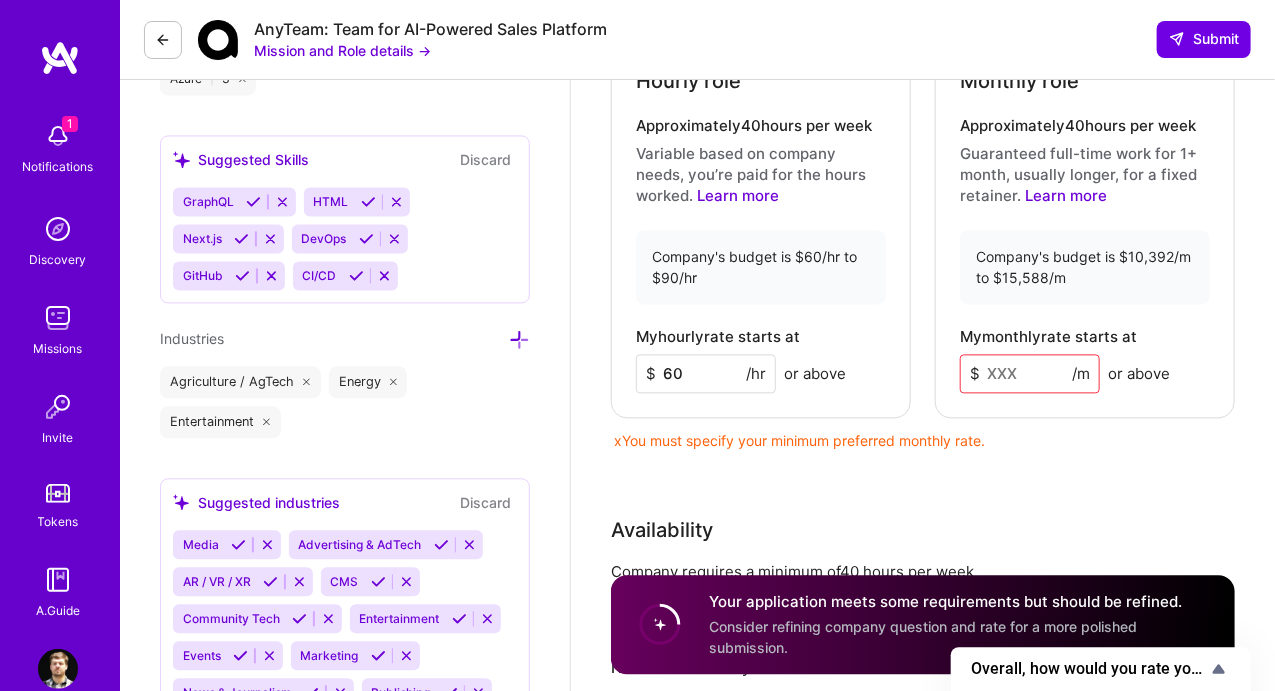 click at bounding box center (1030, 373) 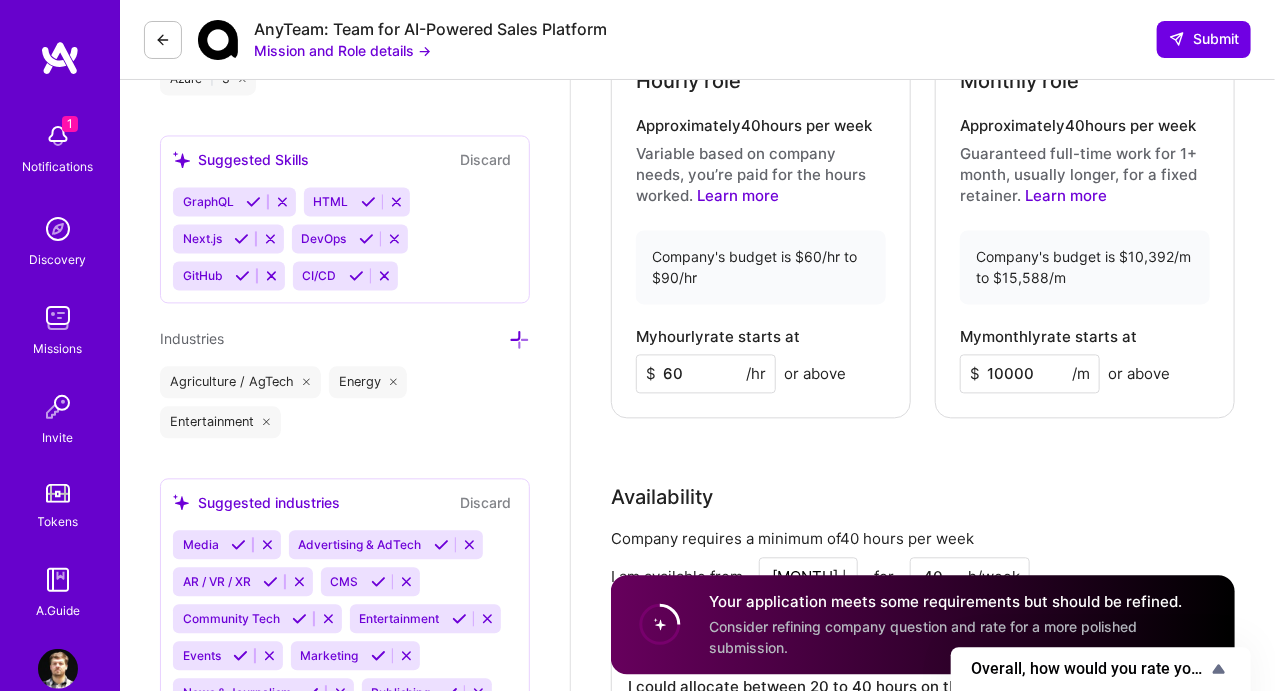 type on "10000" 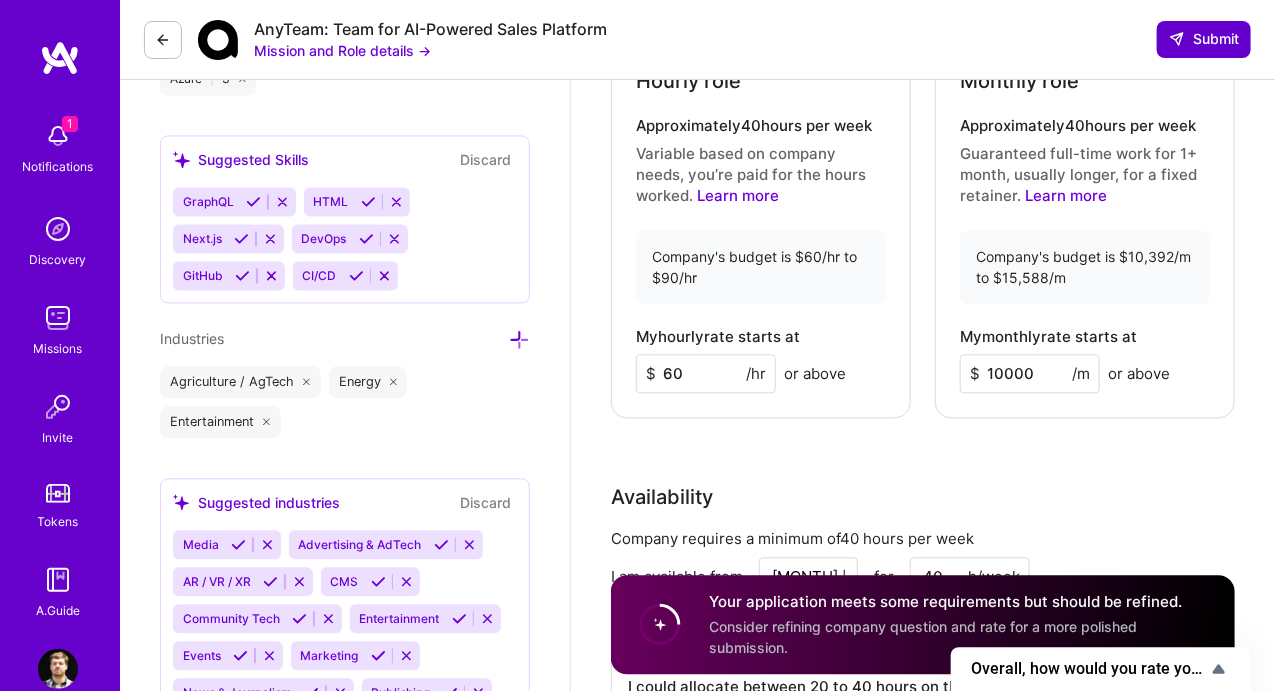 click on "Submit" at bounding box center (1204, 39) 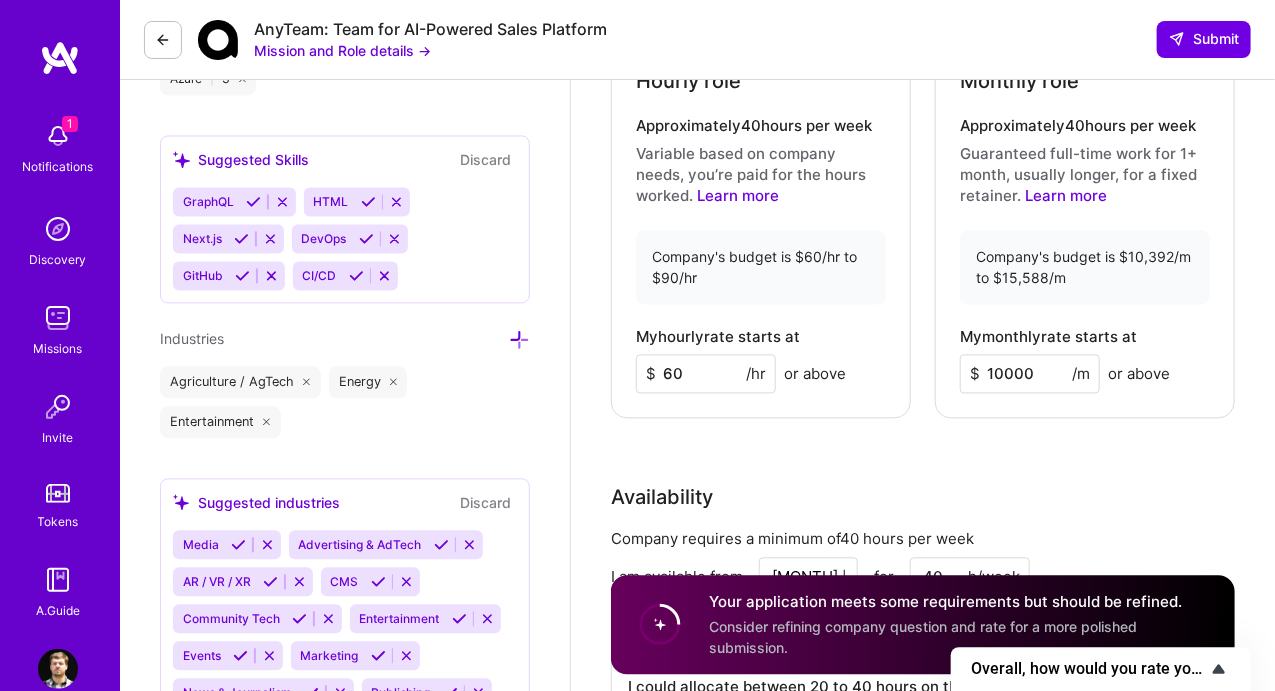 click 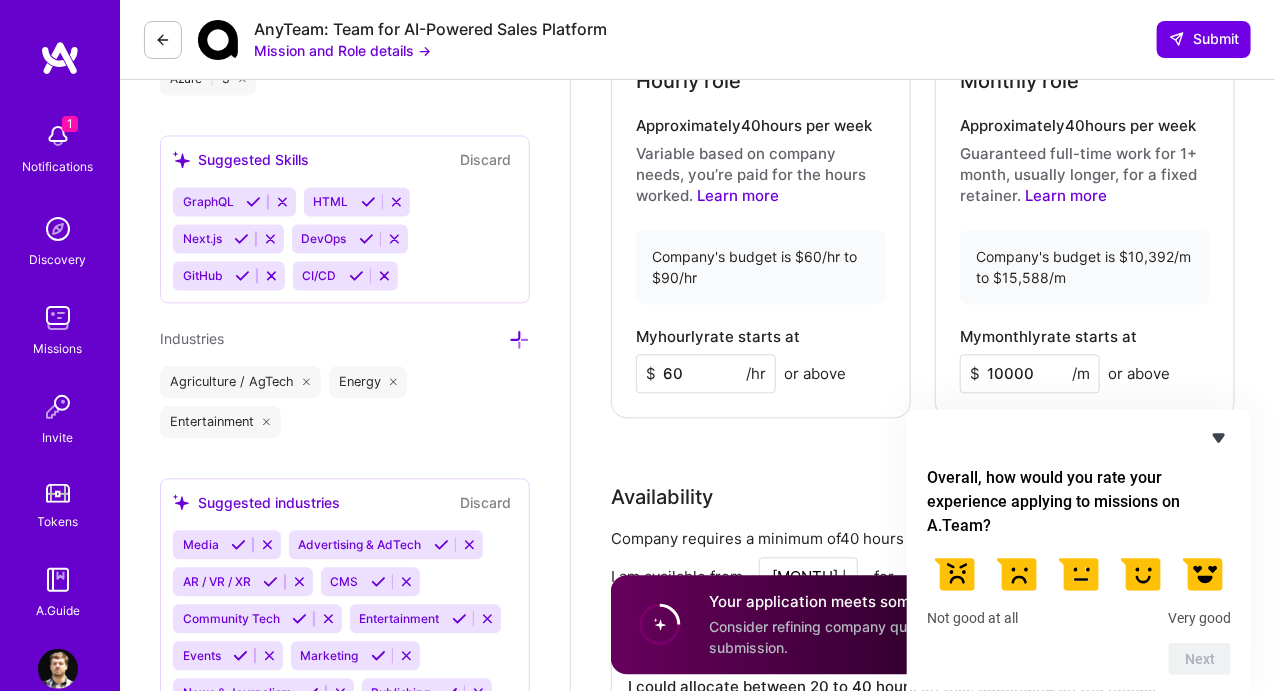 click 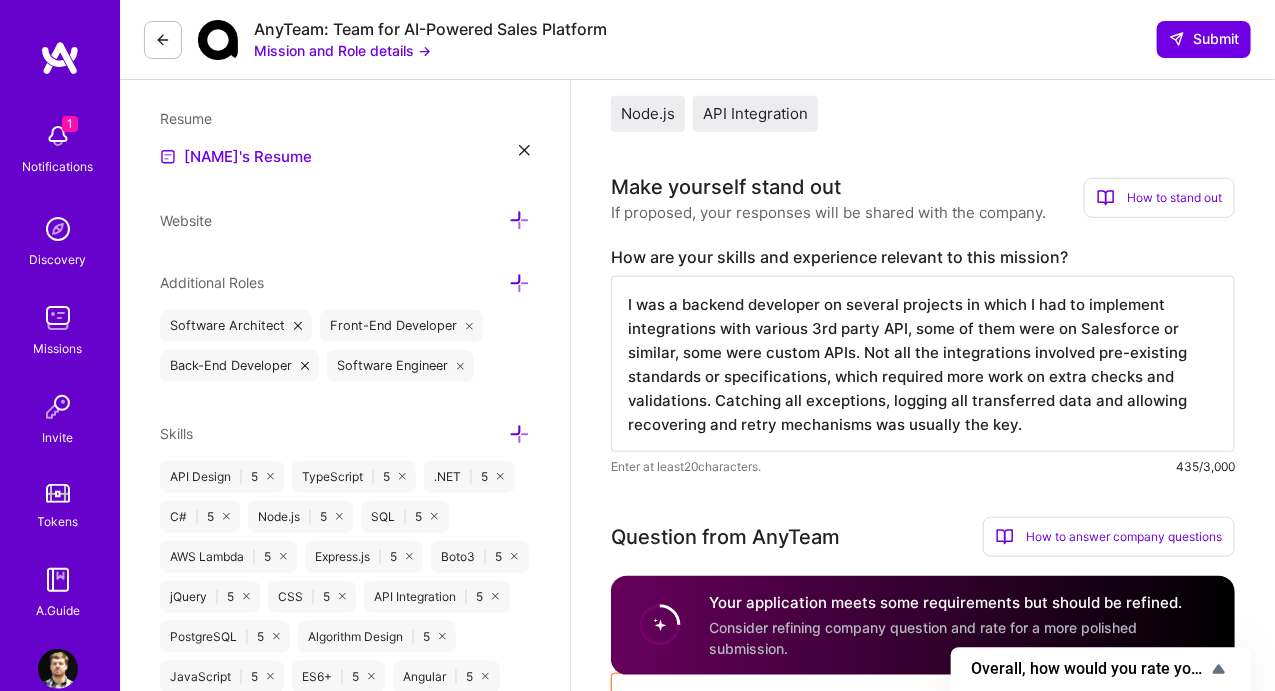 scroll, scrollTop: 500, scrollLeft: 0, axis: vertical 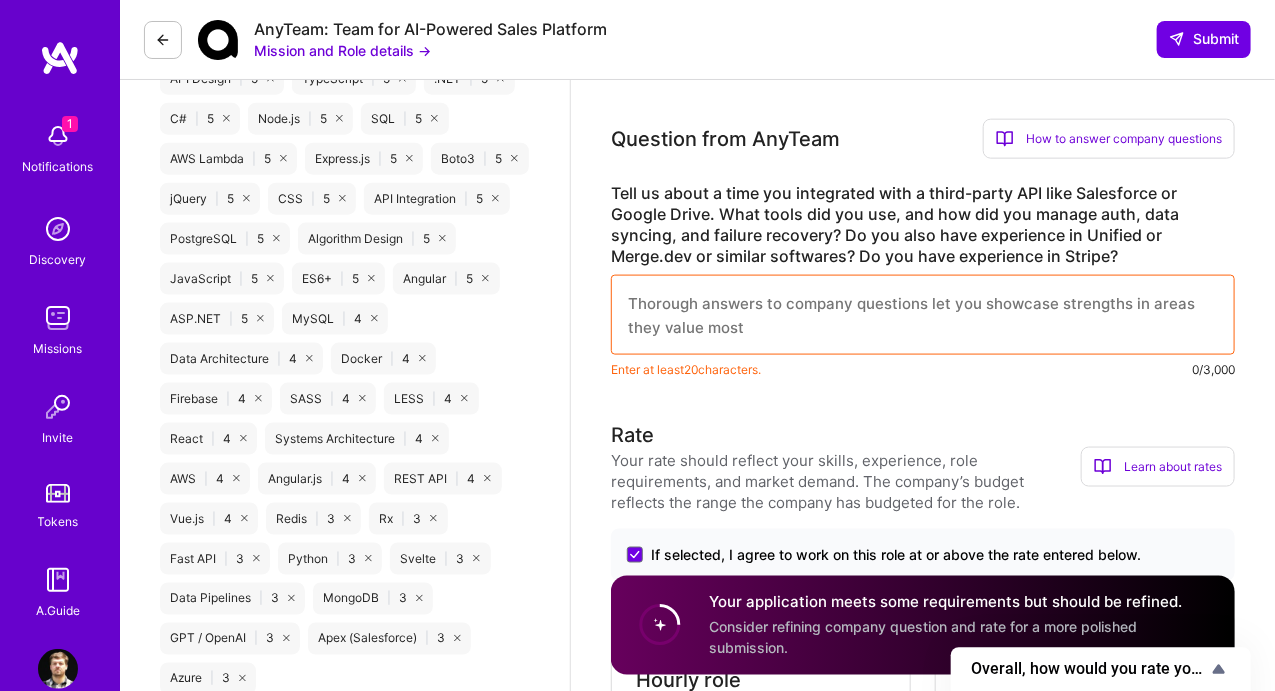 click at bounding box center (923, 315) 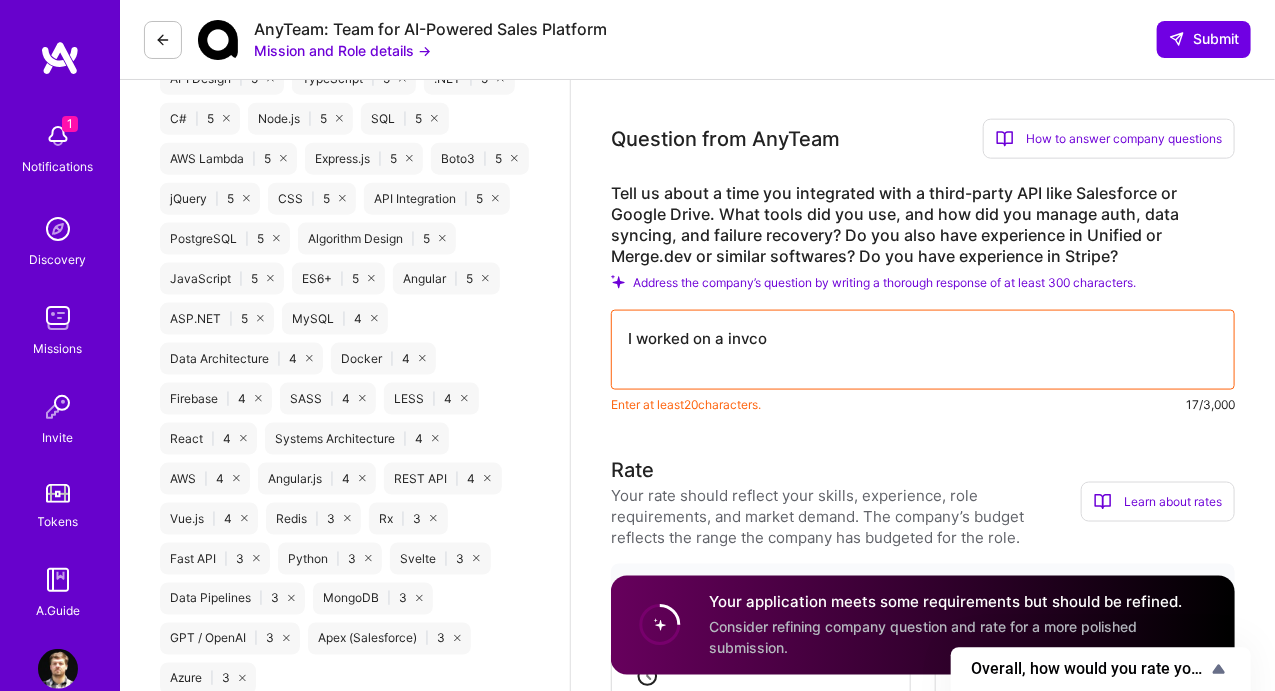 type on "I worked on a invcoi" 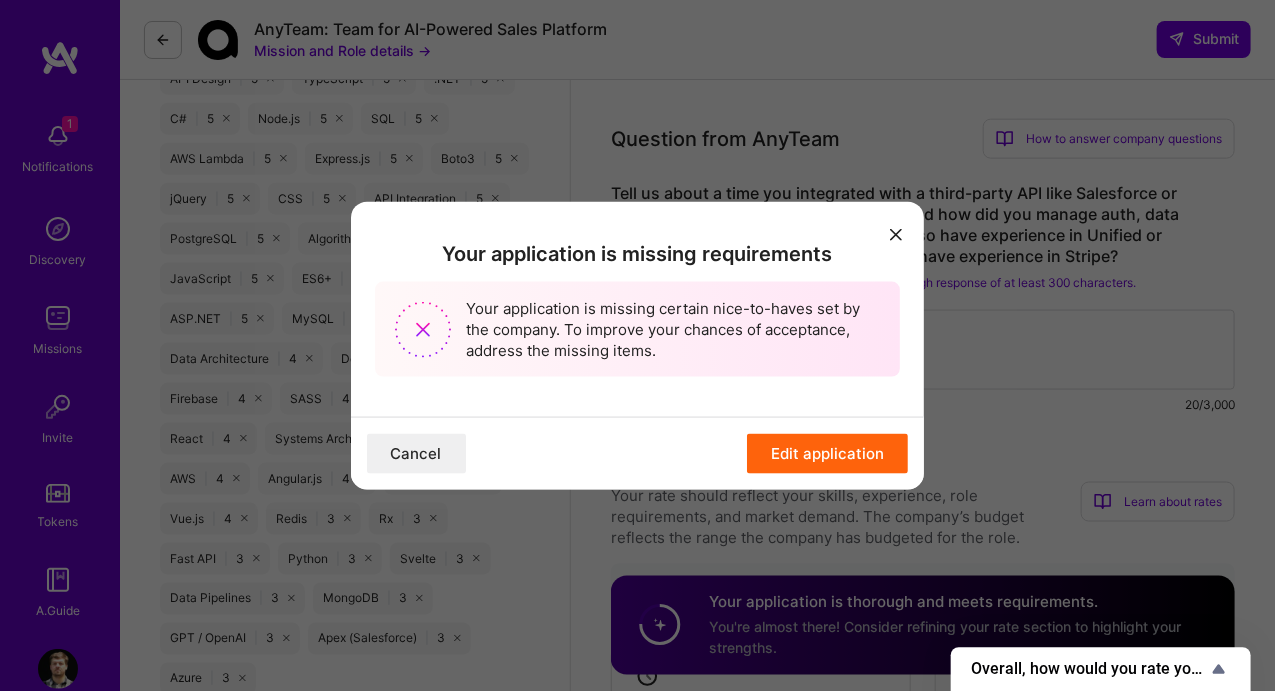 scroll, scrollTop: 1504, scrollLeft: 0, axis: vertical 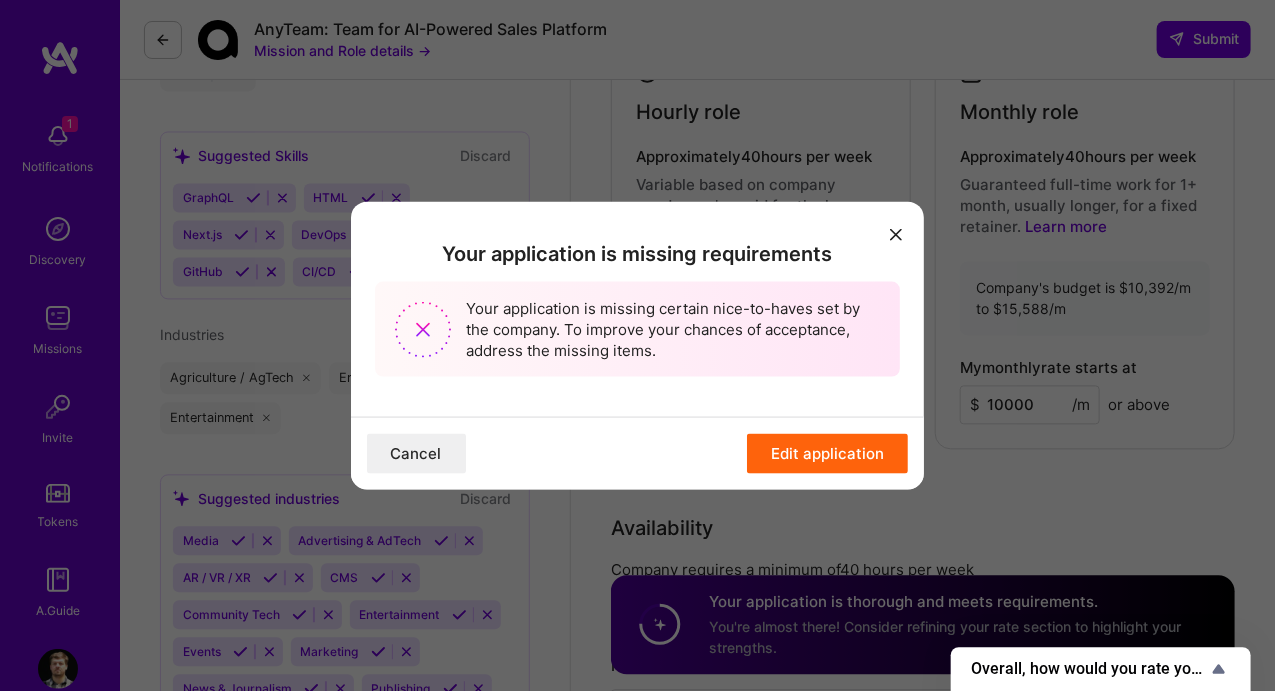 click on "Edit application" at bounding box center (827, 454) 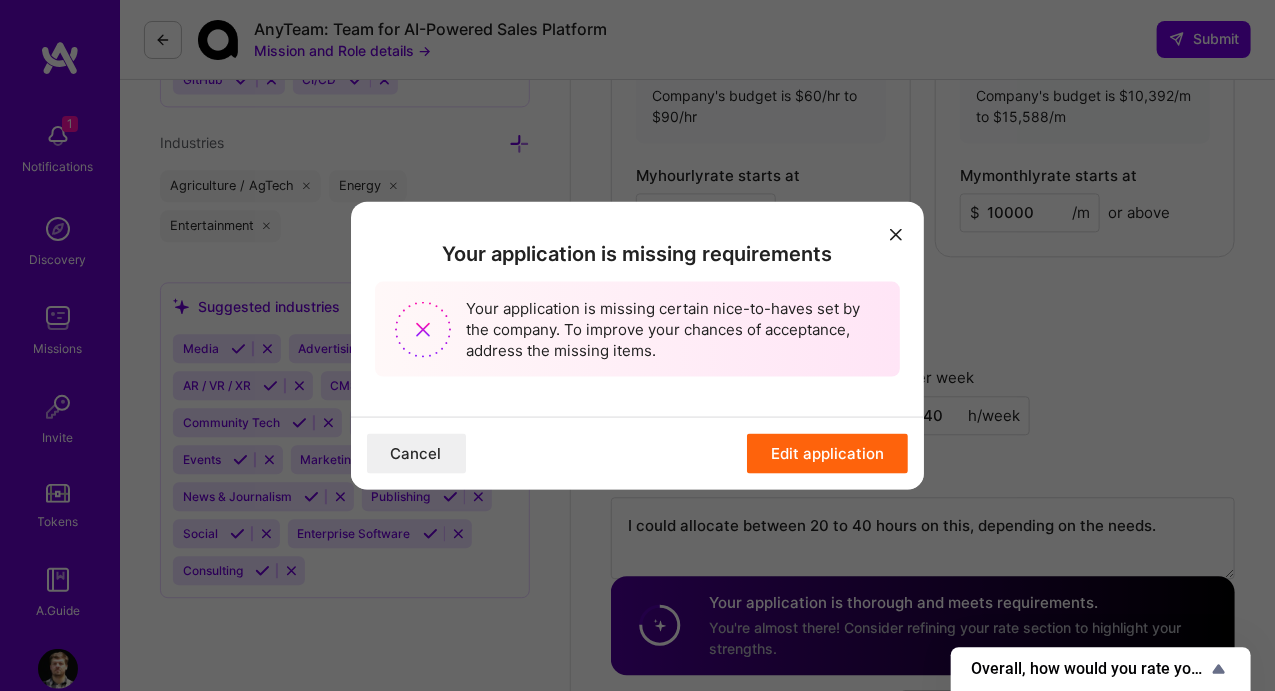 scroll, scrollTop: 1704, scrollLeft: 0, axis: vertical 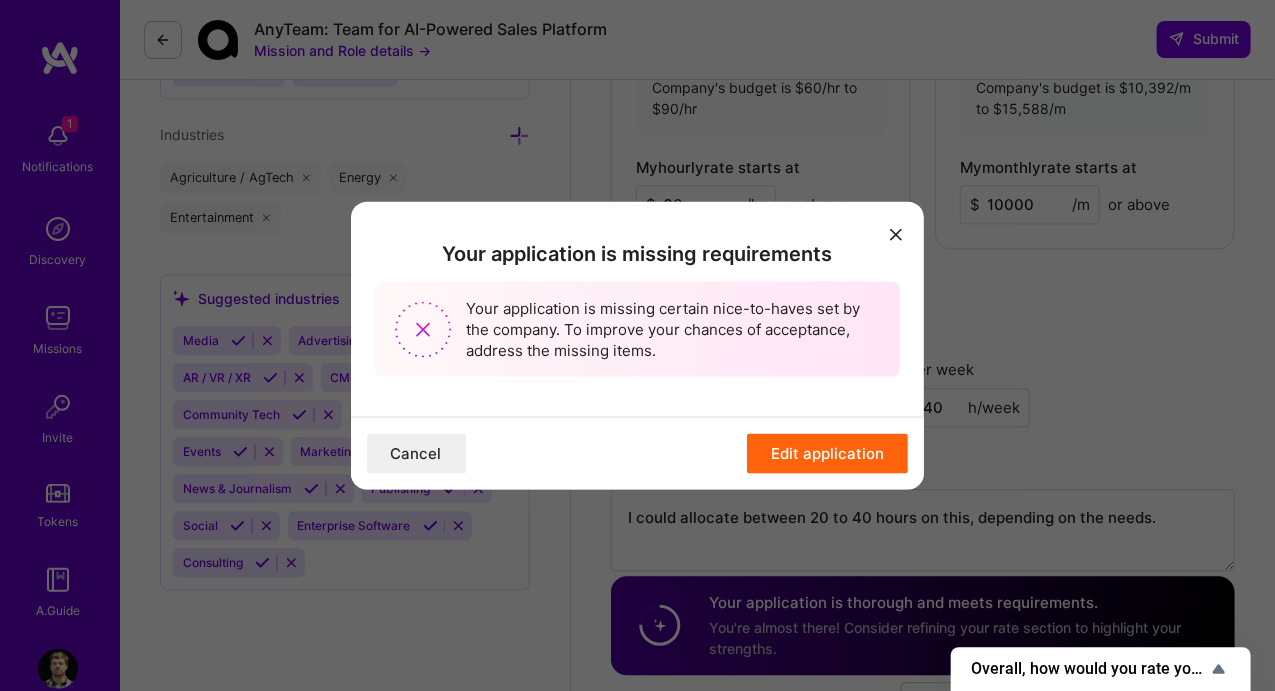 click on "Edit application" at bounding box center (827, 454) 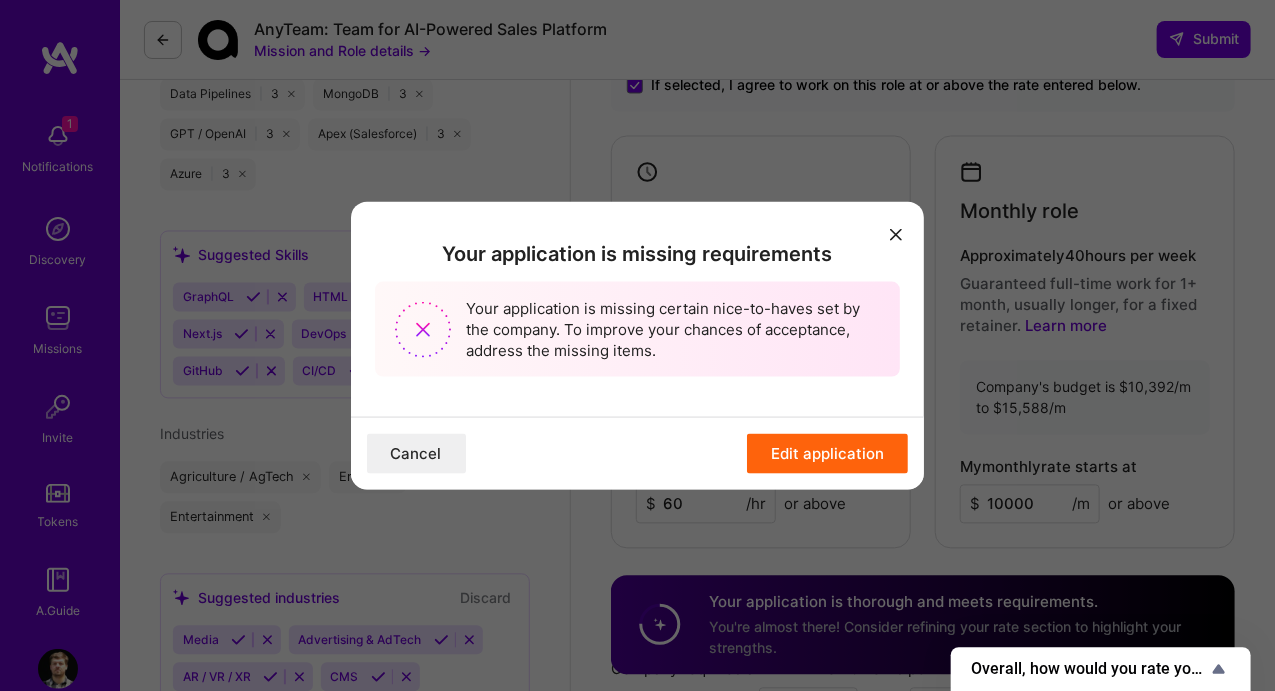 click on "Your application is missing requirements Your application is missing certain nice-to-haves set by the company. To improve your chances of acceptance, address the missing items. Cancel Edit application" at bounding box center [637, 345] 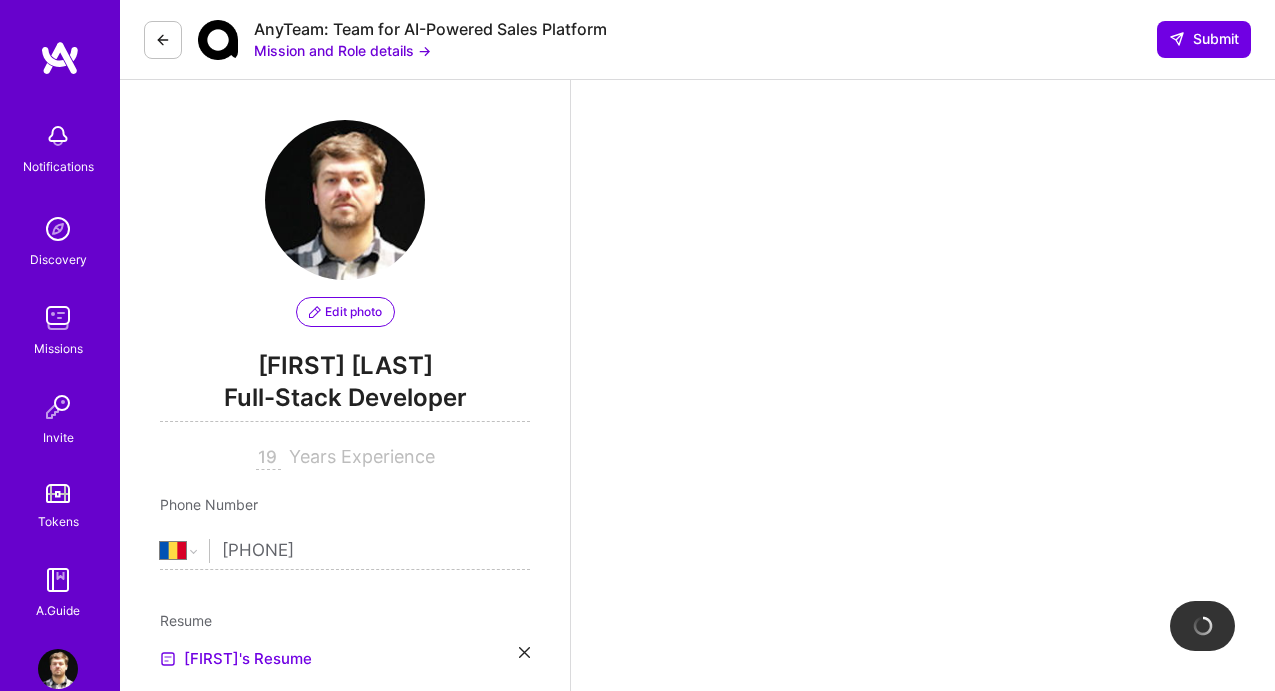 scroll, scrollTop: 0, scrollLeft: 0, axis: both 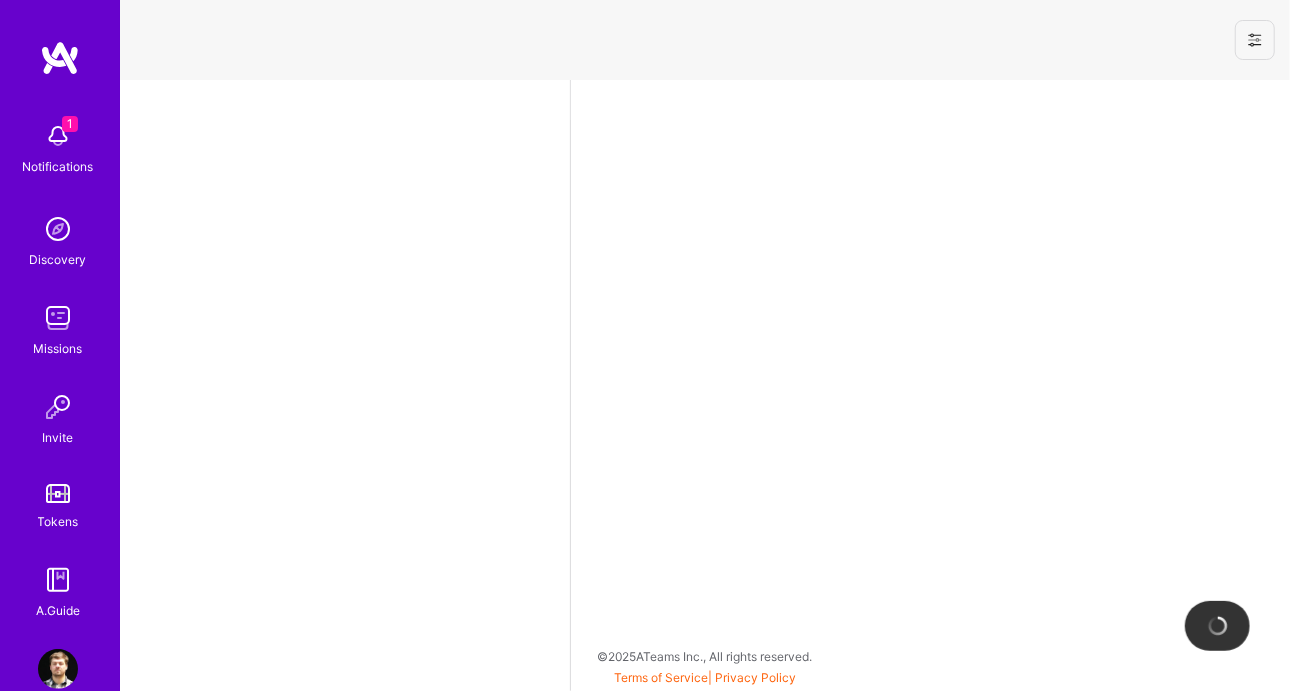 select on "RO" 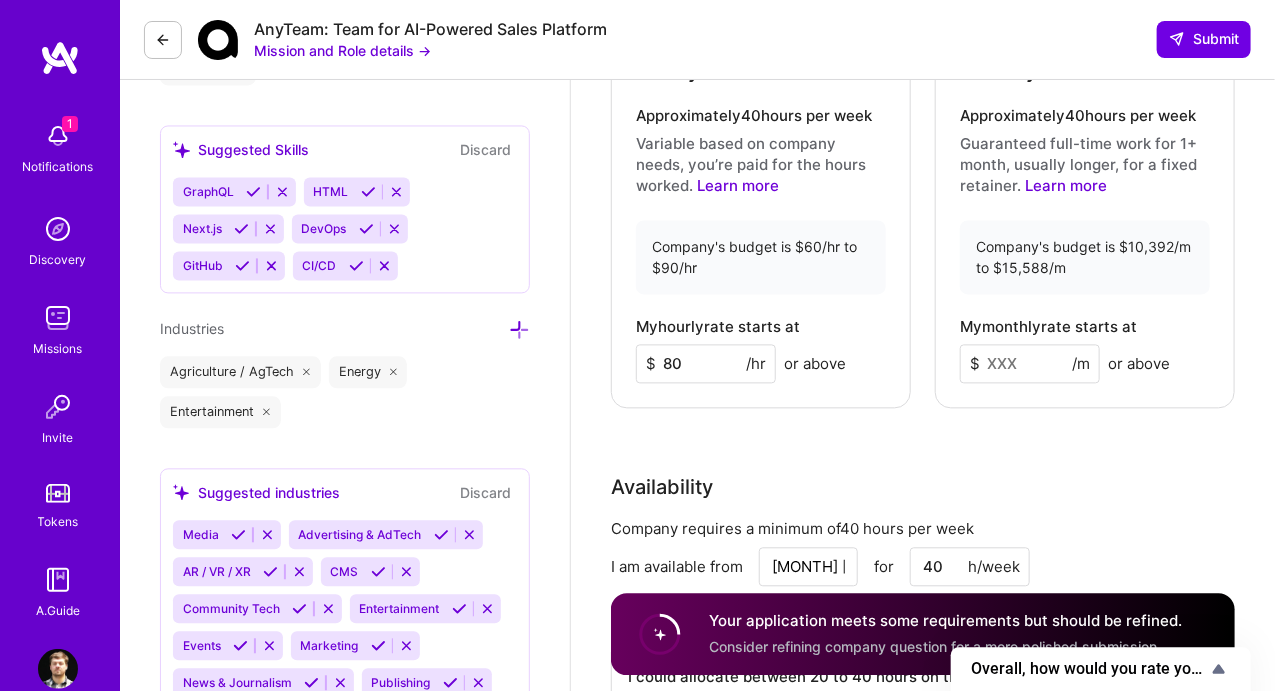 scroll, scrollTop: 1500, scrollLeft: 0, axis: vertical 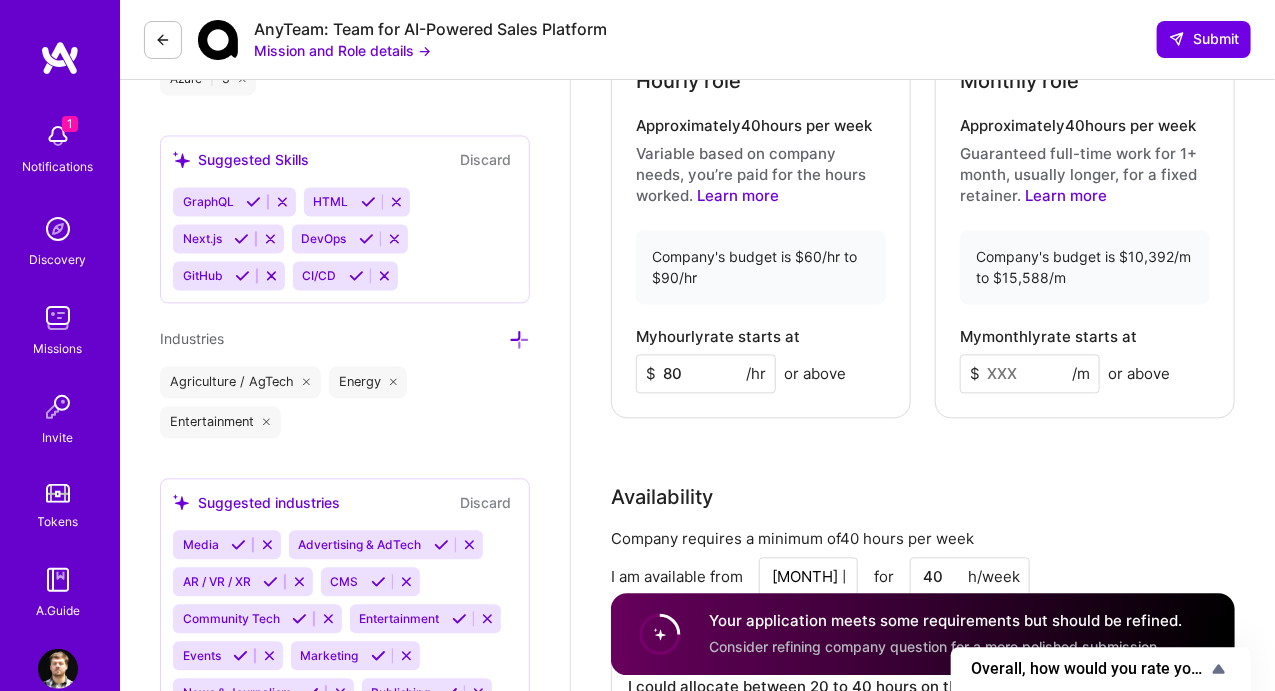 drag, startPoint x: 702, startPoint y: 370, endPoint x: 670, endPoint y: 370, distance: 32 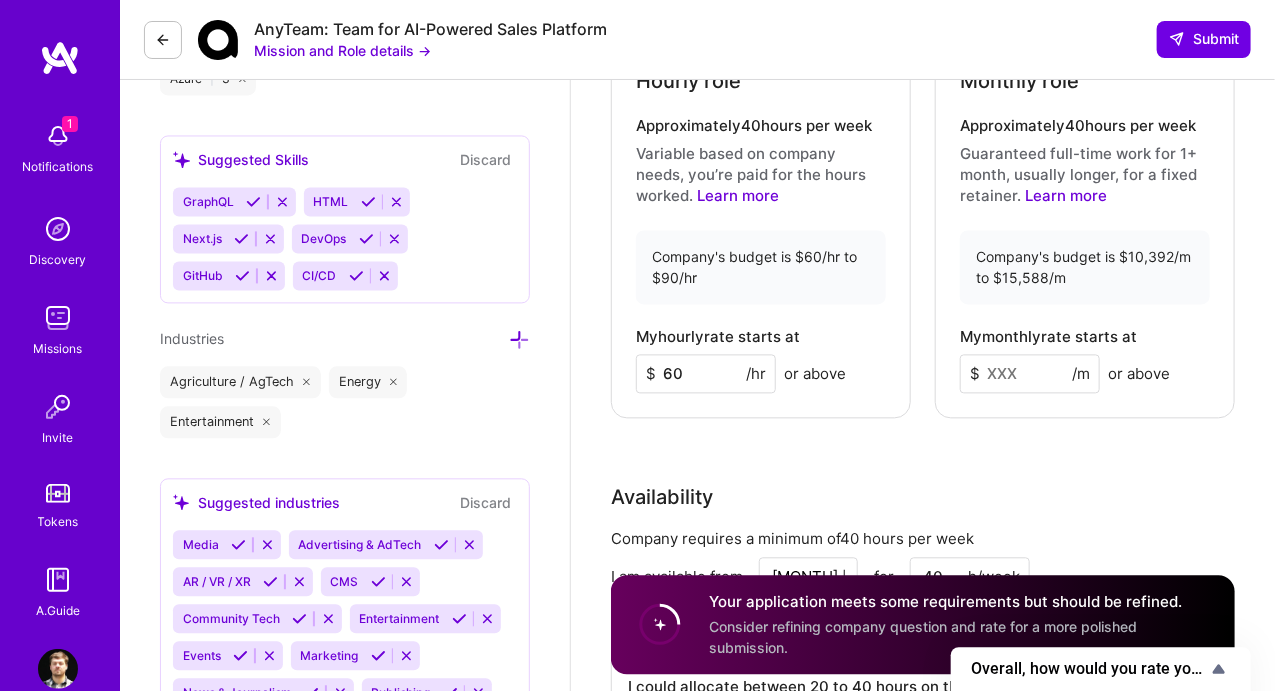 type on "60" 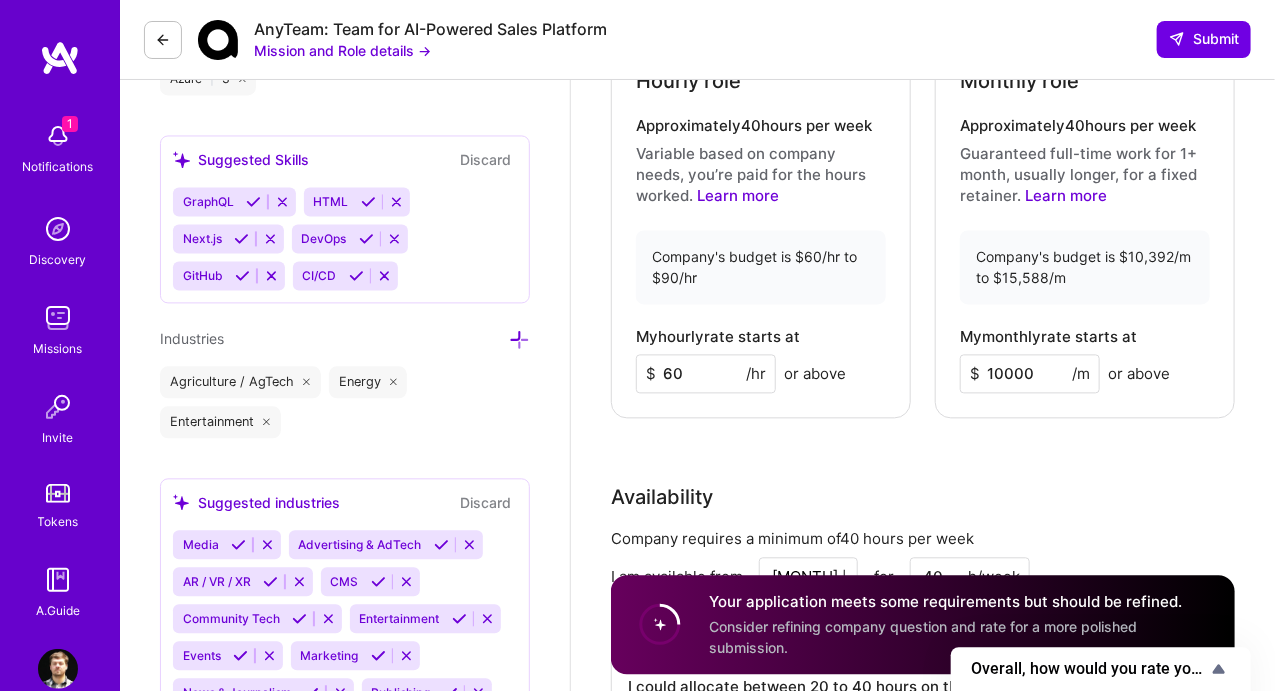 type on "10000" 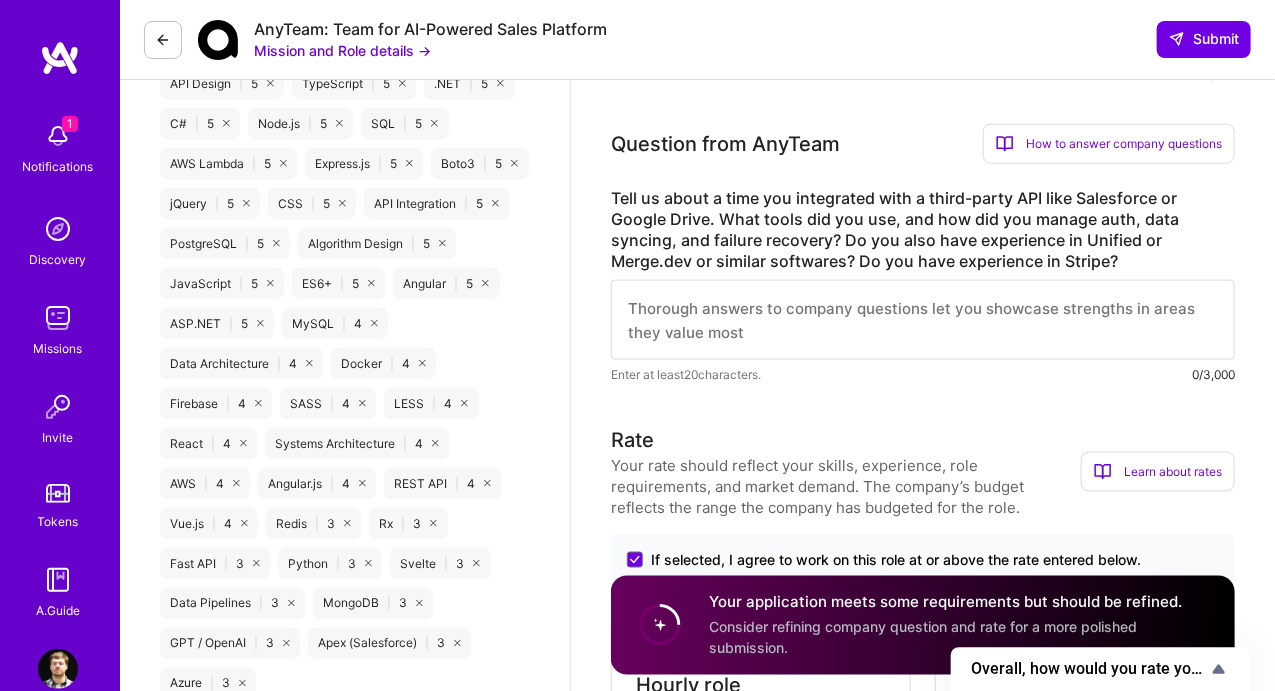 scroll, scrollTop: 900, scrollLeft: 0, axis: vertical 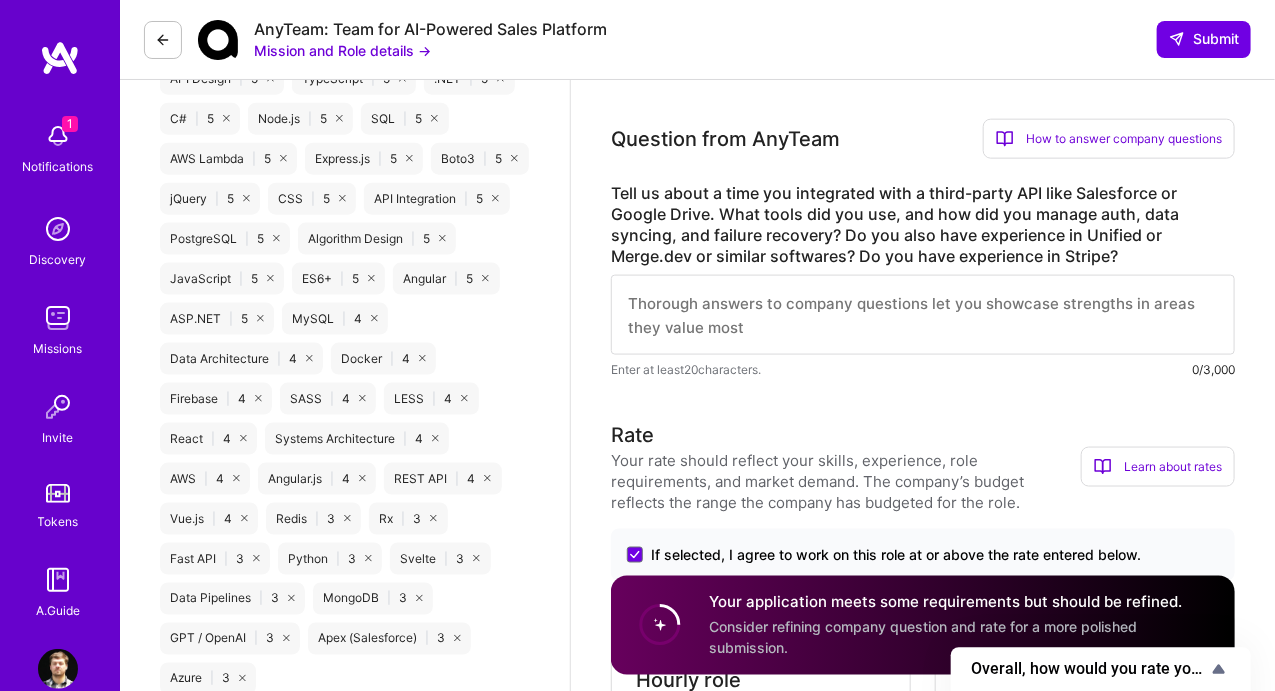 click at bounding box center [923, 315] 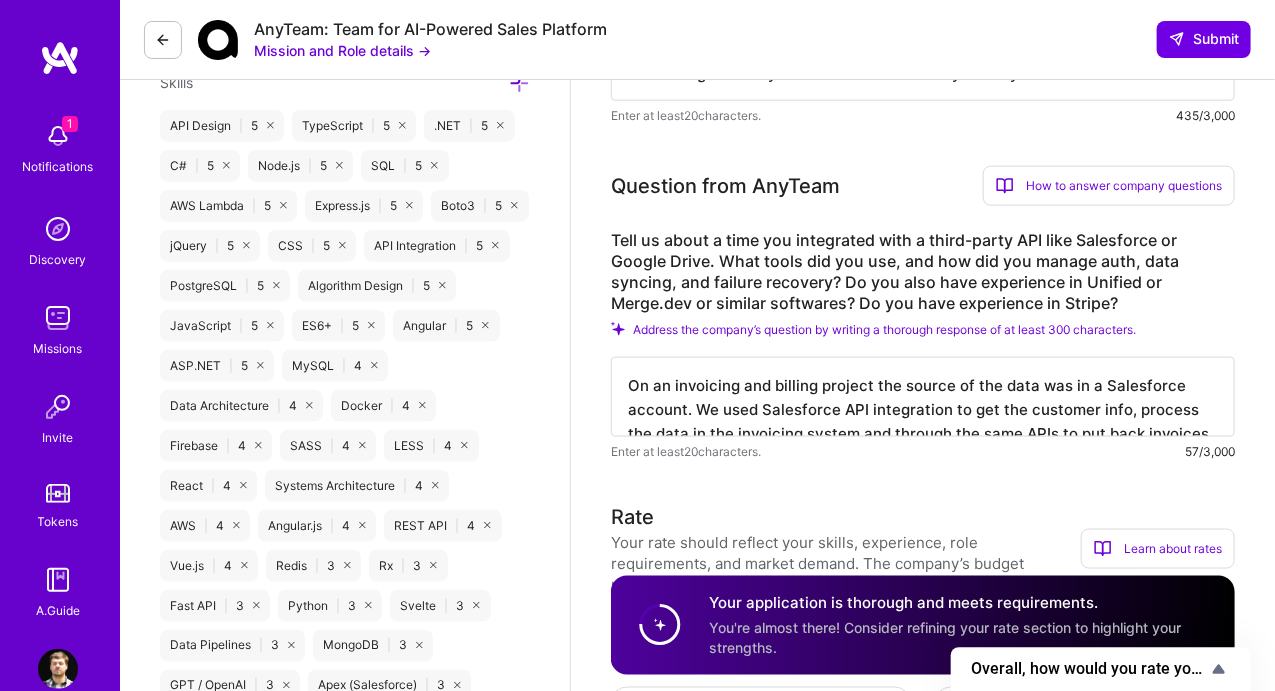 scroll, scrollTop: 900, scrollLeft: 0, axis: vertical 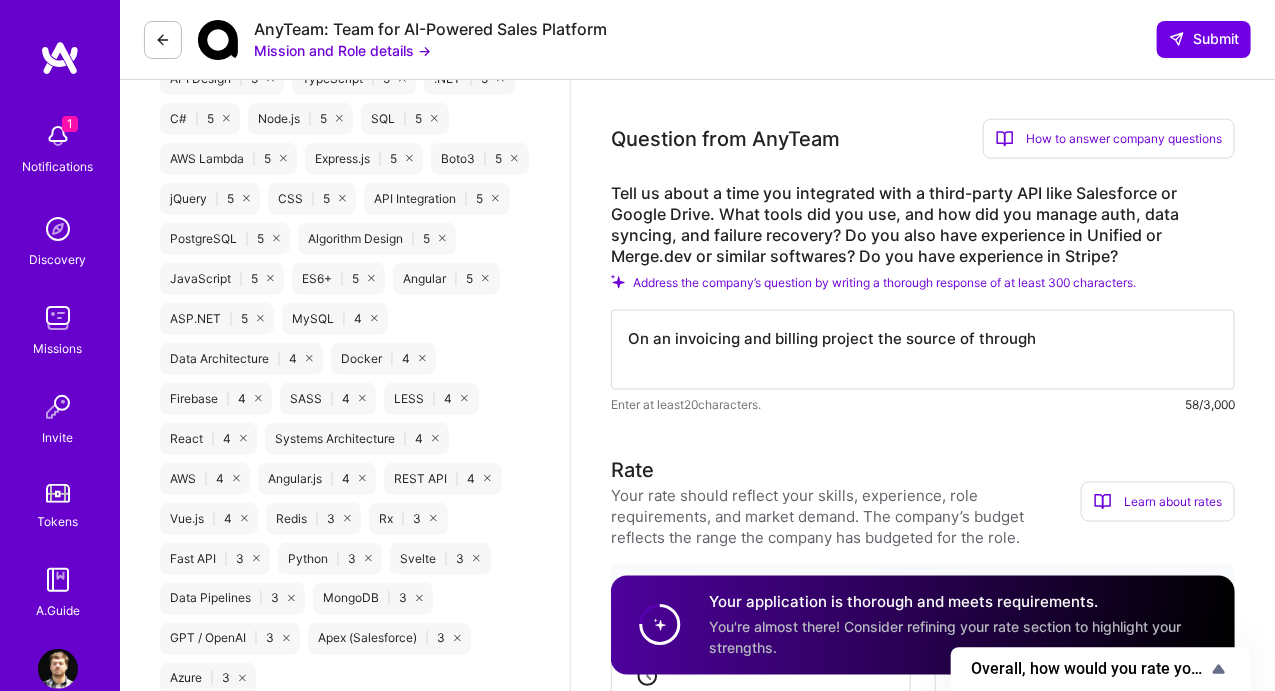 click on "On an invoicing and billing project the source of through" at bounding box center (923, 350) 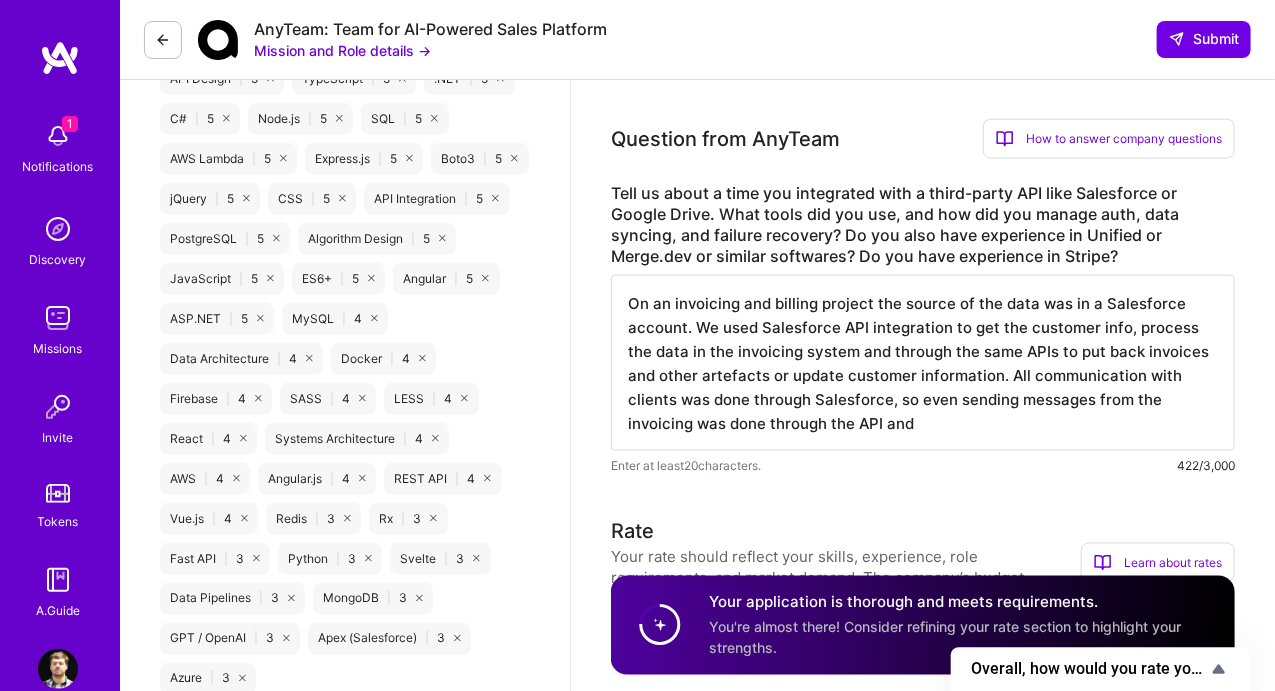click on "On an invoicing and billing project the source of the data was in a Salesforce account. We used Salesforce API integration to get the customer info, process the data in the invoicing system and through the same APIs to put back invoices and other artefacts or update customer information. All communication with clients was done through Salesforce, so even sending messages from the invoicing was done through the API and" at bounding box center [923, 363] 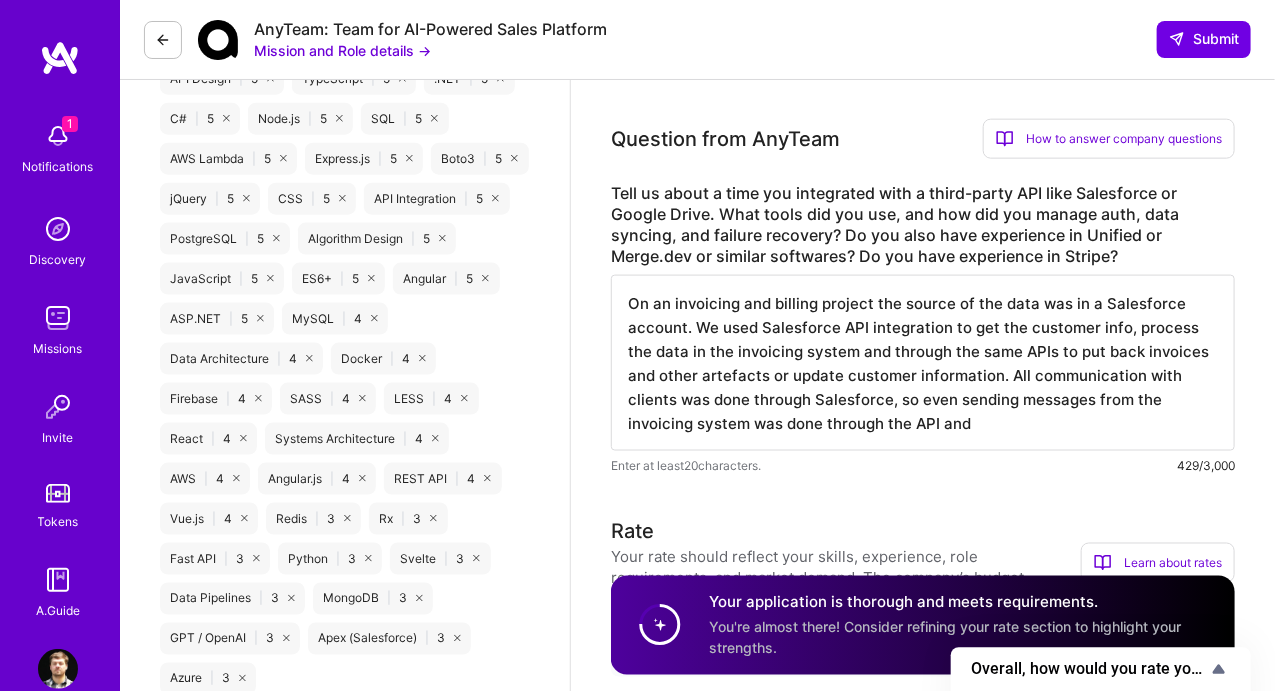 click on "On an invoicing and billing project the source of the data was in a Salesforce account. We used Salesforce API integration to get the customer info, process the data in the invoicing system and through the same APIs to put back invoices and other artefacts or update customer information. All communication with clients was done through Salesforce, so even sending messages from the invoicing system was done through the API and" at bounding box center [923, 363] 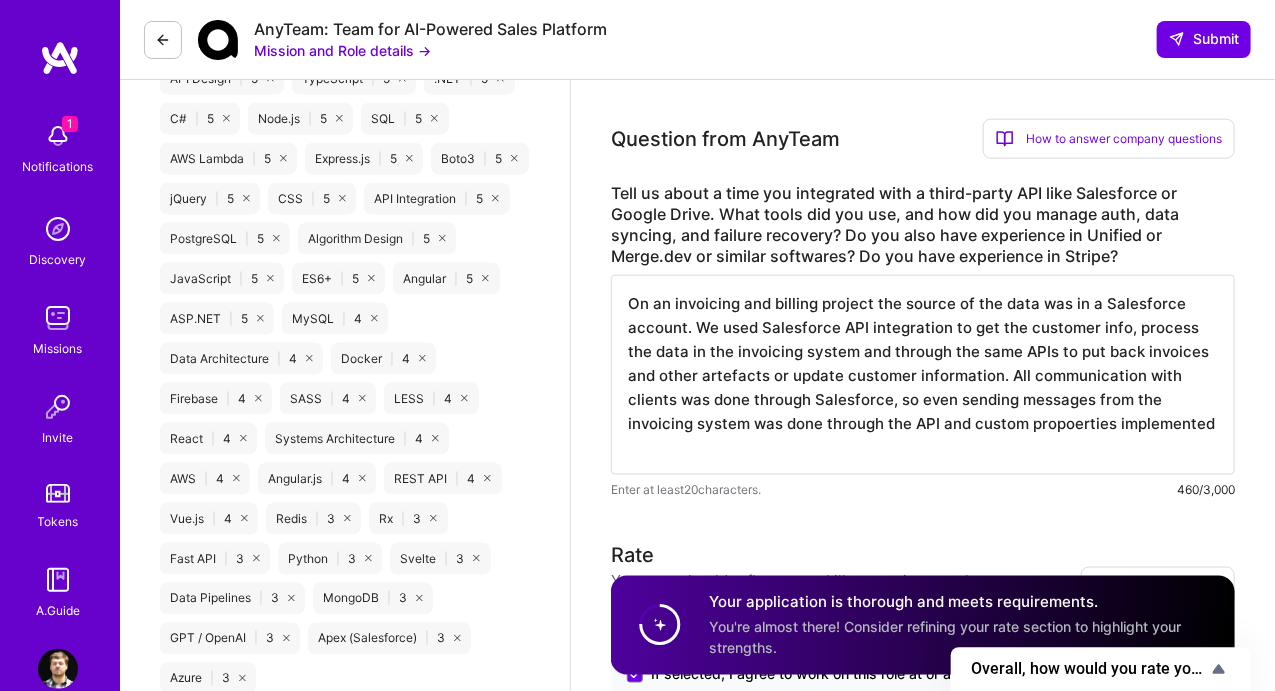 click on "On an invoicing and billing project the source of the data was in a Salesforce account. We used Salesforce API integration to get the customer info, process the data in the invoicing system and through the same APIs to put back invoices and other artefacts or update customer information. All communication with clients was done through Salesforce, so even sending messages from the invoicing system was done through the API and custom propoerties implemented" at bounding box center [923, 375] 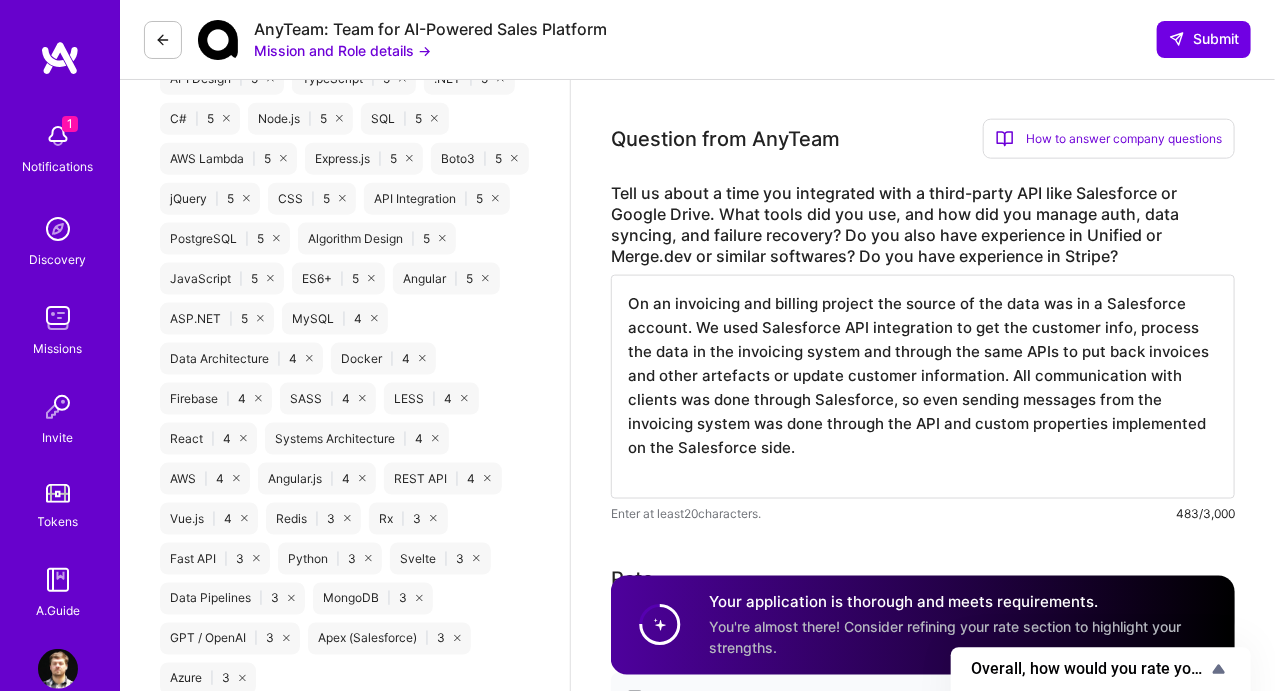 drag, startPoint x: 788, startPoint y: 351, endPoint x: 1000, endPoint y: 364, distance: 212.39821 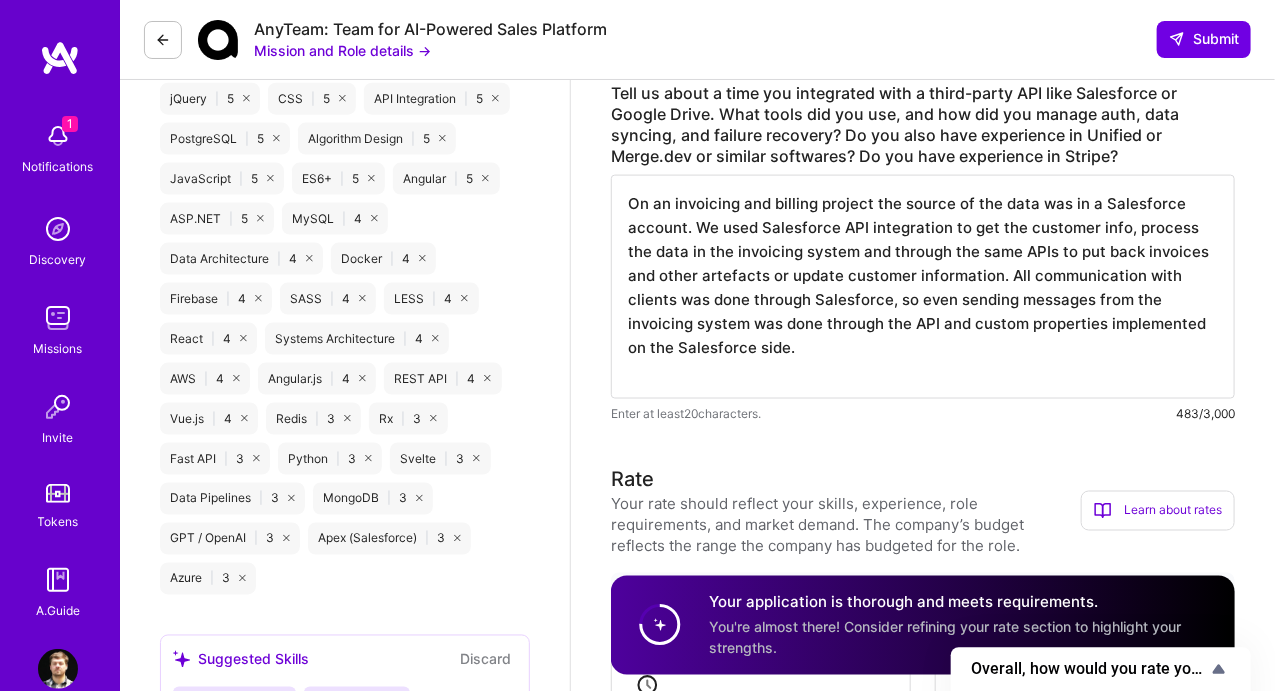 click on "On an invoicing and billing project the source of the data was in a Salesforce account. We used Salesforce API integration to get the customer info, process the data in the invoicing system and through the same APIs to put back invoices and other artefacts or update customer information. All communication with clients was done through Salesforce, so even sending messages from the invoicing system was done through the API and custom properties implemented on the Salesforce side." at bounding box center [923, 287] 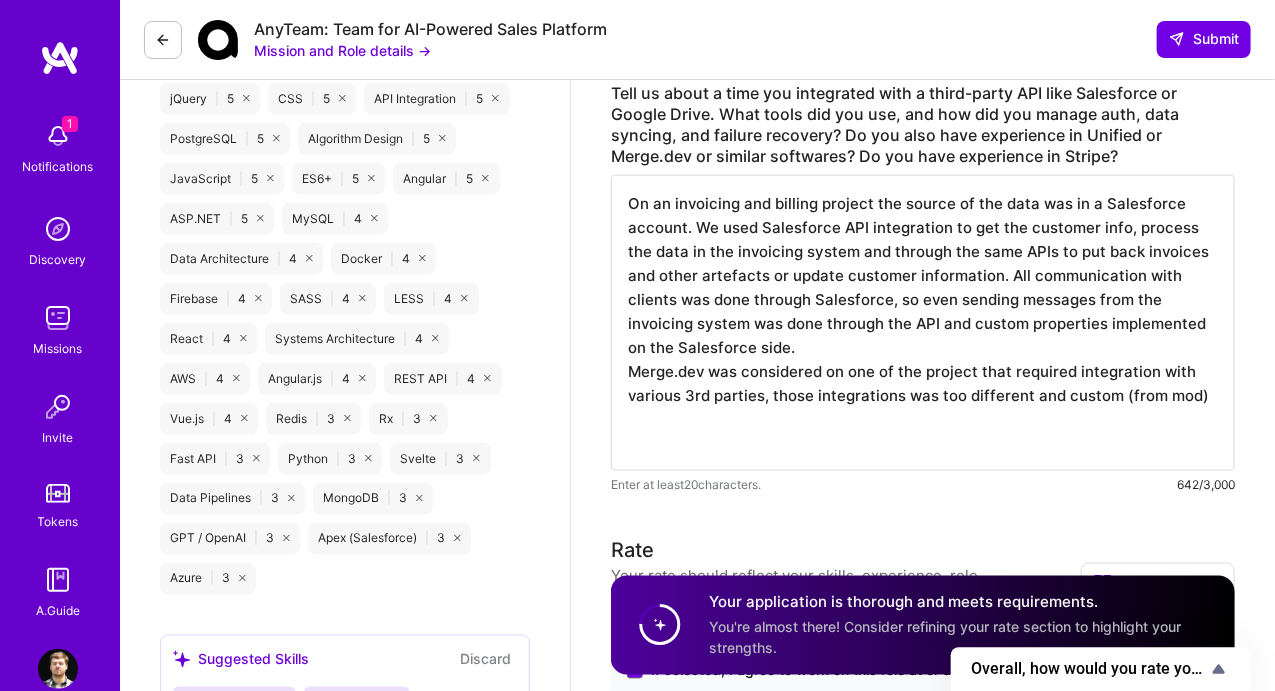 scroll, scrollTop: 0, scrollLeft: 0, axis: both 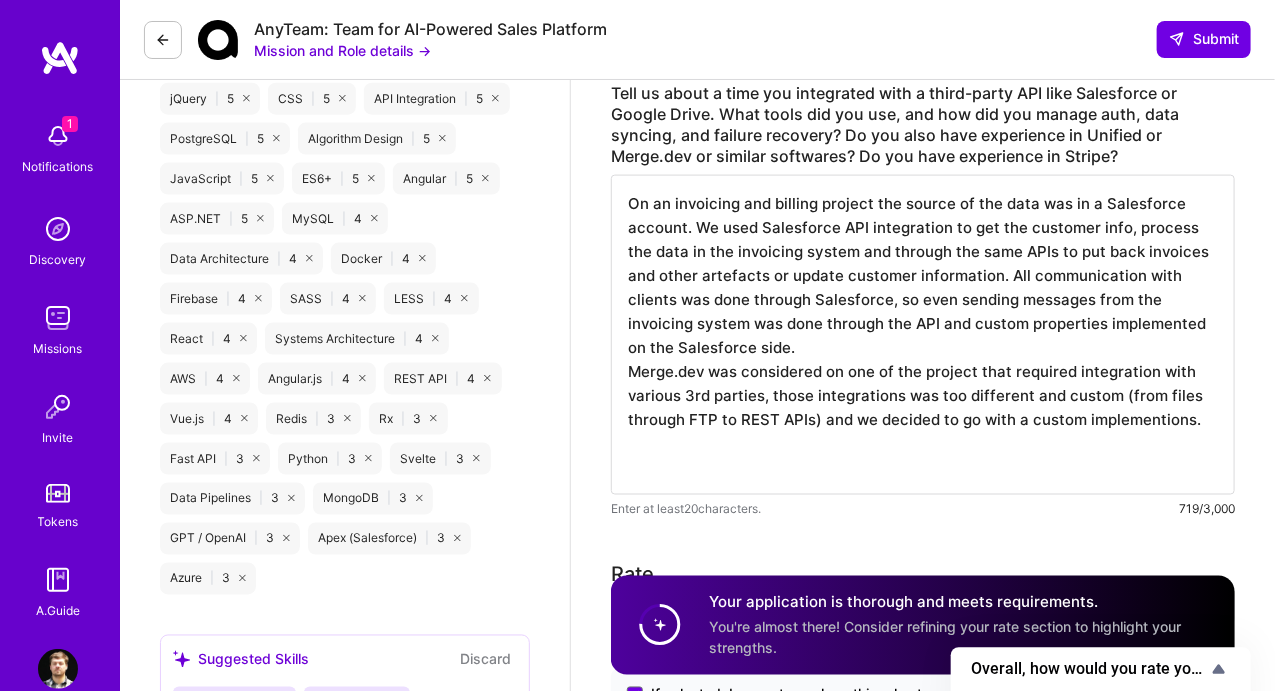 click on "On an invoicing and billing project the source of the data was in a Salesforce account. We used Salesforce API integration to get the customer info, process the data in the invoicing system and through the same APIs to put back invoices and other artefacts or update customer information. All communication with clients was done through Salesforce, so even sending messages from the invoicing system was done through the API and custom properties implemented on the Salesforce side.
Merge.dev was considered on one of the project that required integration with various 3rd parties, those integrations was too different and custom (from files through FTP to REST APIs) and we decided to go with a custom implementions." at bounding box center [923, 335] 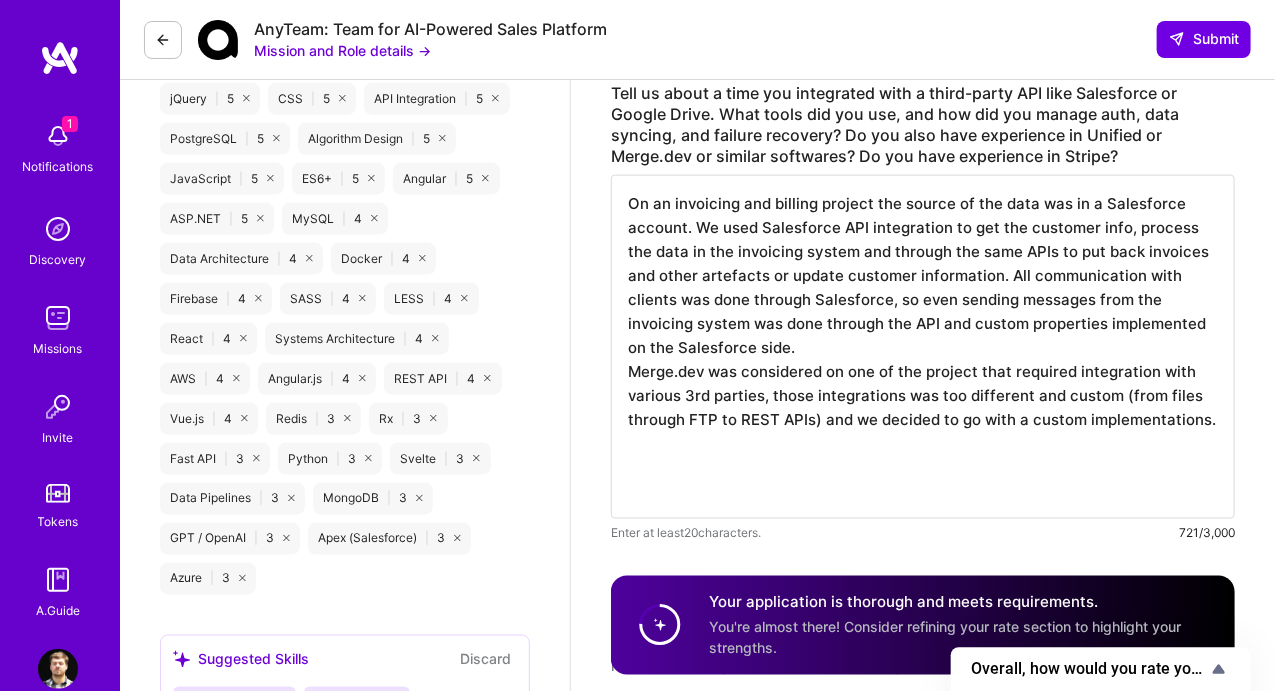 click on "On an invoicing and billing project the source of the data was in a Salesforce account. We used Salesforce API integration to get the customer info, process the data in the invoicing system and through the same APIs to put back invoices and other artefacts or update customer information. All communication with clients was done through Salesforce, so even sending messages from the invoicing system was done through the API and custom properties implemented on the Salesforce side.
Merge.dev was considered on one of the project that required integration with various 3rd parties, those integrations was too different and custom (from files through FTP to REST APIs) and we decided to go with a custom implementations." at bounding box center (923, 347) 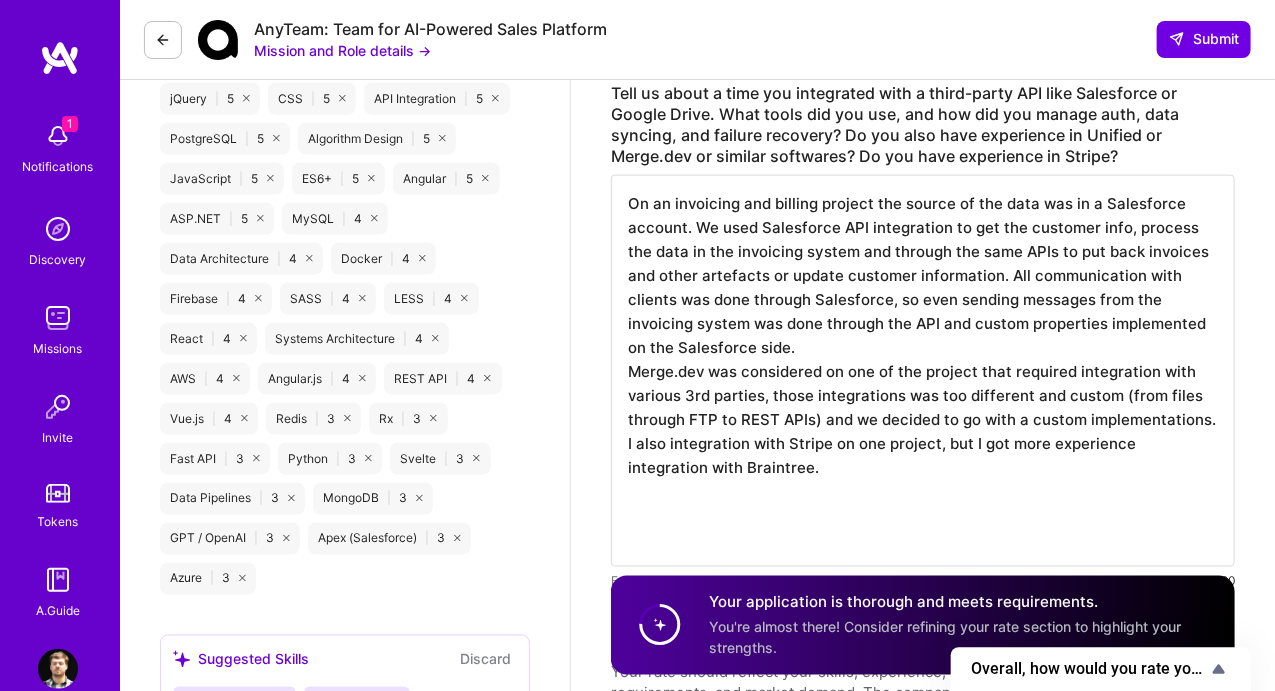 scroll, scrollTop: 1, scrollLeft: 0, axis: vertical 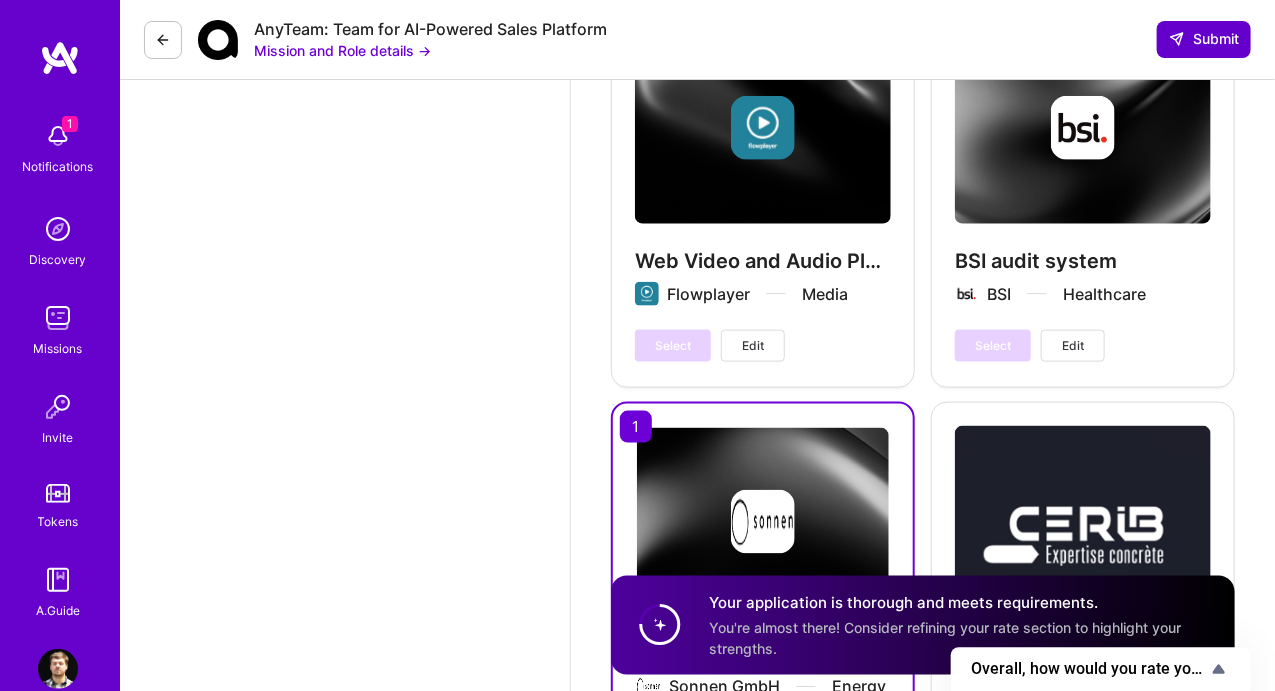type on "On an invoicing and billing project the source of the data was in a Salesforce account. We used Salesforce API integration to get the customer info, process the data in the invoicing system and through the same APIs to put back invoices and other artefacts or update customer information. All communication with clients was done through Salesforce, so even sending messages from the invoicing system was done through the API and custom properties implemented on the Salesforce side.
Merge.dev was considered on one of the project that required integration with various 3rd parties, those integrations was too different and custom (from files through FTP to REST APIs) and we decided to go with a custom implementations.
I also integration with Stripe on one project, but I got more experience integration with Braintree." 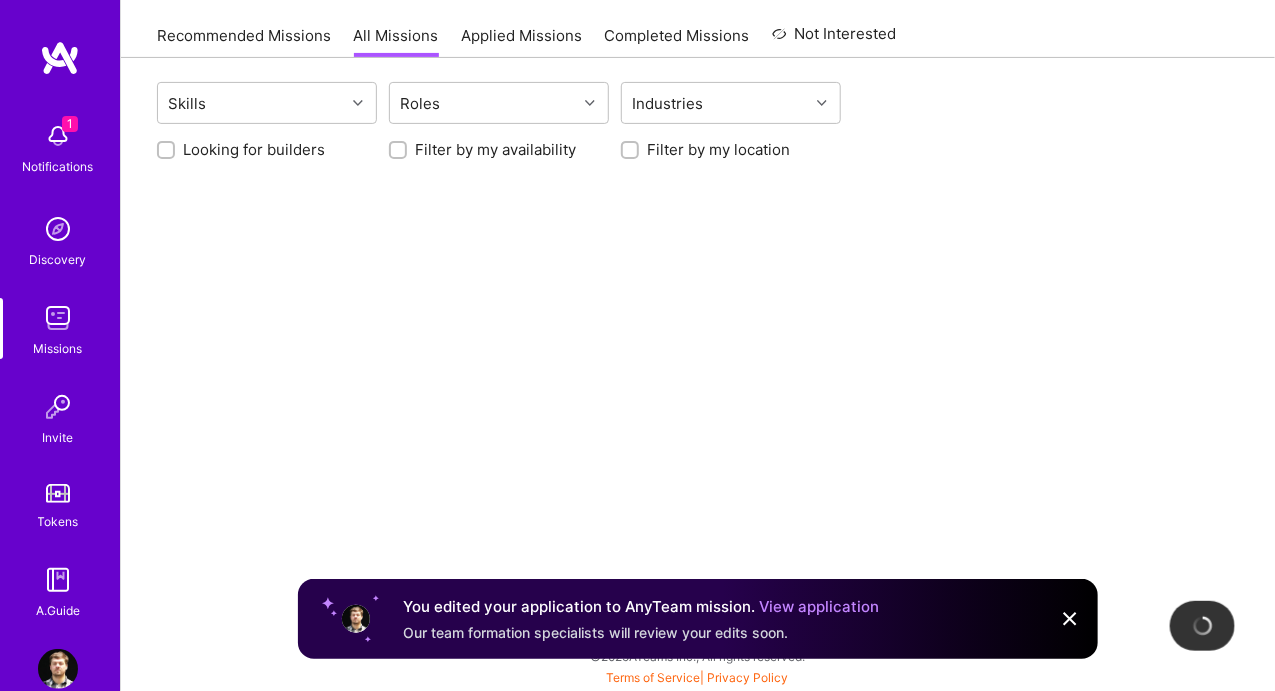 scroll, scrollTop: 0, scrollLeft: 0, axis: both 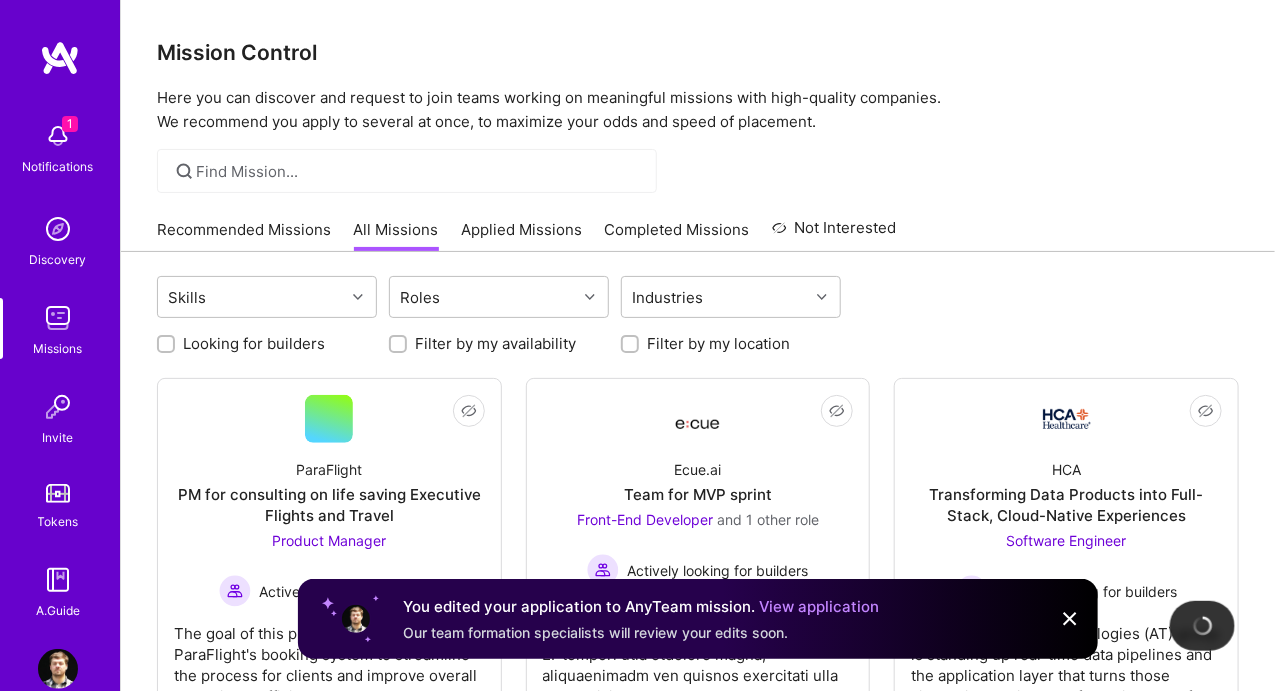 click at bounding box center (58, 136) 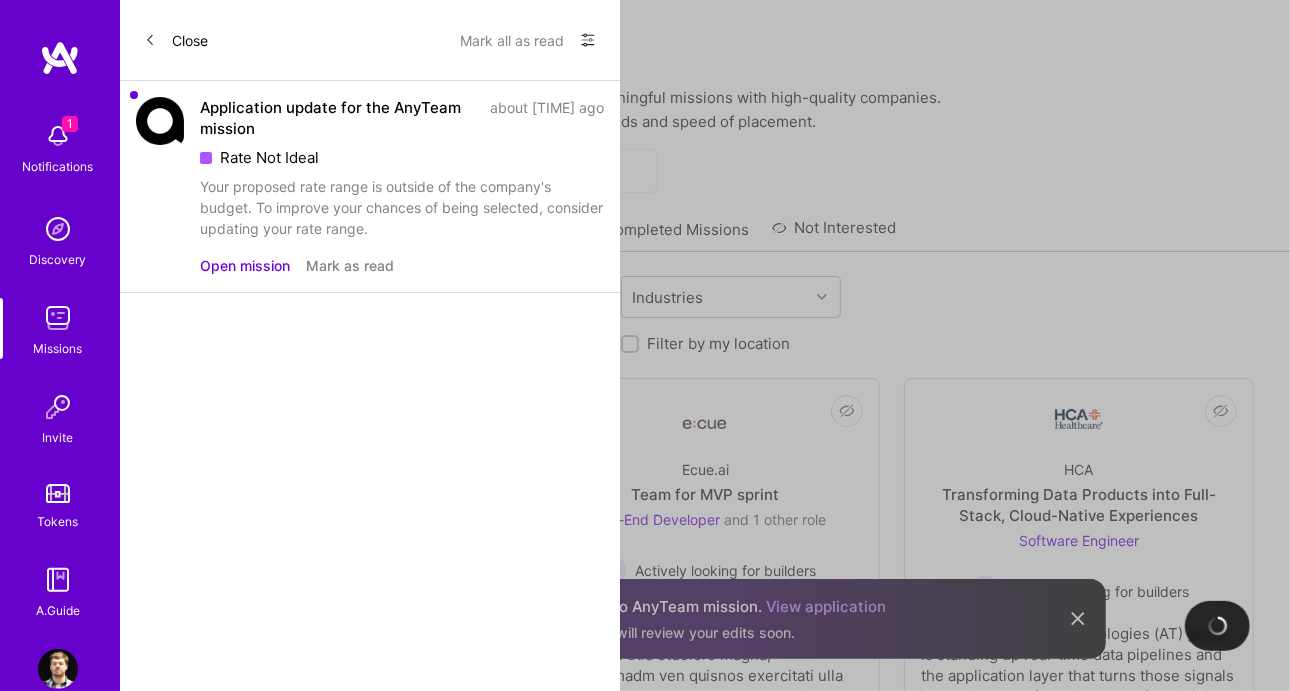 click on "Mark as read" at bounding box center [350, 265] 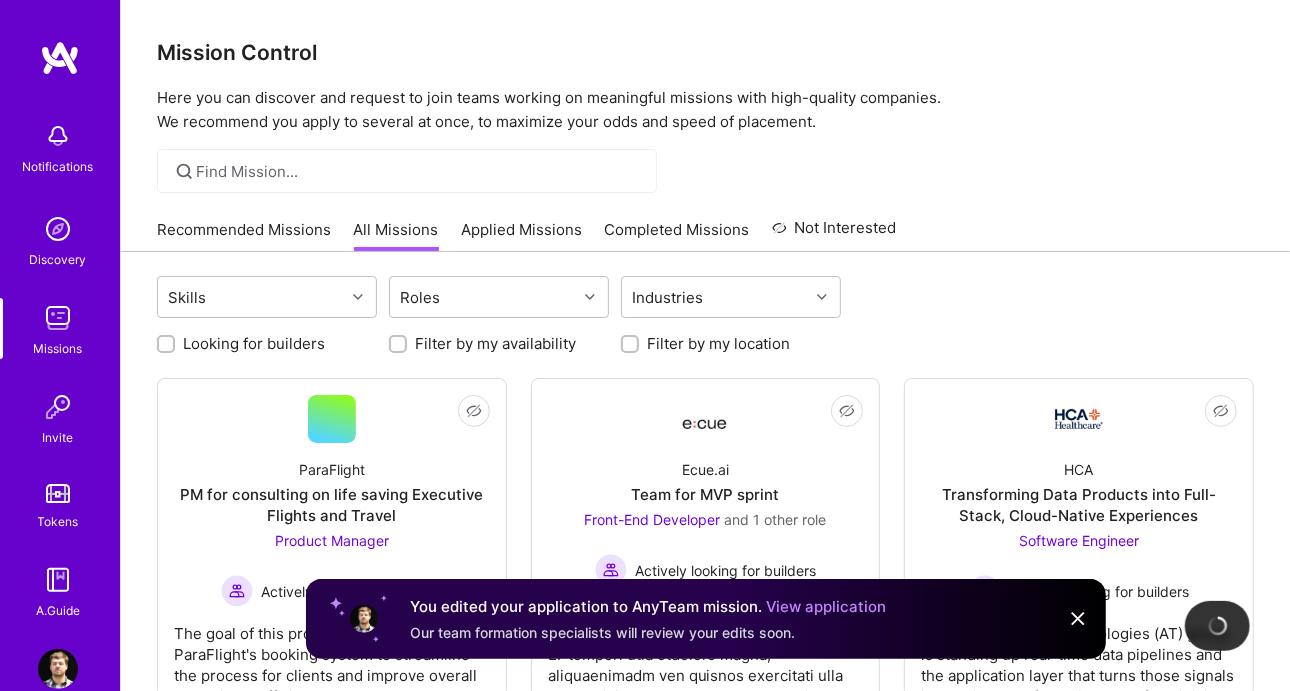 click on "Notifications Discovery Missions Invite Tokens A.Guide Profile
Close
Show all notifications
Show unread notifications only No notifications to show. Mission Control Here you can discover and request to join teams working on meaningful missions with high-quality companies. We recommend you apply to several at once, to maximize your odds and speed of placement. All Missions Recommended Missions   All Missions   Applied Missions   Completed Missions   Not Interested   Skills Roles Industries Looking for builders Filter by my availability Filter by my location Not Interested ParaFlight PM for consulting on life saving Executive Flights and Travel Product Manager   Actively looking for builders Not Interested Ecue.ai Team for MVP sprint Front-End Developer   and 1 other role Actively looking for builders Not Interested HCA Transforming Data Products into Full-Stack, Cloud-Native Experiences Software Engineer   Actively looking for builders Not Interested KPMG AI Architect" at bounding box center [645, 3736] 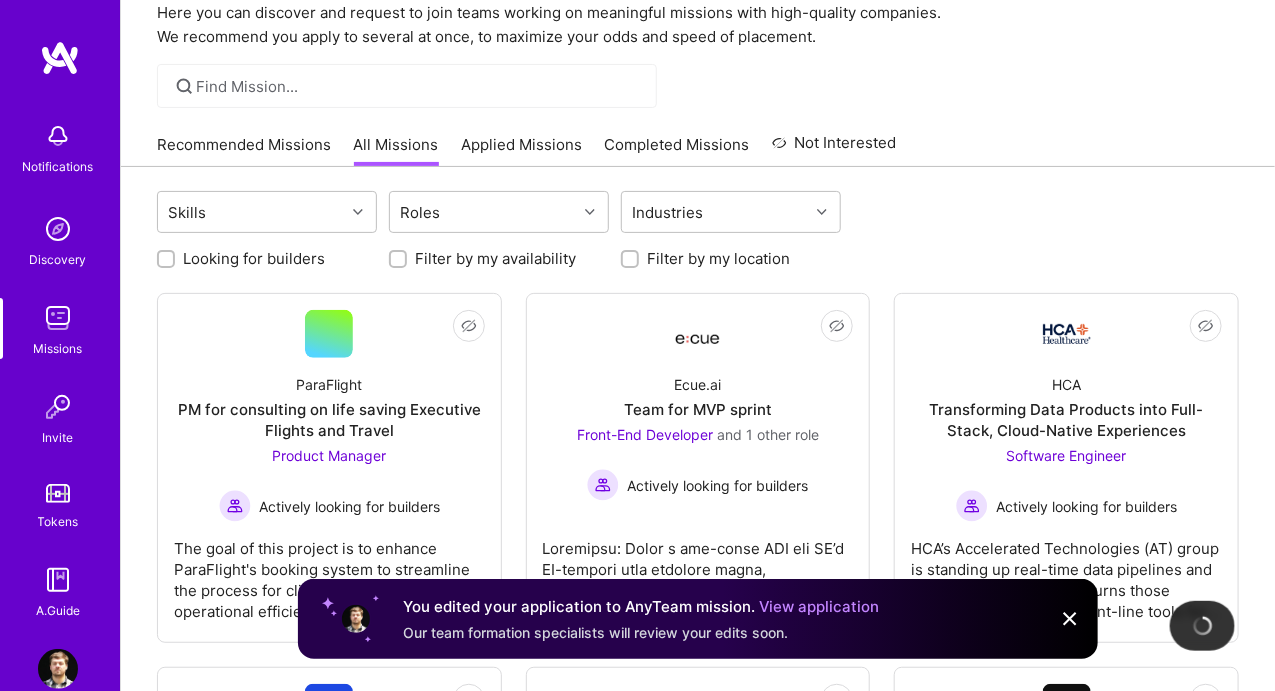 scroll, scrollTop: 100, scrollLeft: 0, axis: vertical 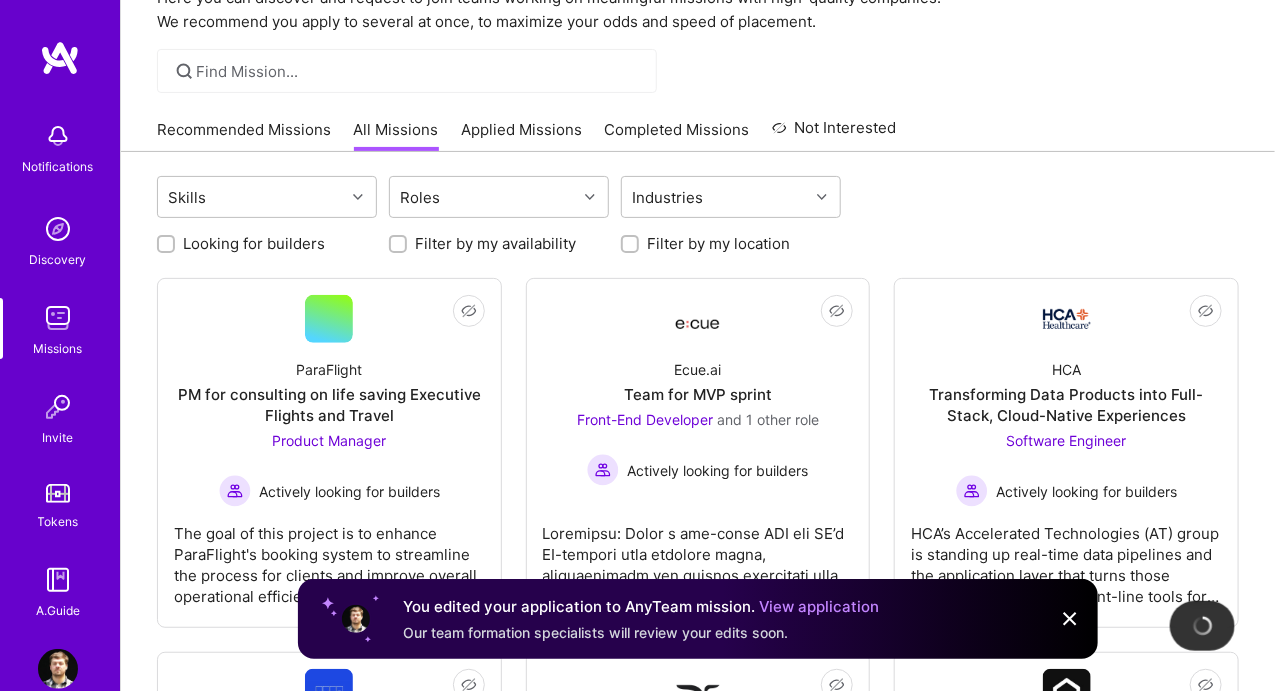 click on "Applied Missions" at bounding box center [521, 135] 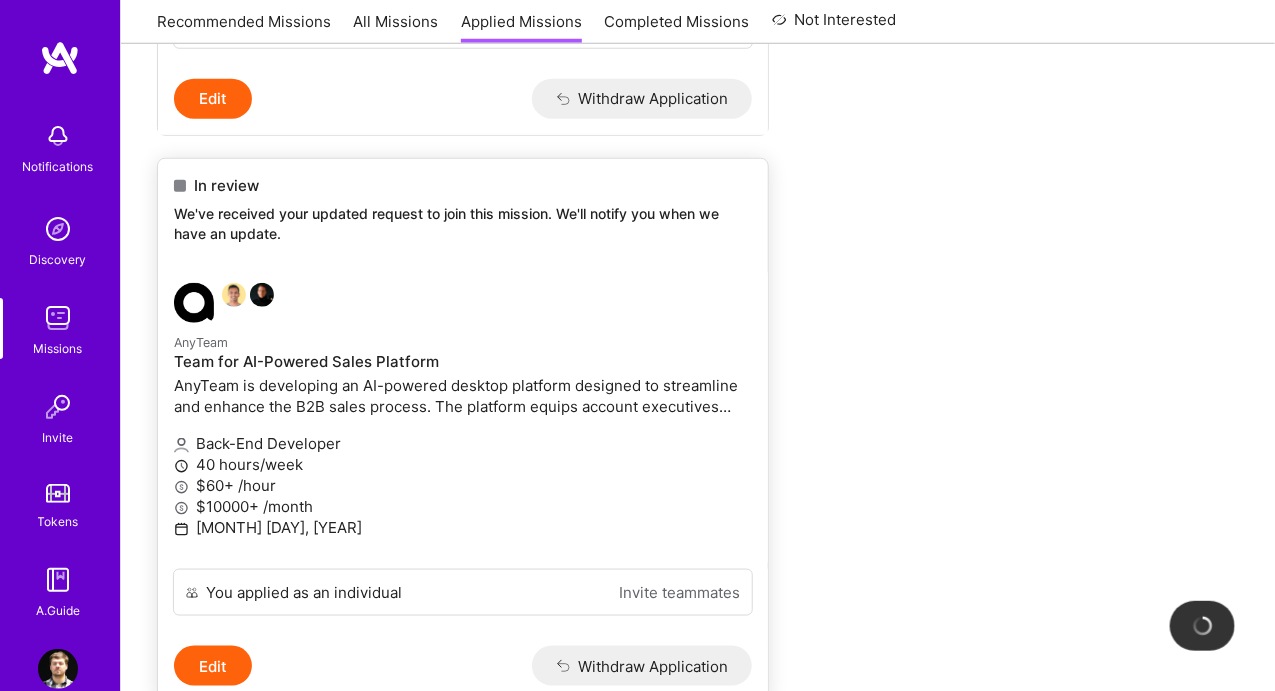 scroll, scrollTop: 700, scrollLeft: 0, axis: vertical 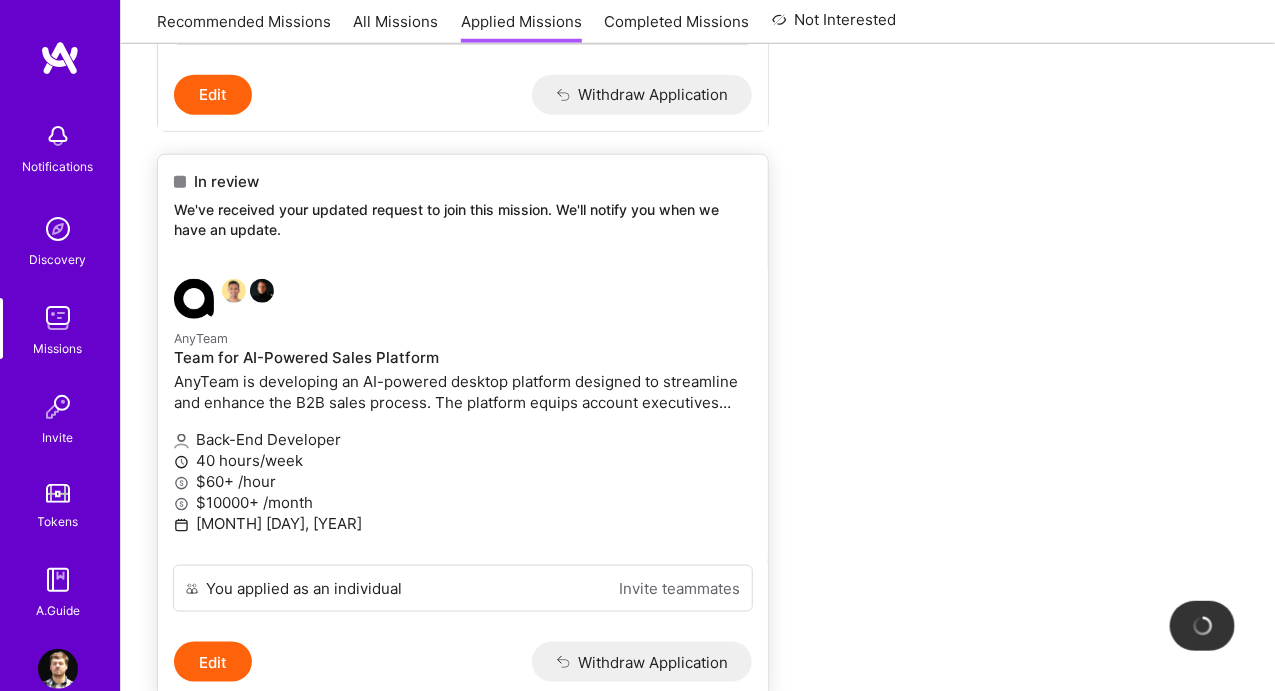 click on "AnyTeam is developing an AI-powered desktop platform designed to streamline and enhance the B2B sales process. The platform equips account executives with tools to research prospects, prepare for meetings, generate personalized sales materials, and receive real-time support during live calls. Core features include automated account insights, AI-generated battle cards and messaging, CRM and drive integrations, and a freemium billing model. The current focus is on building an AI-driven content canvas, integrating with platforms like Salesforce via Unified, and implementing feature gating tied to Stripe-based plans." at bounding box center [463, 392] 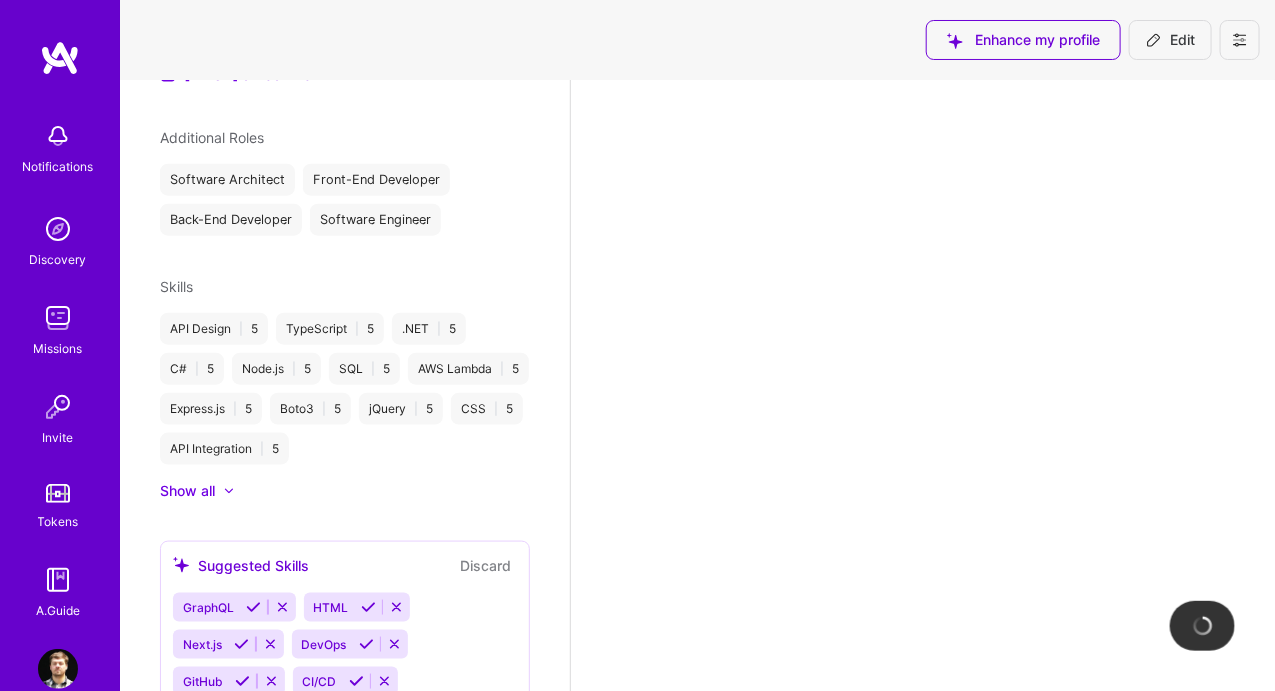 scroll, scrollTop: 0, scrollLeft: 0, axis: both 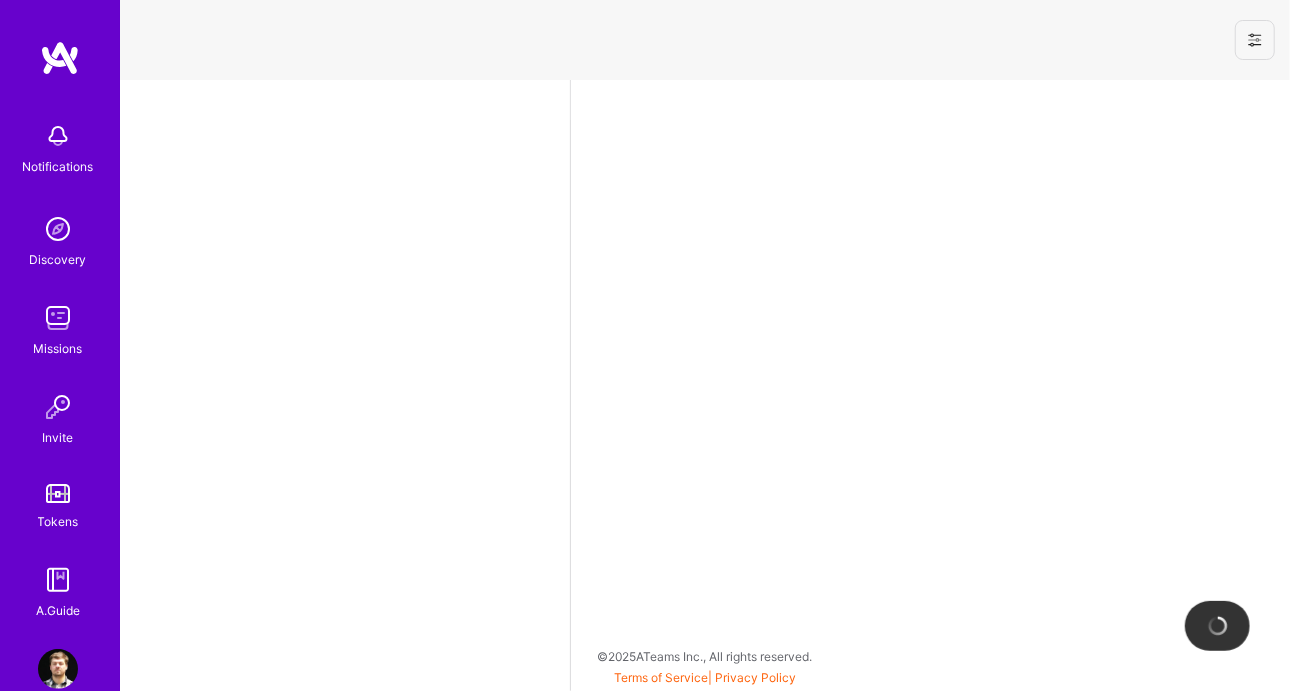 select on "RO" 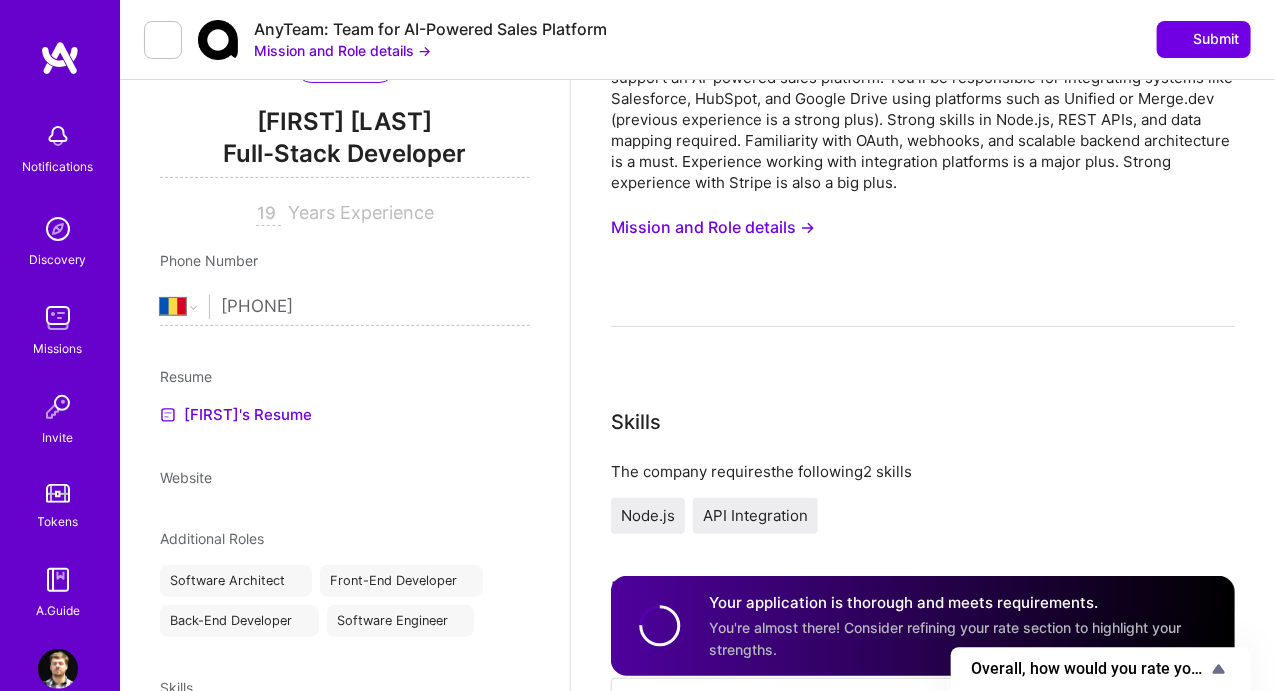scroll, scrollTop: 0, scrollLeft: 0, axis: both 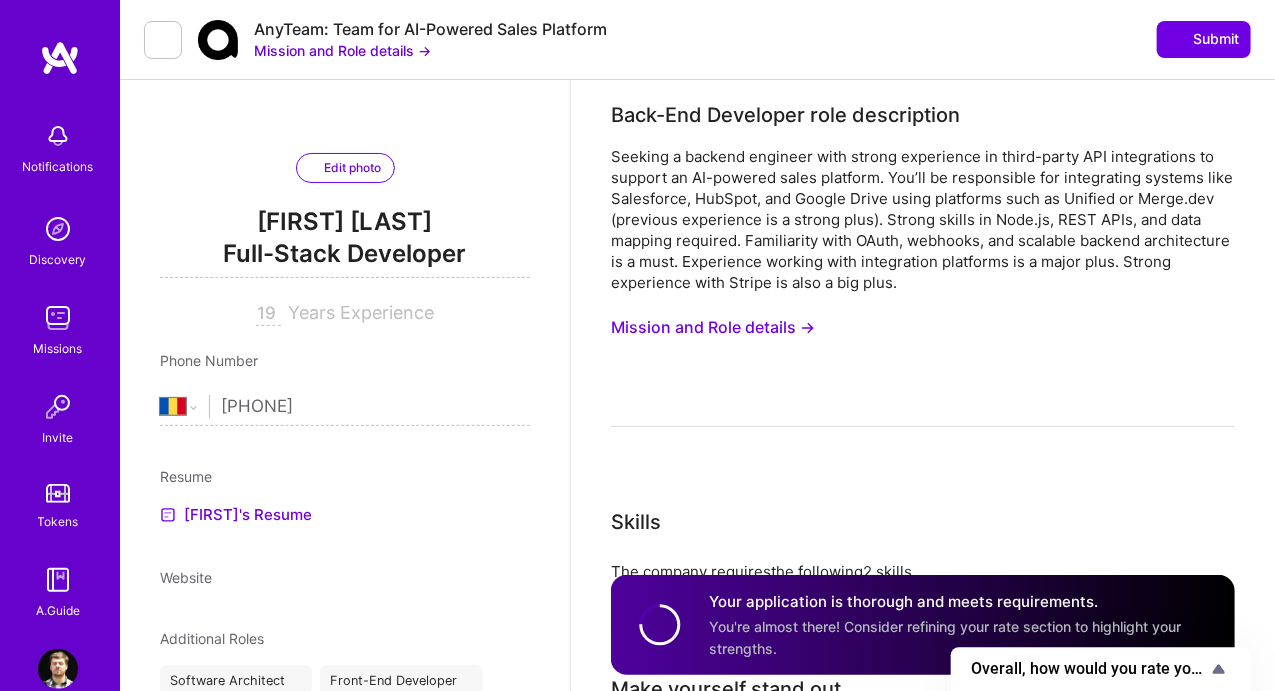 click on "Mission and Role details →" at bounding box center [713, 327] 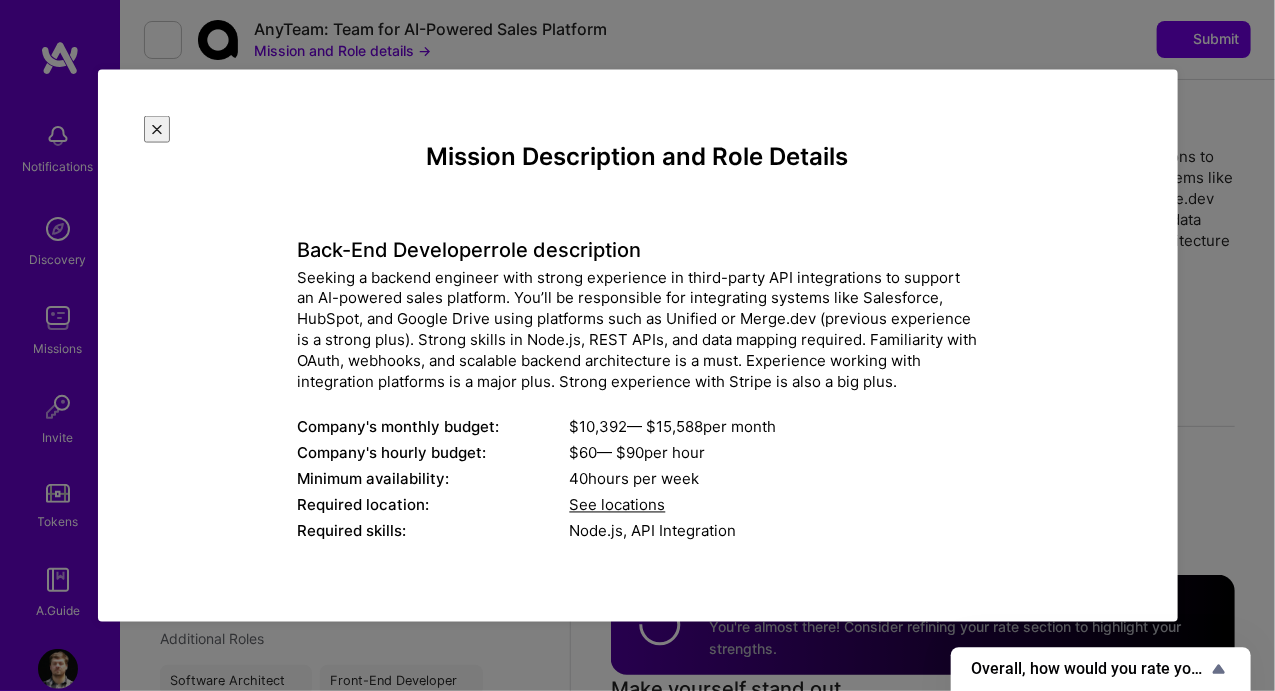 scroll, scrollTop: 194, scrollLeft: 0, axis: vertical 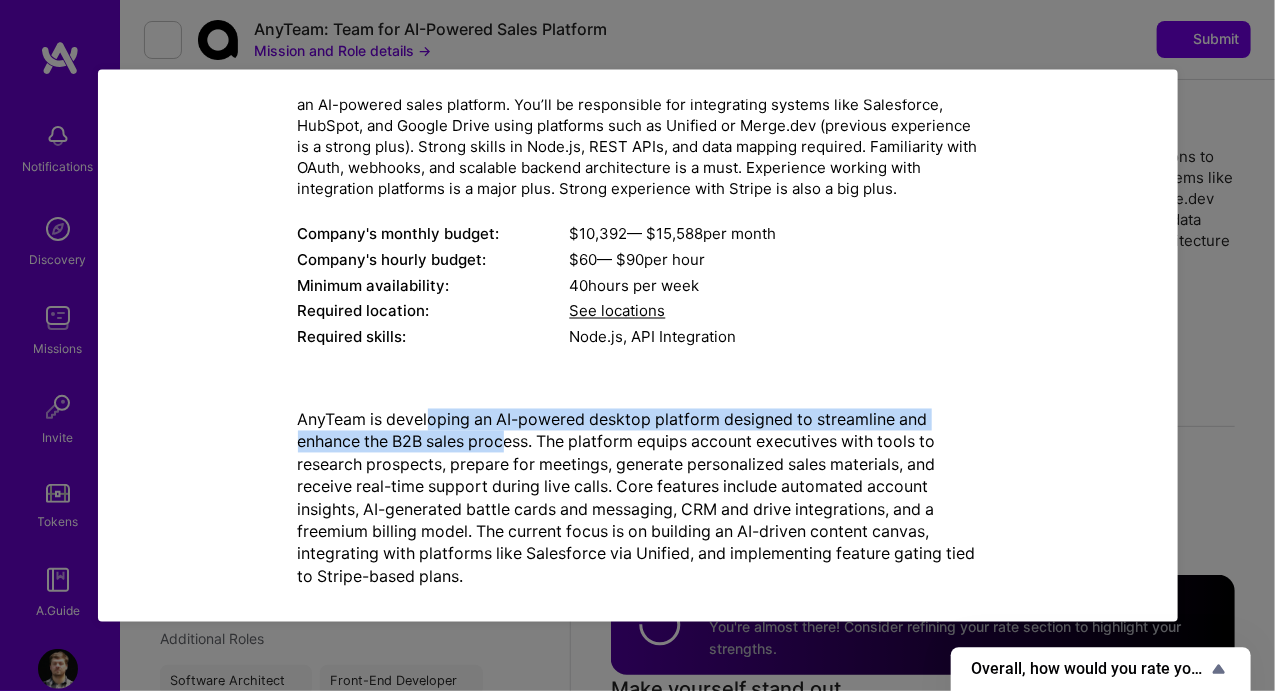 drag, startPoint x: 425, startPoint y: 401, endPoint x: 748, endPoint y: 408, distance: 323.07584 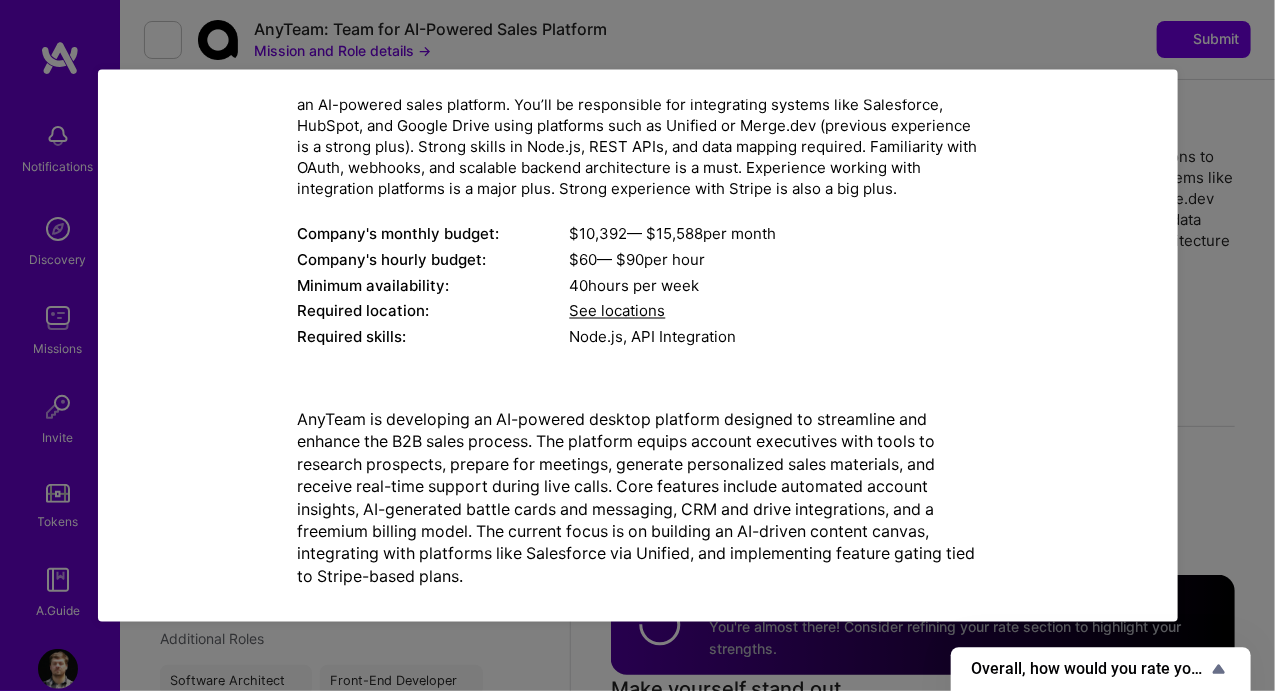 click on "AnyTeam is developing an AI-powered desktop platform designed to streamline and enhance the B2B sales process. The platform equips account executives with tools to research prospects, prepare for meetings, generate personalized sales materials, and receive real-time support during live calls. Core features include automated account insights, AI-generated battle cards and messaging, CRM and drive integrations, and a freemium billing model. The current focus is on building an AI-driven content canvas, integrating with platforms like Salesforce via Unified, and implementing feature gating tied to Stripe-based plans." at bounding box center [638, 497] 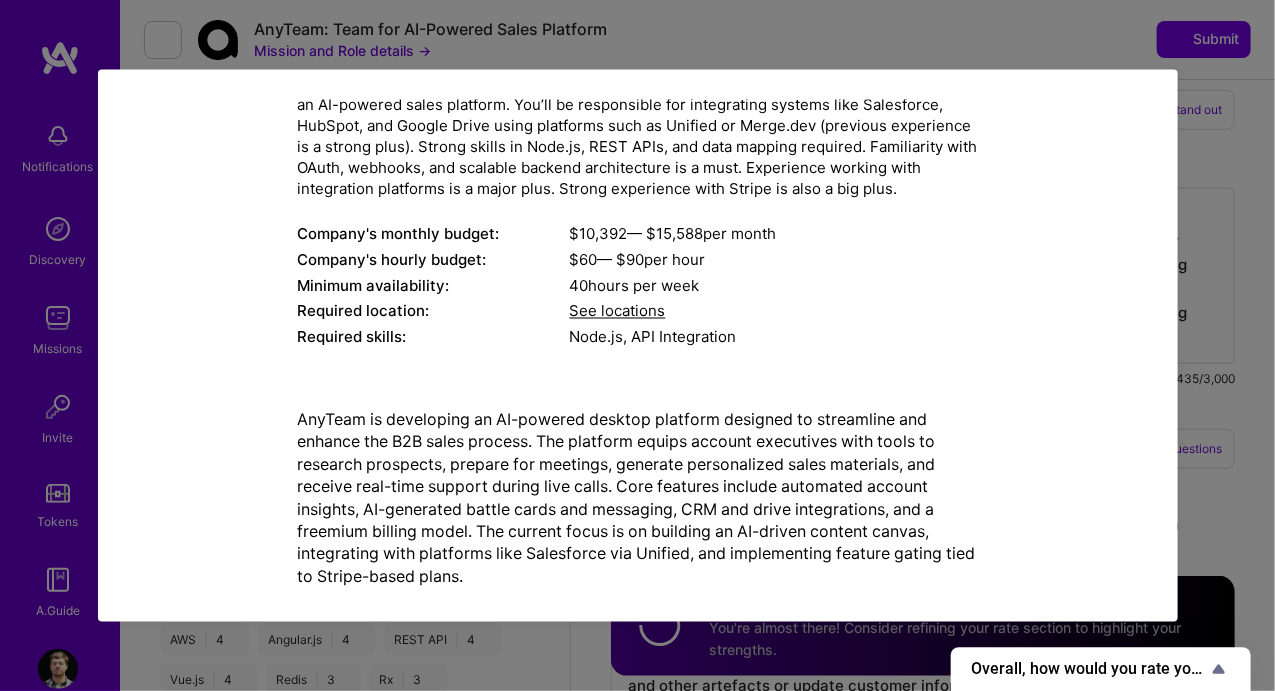 scroll, scrollTop: 600, scrollLeft: 0, axis: vertical 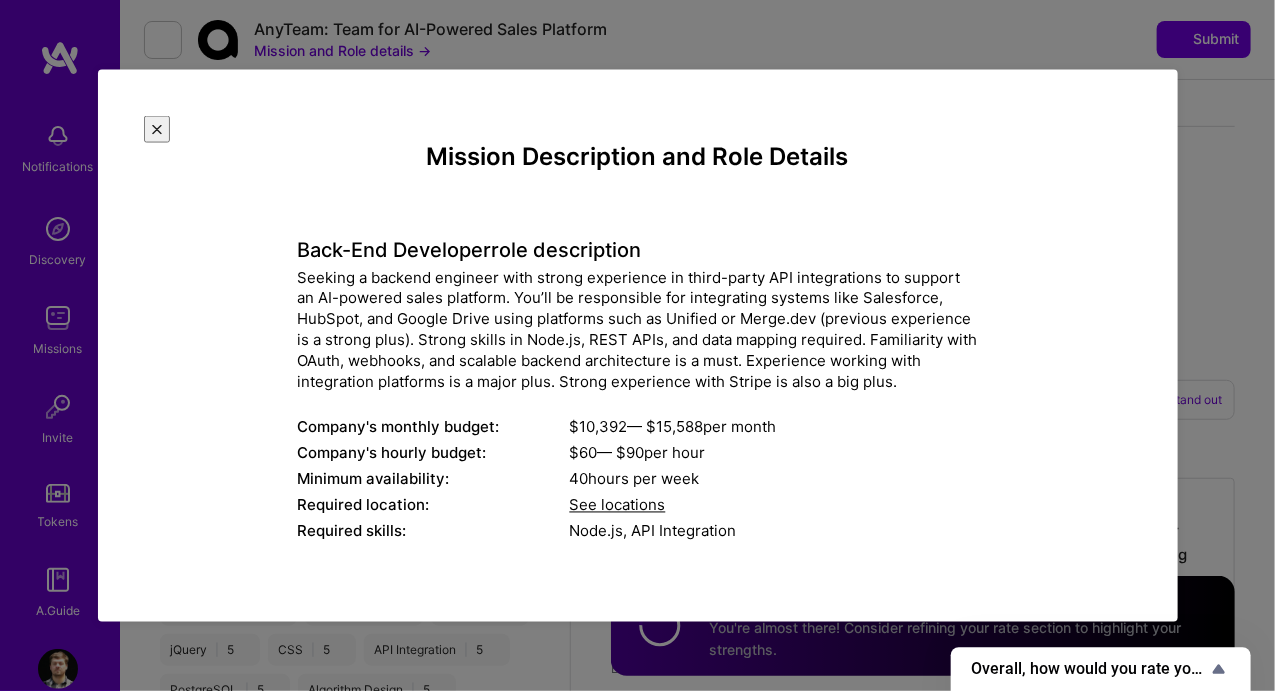 click at bounding box center [157, 129] 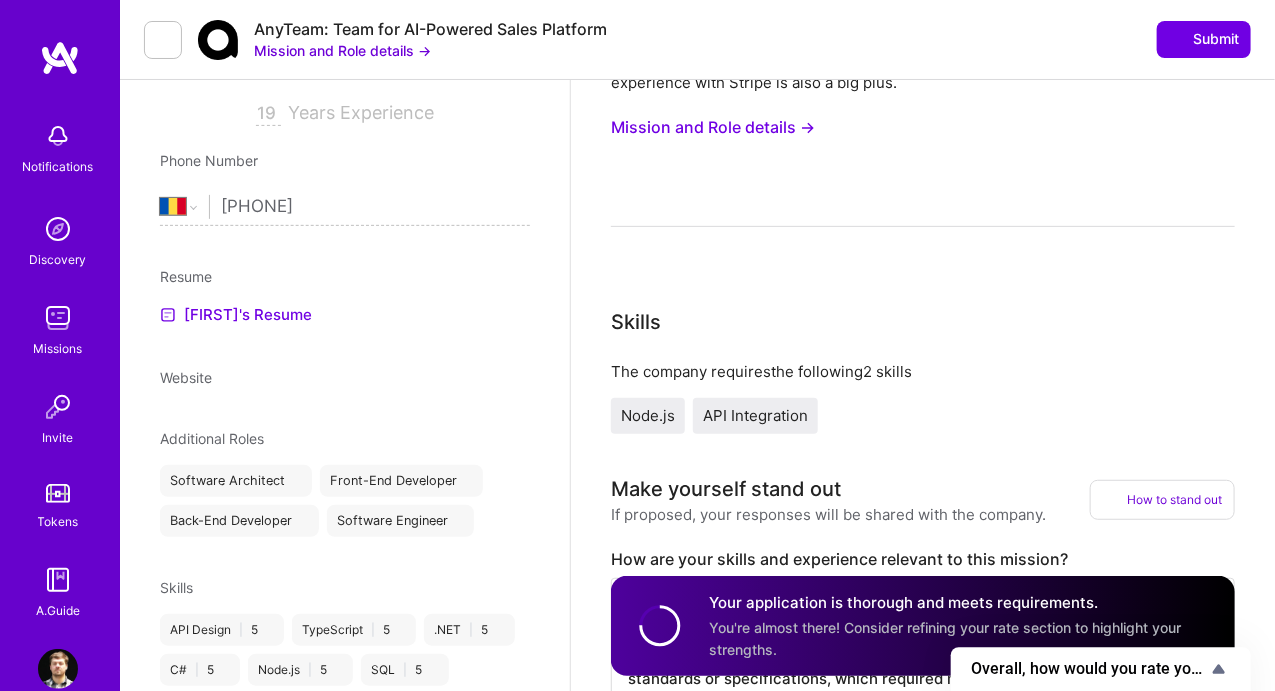scroll, scrollTop: 100, scrollLeft: 0, axis: vertical 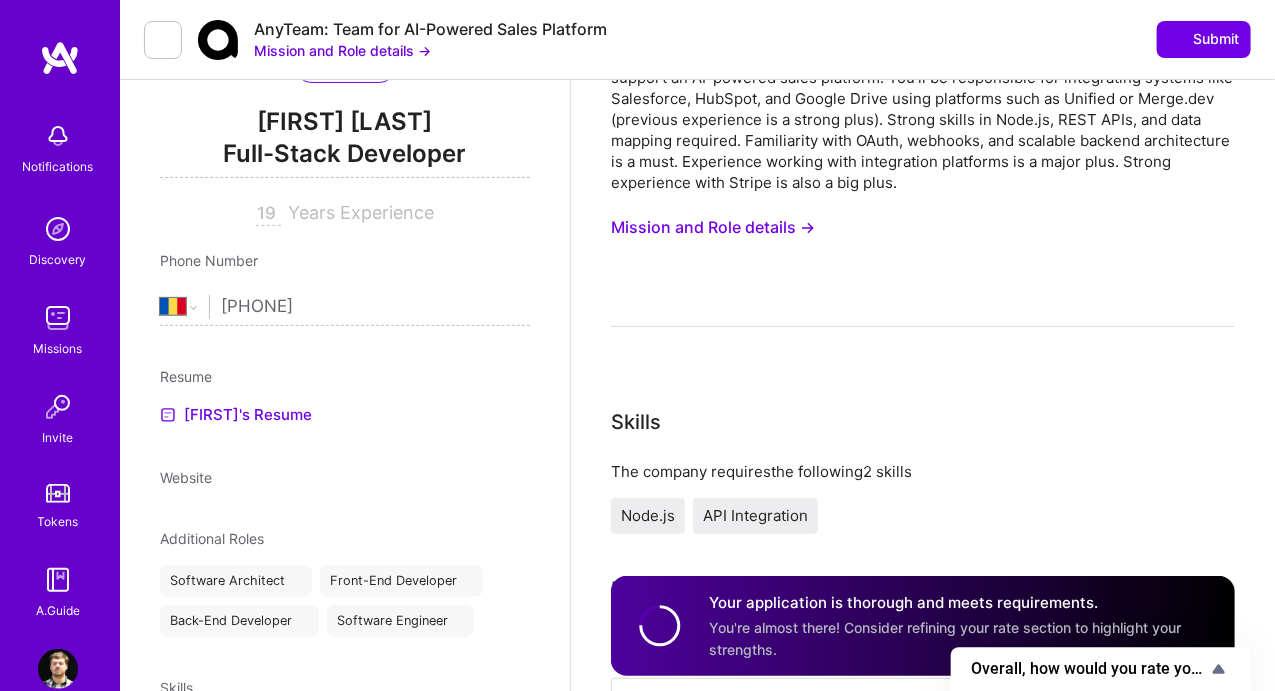 click on "Mission and Role details →" at bounding box center (342, 50) 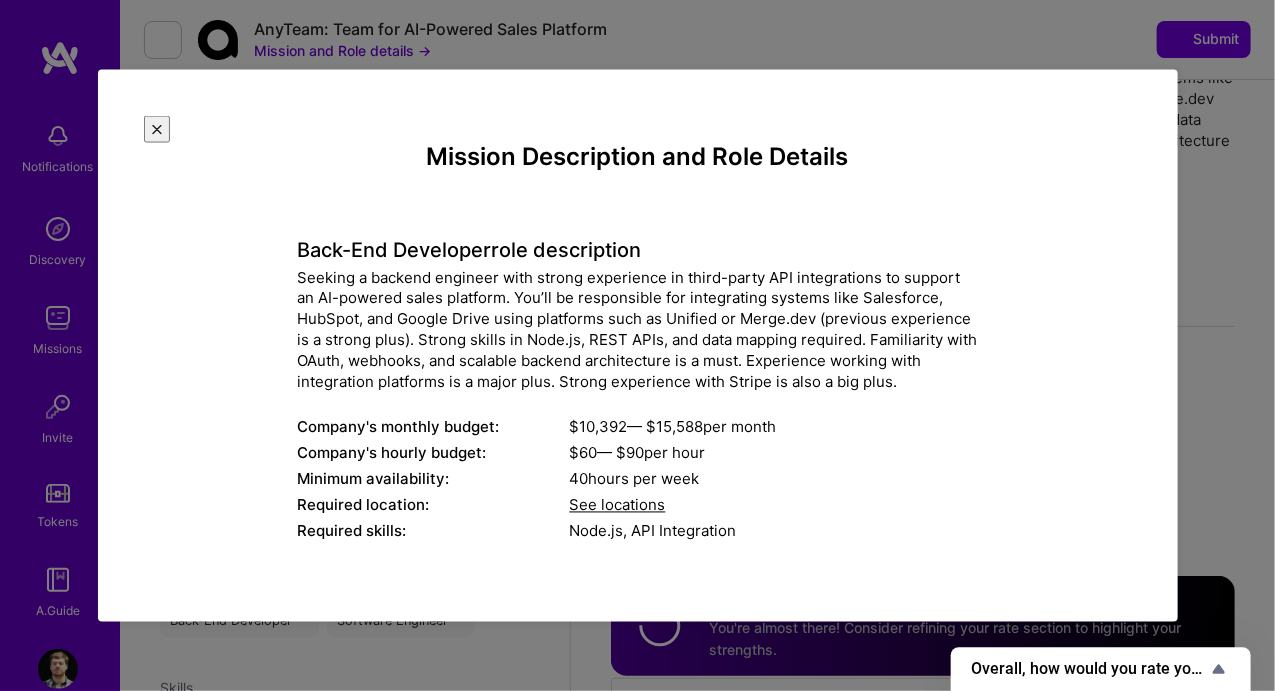 click on "Mission Description and Role Details Back-End Developer  role description Seeking a backend engineer with strong experience in third-party API integrations to support an AI-powered sales platform. You’ll be responsible for integrating systems like Salesforce, HubSpot, and Google Drive using platforms such as Unified or Merge.dev (previous experience is a strong plus). Strong skills in Node.js, REST APIs, and data mapping required. Familiarity with OAuth, webhooks, and scalable backend architecture is a must. Experience working with integration platforms is a major plus. Strong experience with Stripe is also a big plus. Company's monthly budget: $ [PRICE]  — $ [PRICE]  per month Company's hourly budget: $ [PRICE]  — $ [PRICE]  per hour Minimum availability: 40  hours per week Required location: See locations Required skills: Node.js, API Integration" at bounding box center (638, 345) 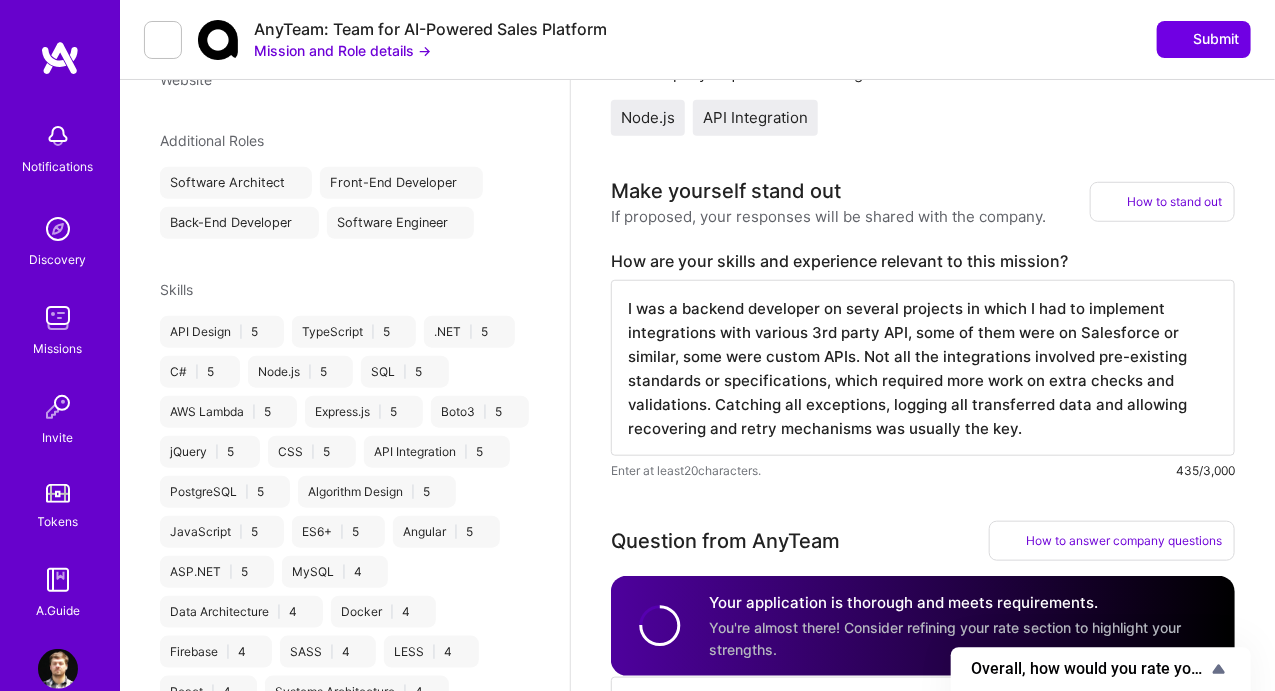 scroll, scrollTop: 500, scrollLeft: 0, axis: vertical 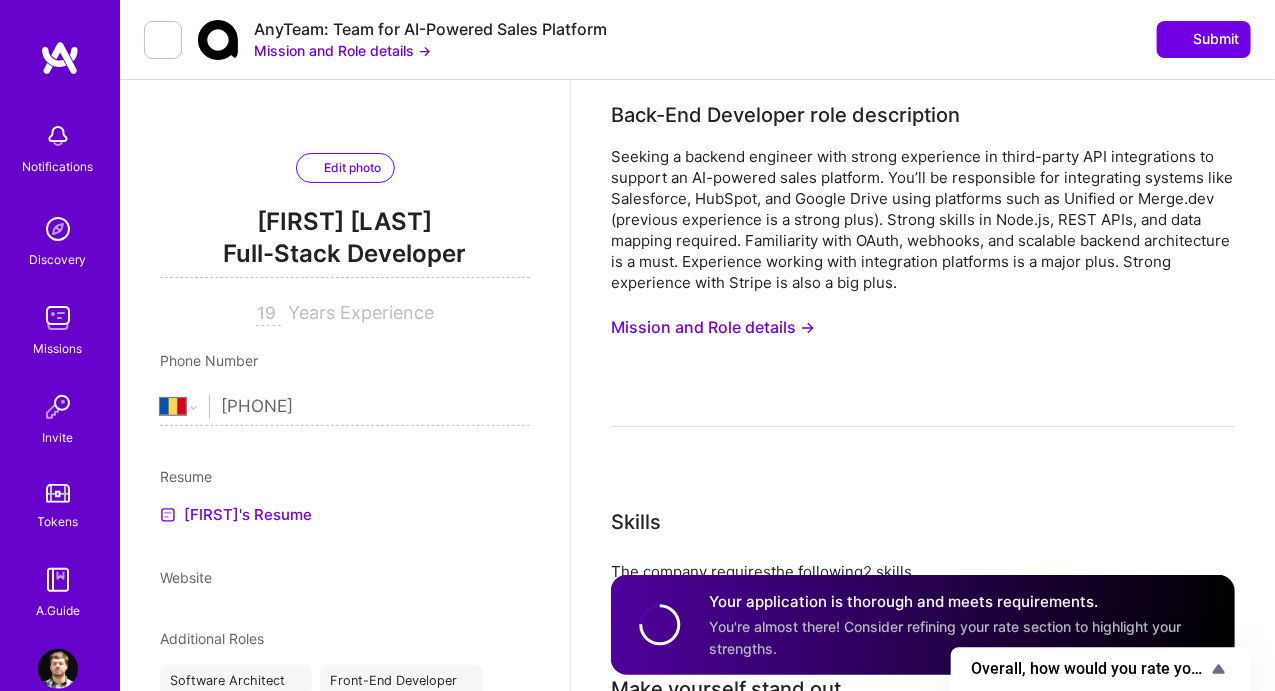 click at bounding box center [218, 40] 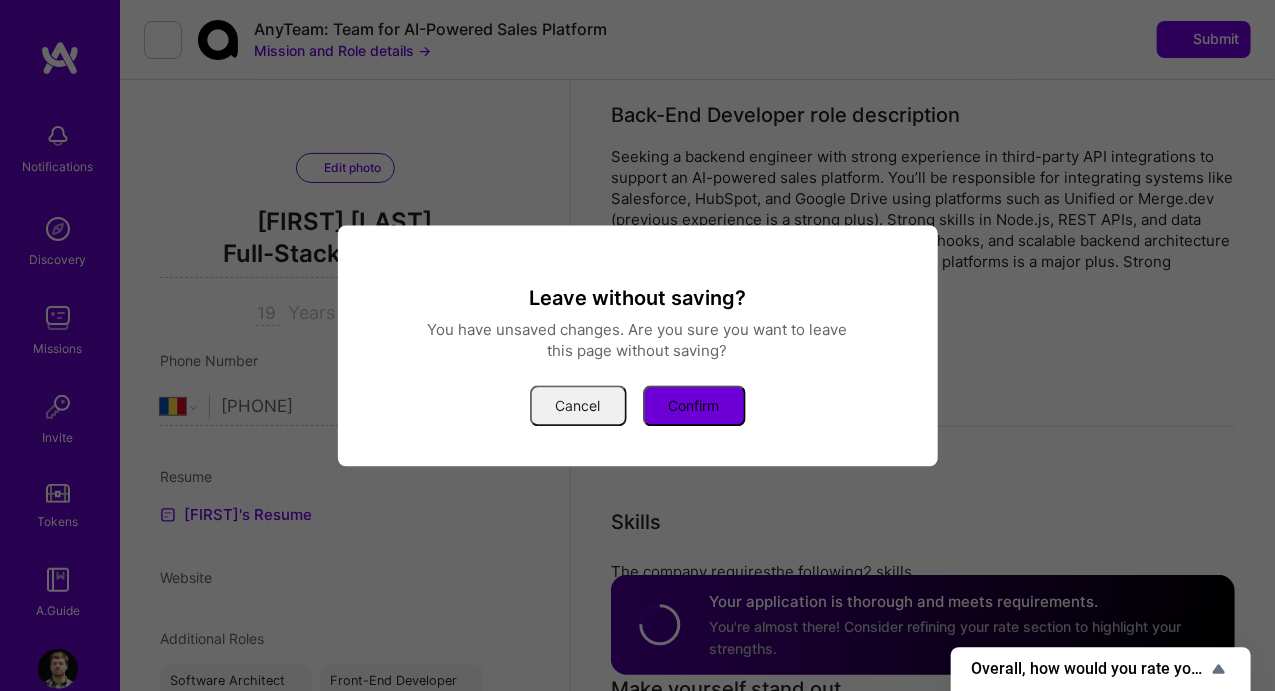 click on "Cancel" at bounding box center [578, 405] 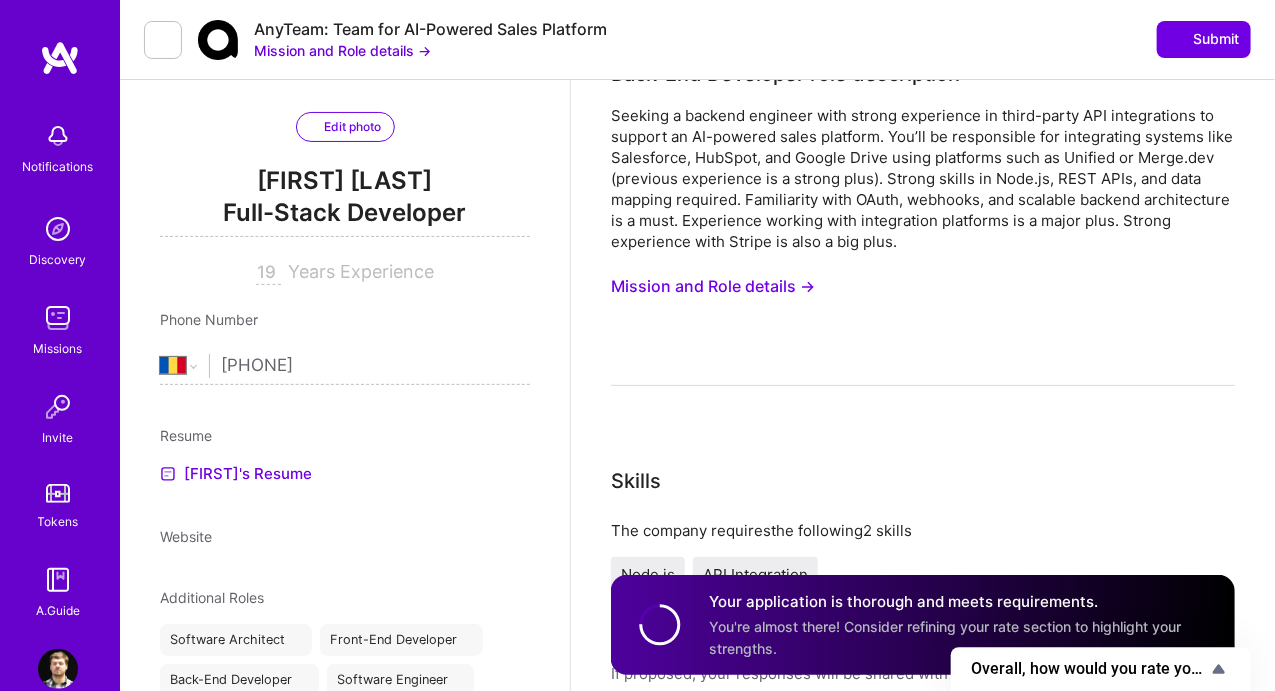 scroll, scrollTop: 0, scrollLeft: 0, axis: both 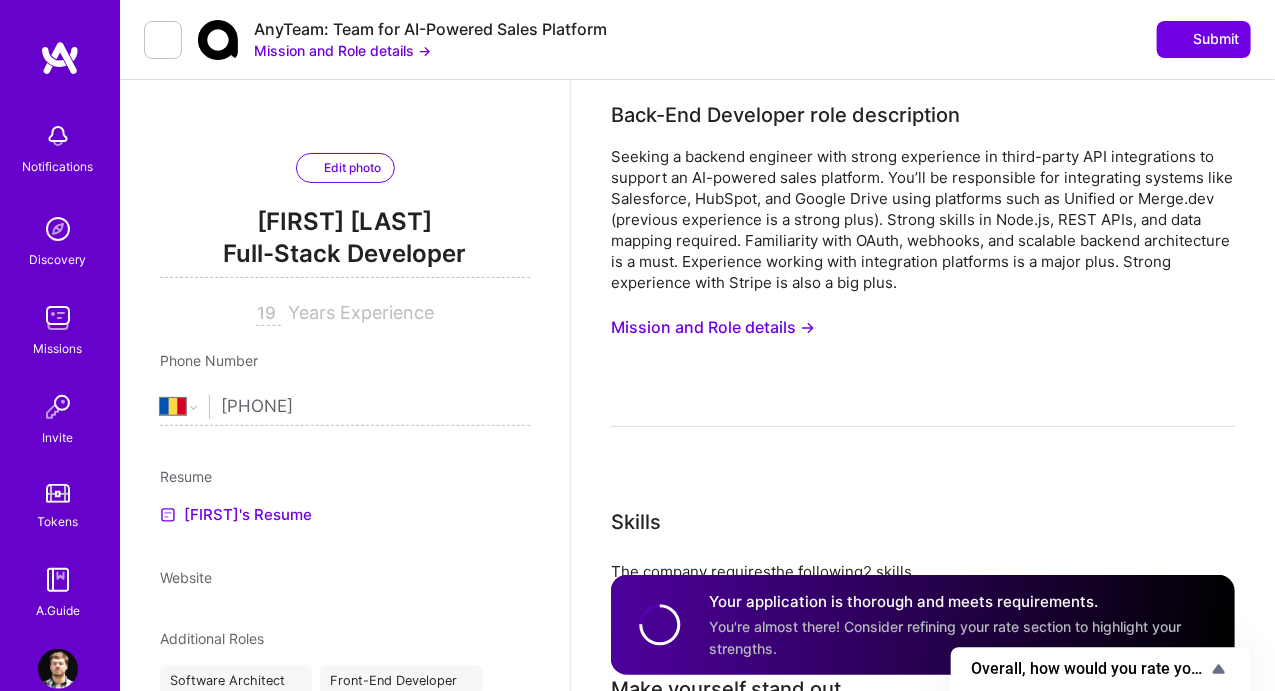 click on "Mission and Role details →" at bounding box center (713, 327) 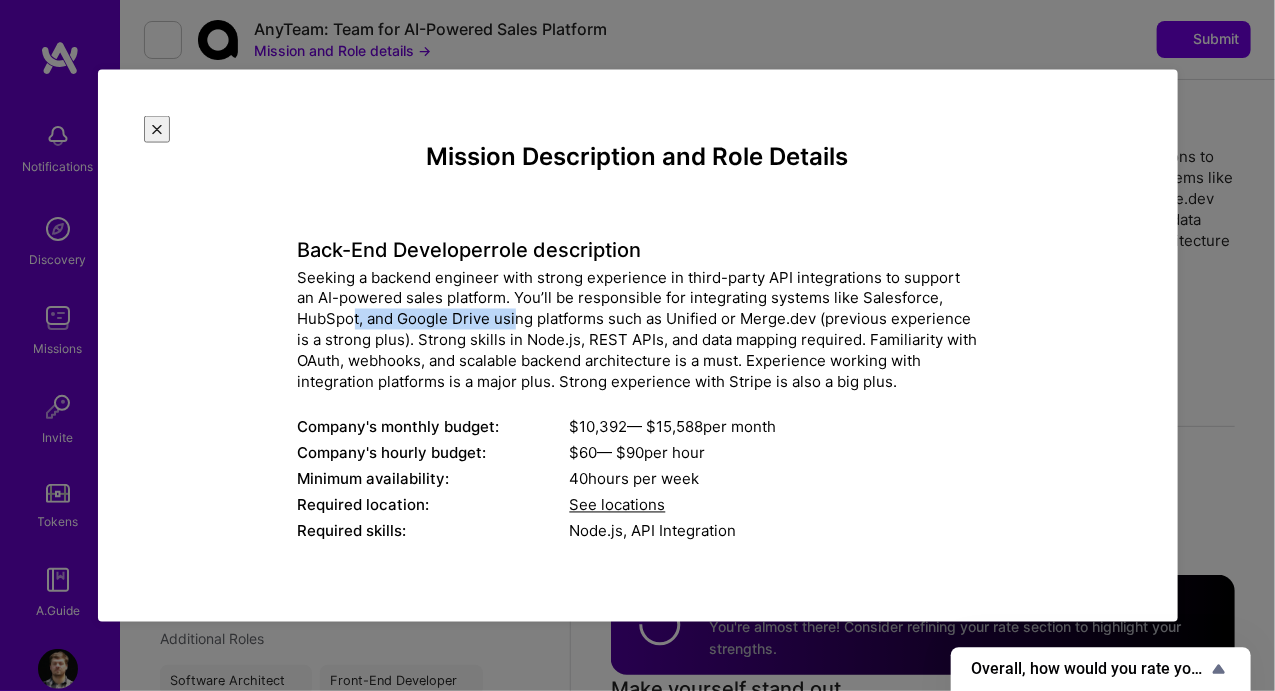 drag, startPoint x: 417, startPoint y: 286, endPoint x: 637, endPoint y: 286, distance: 220 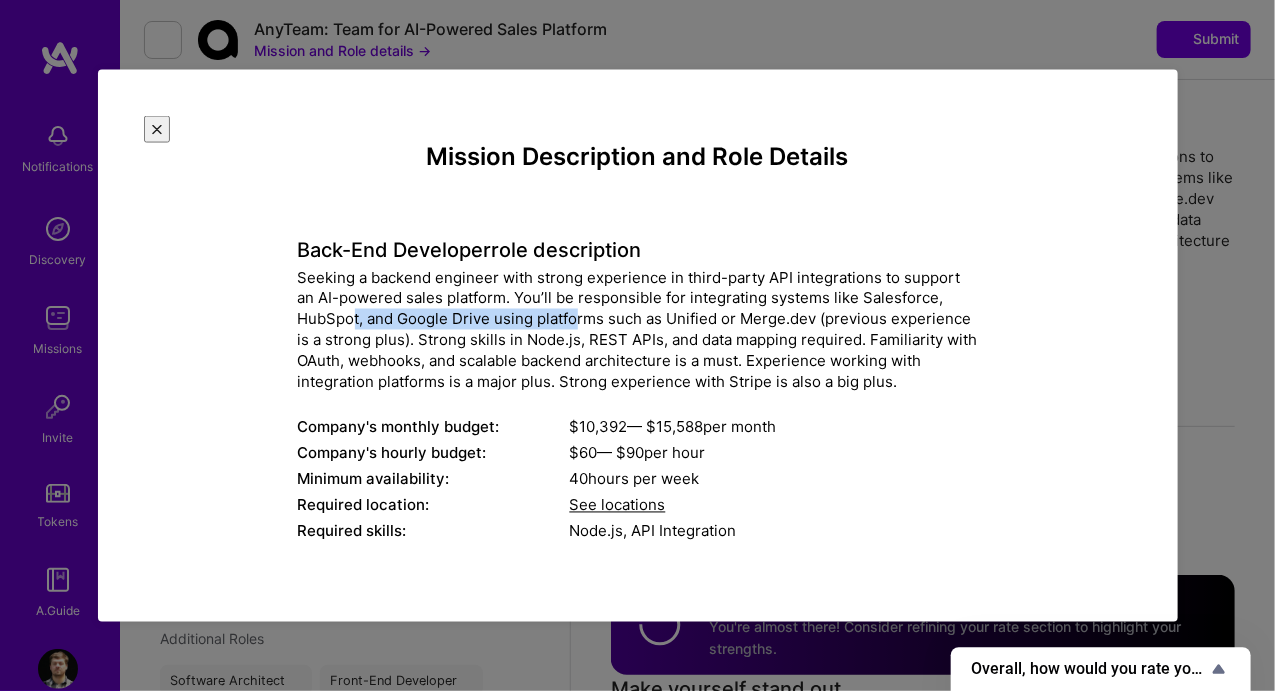 click on "Seeking a backend engineer with strong experience in third-party API integrations to support an AI-powered sales platform. You’ll be responsible for integrating systems like Salesforce, HubSpot, and Google Drive using platforms such as Unified or Merge.dev (previous experience is a strong plus). Strong skills in Node.js, REST APIs, and data mapping required. Familiarity with OAuth, webhooks, and scalable backend architecture is a must. Experience working with integration platforms is a major plus. Strong experience with Stripe is also a big plus." at bounding box center (638, 329) 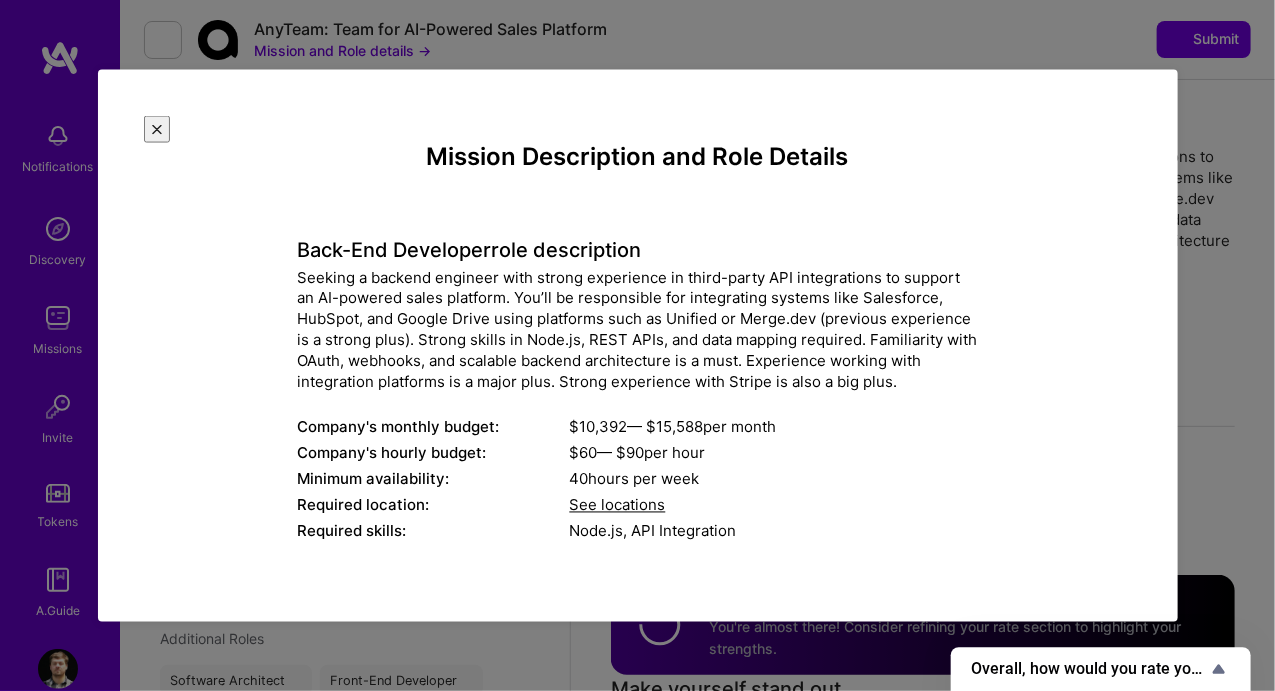 drag, startPoint x: 401, startPoint y: 271, endPoint x: 672, endPoint y: 272, distance: 271.00183 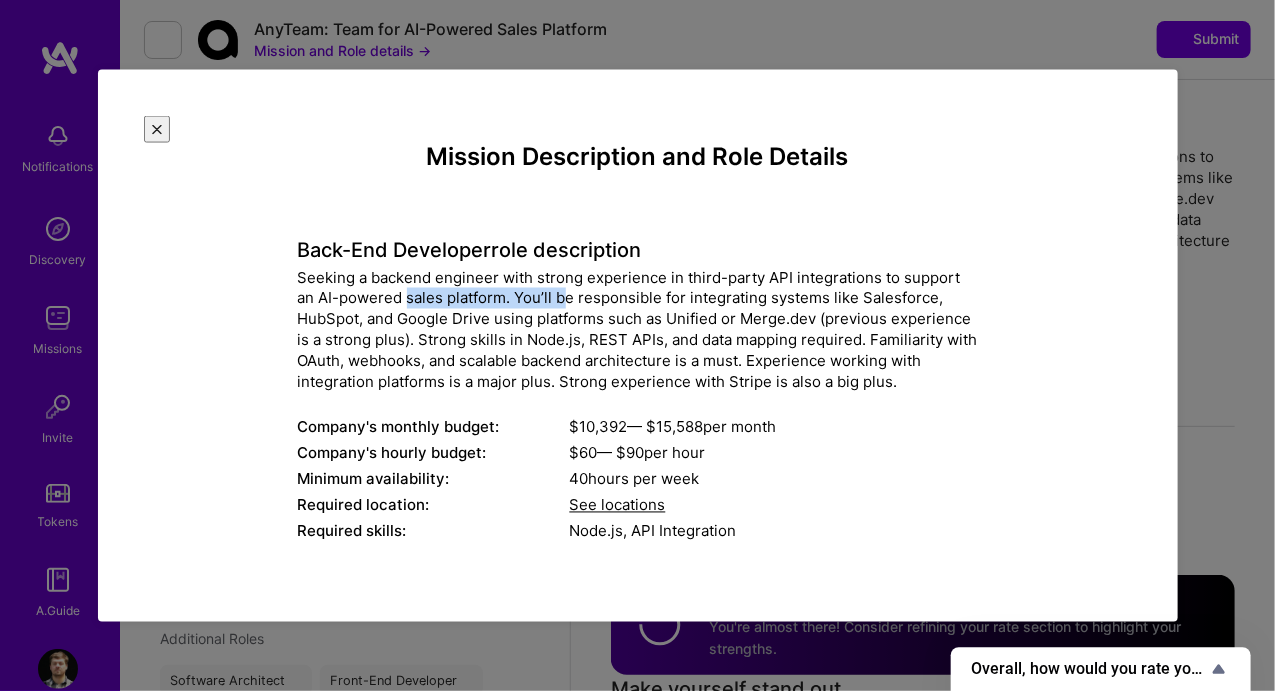 click on "Seeking a backend engineer with strong experience in third-party API integrations to support an AI-powered sales platform. You’ll be responsible for integrating systems like Salesforce, HubSpot, and Google Drive using platforms such as Unified or Merge.dev (previous experience is a strong plus). Strong skills in Node.js, REST APIs, and data mapping required. Familiarity with OAuth, webhooks, and scalable backend architecture is a must. Experience working with integration platforms is a major plus. Strong experience with Stripe is also a big plus." at bounding box center (638, 329) 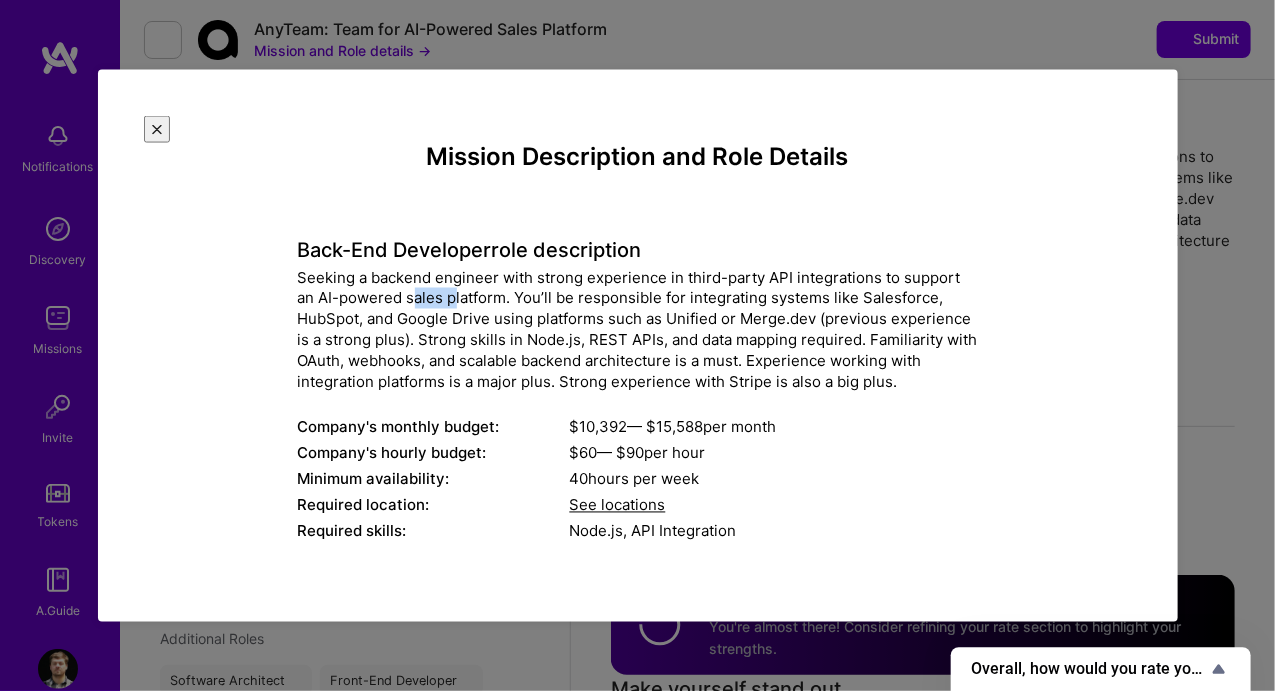 drag, startPoint x: 509, startPoint y: 266, endPoint x: 692, endPoint y: 281, distance: 183.61372 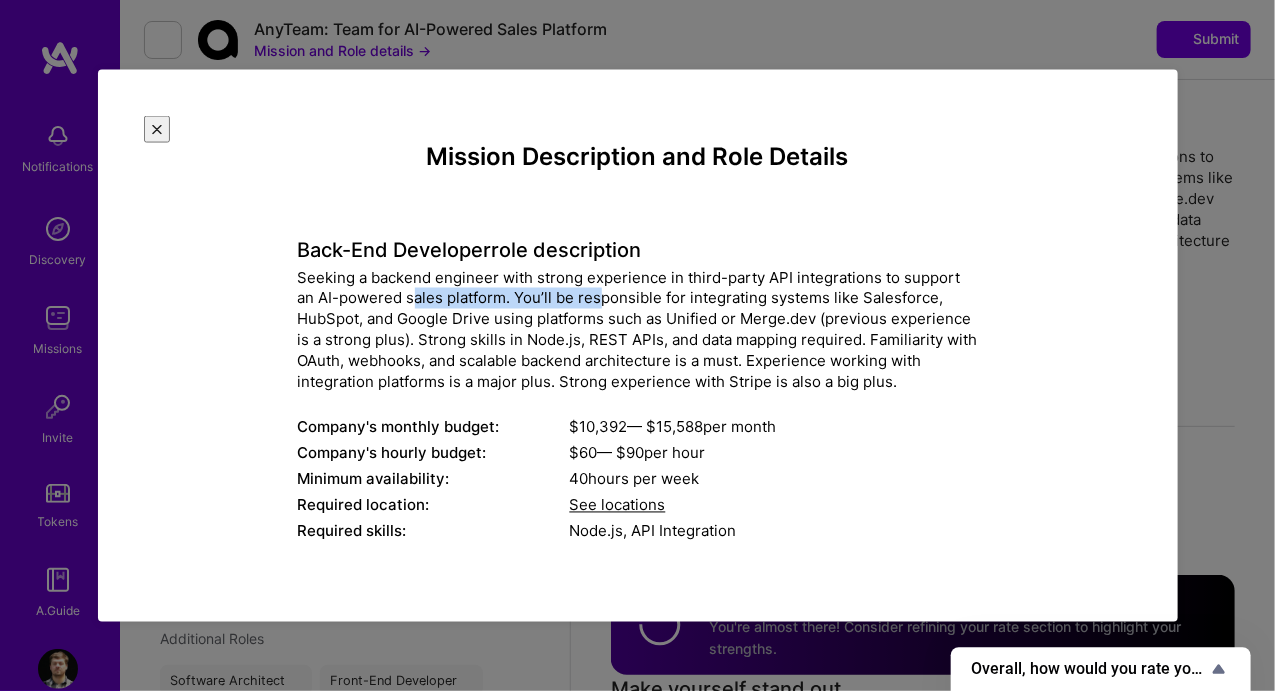 click on "Seeking a backend engineer with strong experience in third-party API integrations to support an AI-powered sales platform. You’ll be responsible for integrating systems like Salesforce, HubSpot, and Google Drive using platforms such as Unified or Merge.dev (previous experience is a strong plus). Strong skills in Node.js, REST APIs, and data mapping required. Familiarity with OAuth, webhooks, and scalable backend architecture is a must. Experience working with integration platforms is a major plus. Strong experience with Stripe is also a big plus." at bounding box center [638, 329] 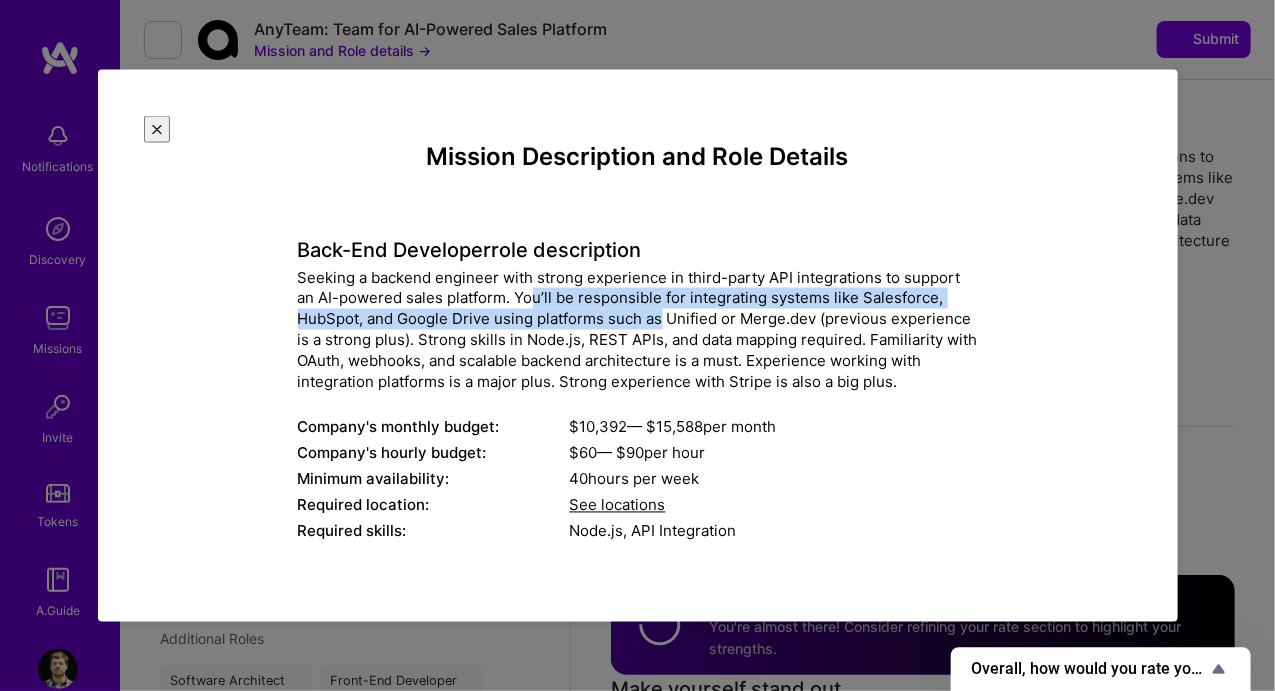 drag, startPoint x: 577, startPoint y: 283, endPoint x: 795, endPoint y: 289, distance: 218.08255 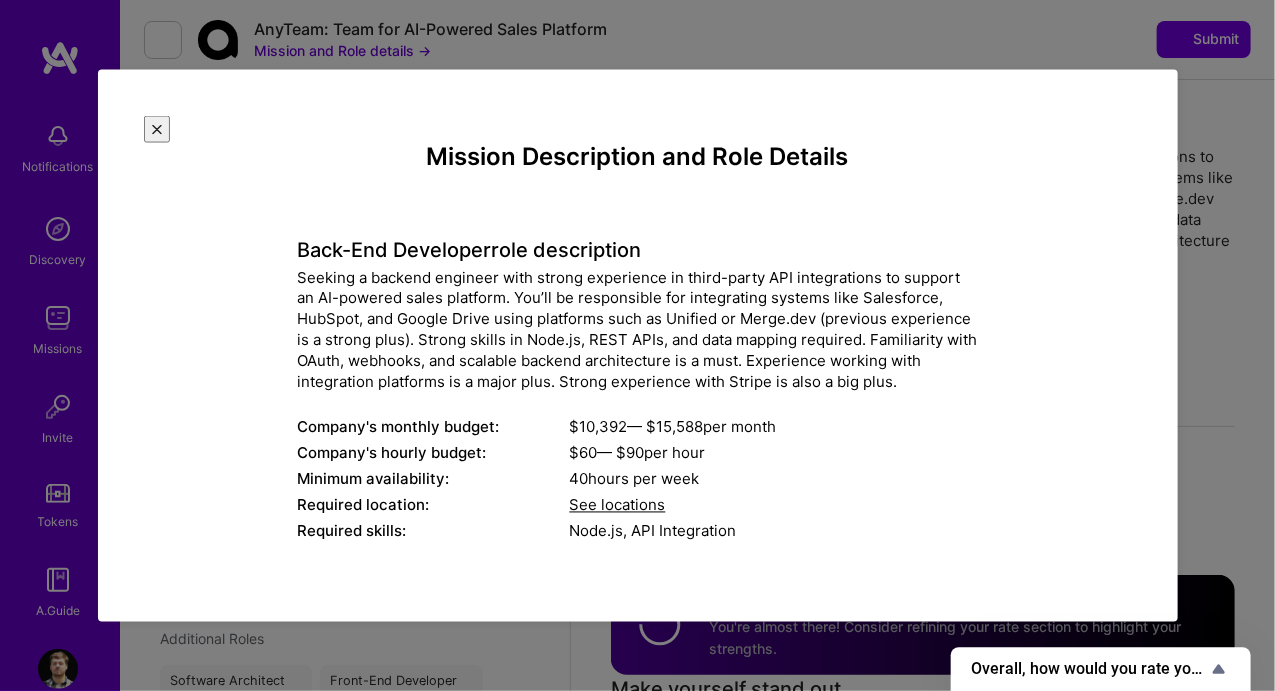 click on "Seeking a backend engineer with strong experience in third-party API integrations to support an AI-powered sales platform. You’ll be responsible for integrating systems like Salesforce, HubSpot, and Google Drive using platforms such as Unified or Merge.dev (previous experience is a strong plus). Strong skills in Node.js, REST APIs, and data mapping required. Familiarity with OAuth, webhooks, and scalable backend architecture is a must. Experience working with integration platforms is a major plus. Strong experience with Stripe is also a big plus." at bounding box center (638, 329) 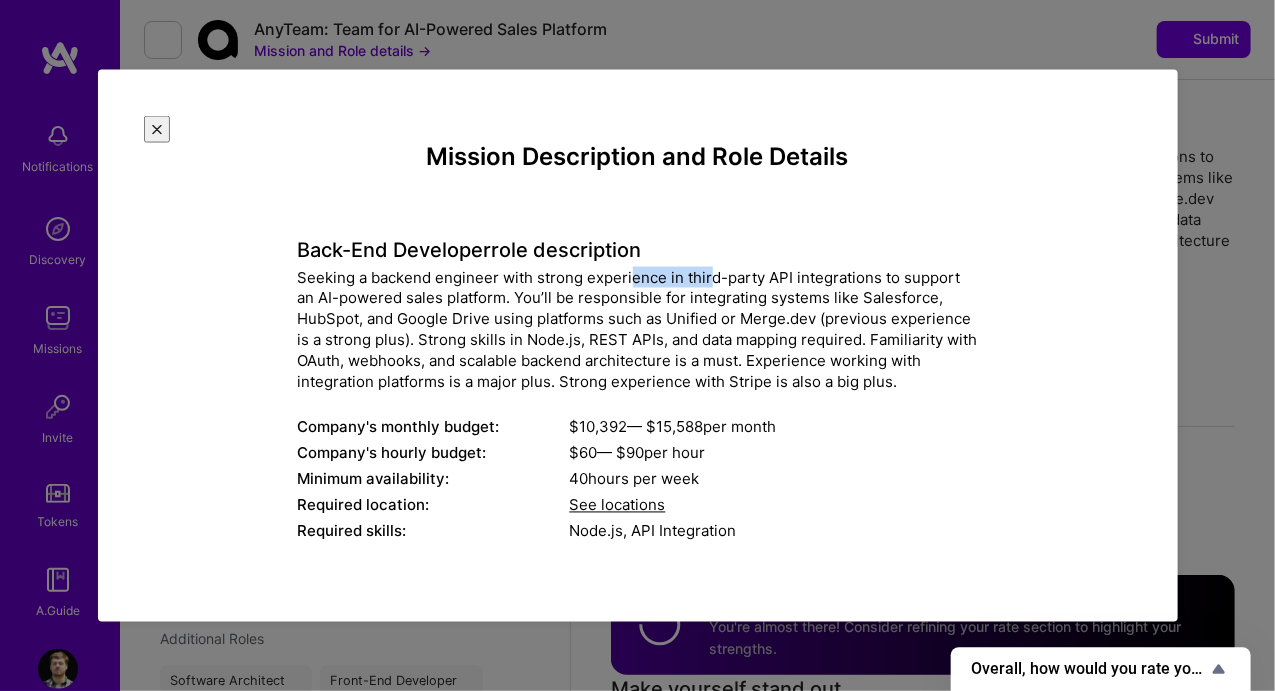 click on "Seeking a backend engineer with strong experience in third-party API integrations to support an AI-powered sales platform. You’ll be responsible for integrating systems like Salesforce, HubSpot, and Google Drive using platforms such as Unified or Merge.dev (previous experience is a strong plus). Strong skills in Node.js, REST APIs, and data mapping required. Familiarity with OAuth, webhooks, and scalable backend architecture is a must. Experience working with integration platforms is a major plus. Strong experience with Stripe is also a big plus." at bounding box center (638, 329) 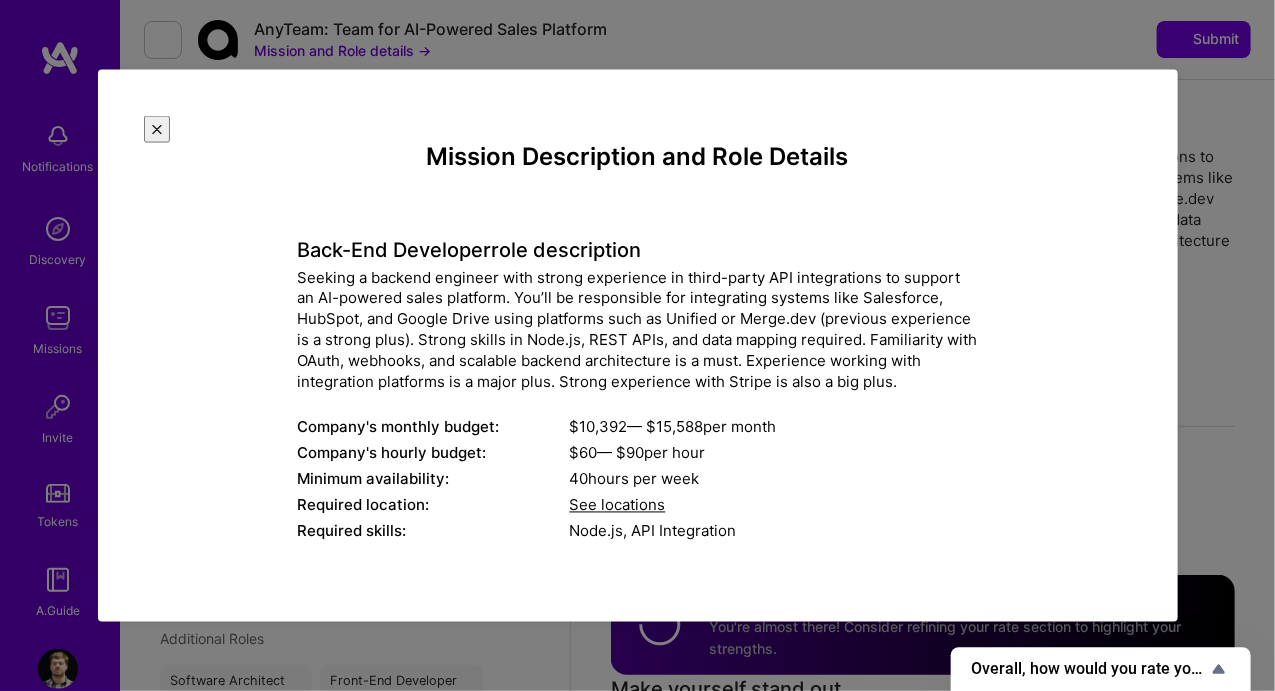 drag, startPoint x: 874, startPoint y: 247, endPoint x: 845, endPoint y: 247, distance: 29 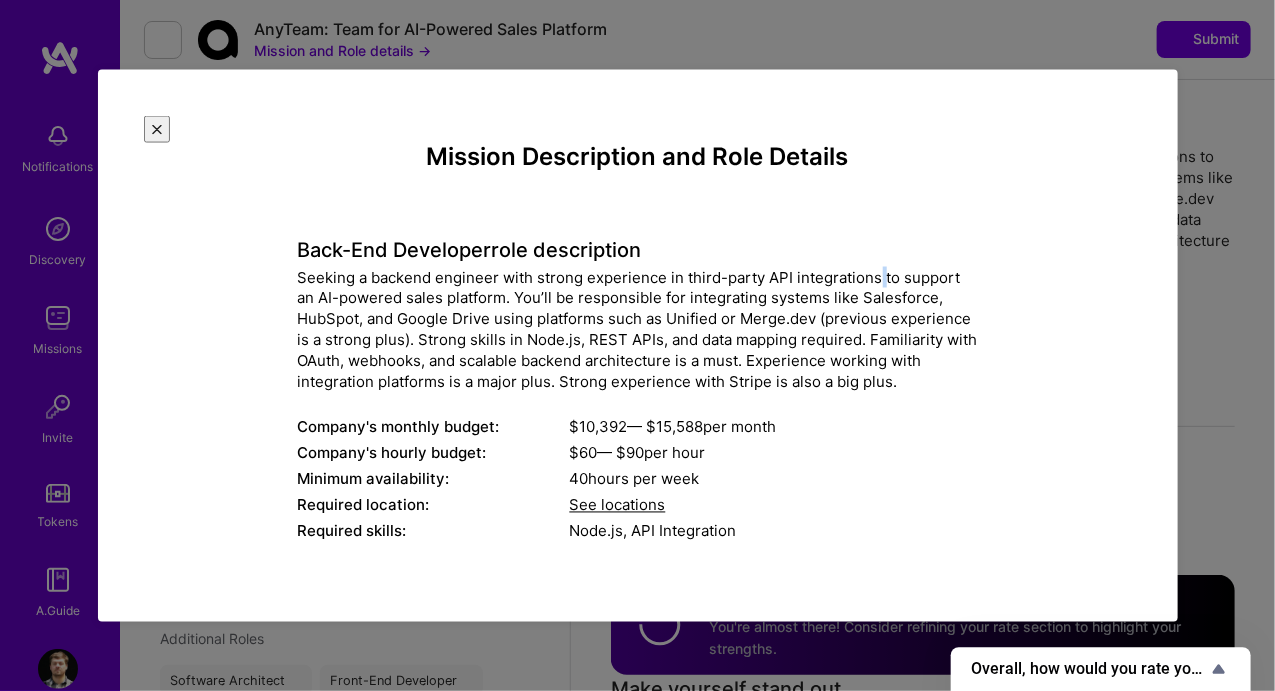 click on "Seeking a backend engineer with strong experience in third-party API integrations to support an AI-powered sales platform. You’ll be responsible for integrating systems like Salesforce, HubSpot, and Google Drive using platforms such as Unified or Merge.dev (previous experience is a strong plus). Strong skills in Node.js, REST APIs, and data mapping required. Familiarity with OAuth, webhooks, and scalable backend architecture is a must. Experience working with integration platforms is a major plus. Strong experience with Stripe is also a big plus." at bounding box center (638, 329) 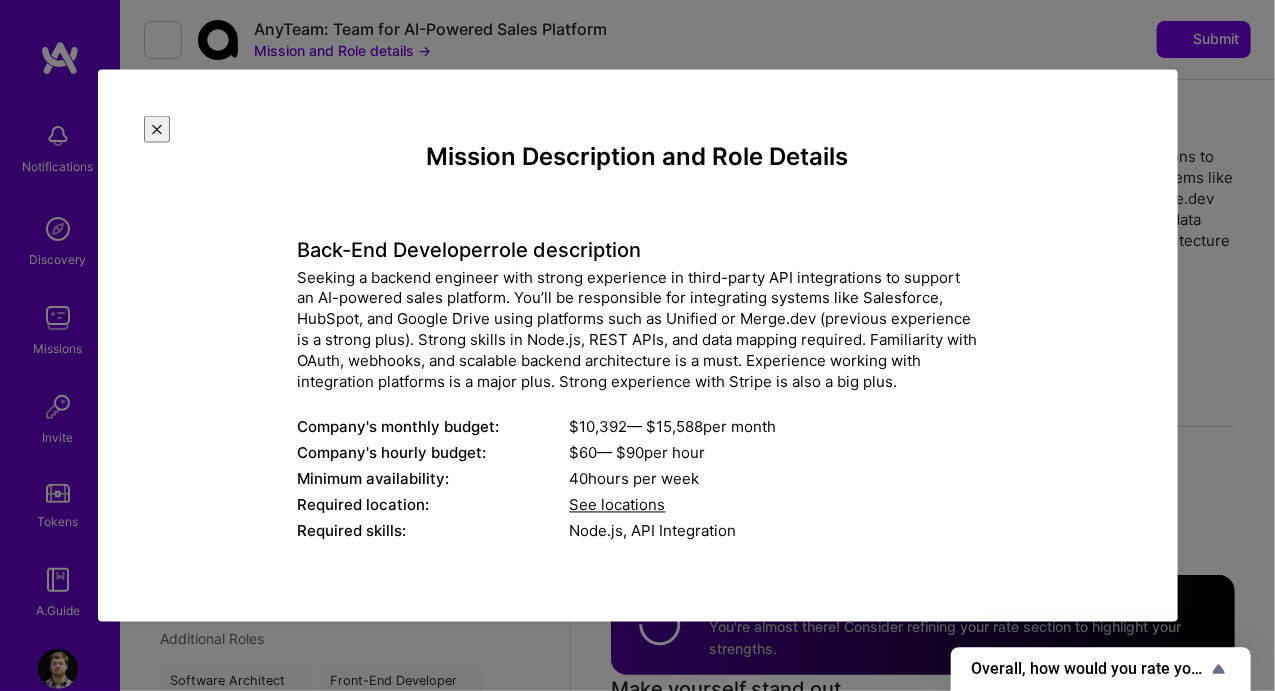 click on "Seeking a backend engineer with strong experience in third-party API integrations to support an AI-powered sales platform. You’ll be responsible for integrating systems like Salesforce, HubSpot, and Google Drive using platforms such as Unified or Merge.dev (previous experience is a strong plus). Strong skills in Node.js, REST APIs, and data mapping required. Familiarity with OAuth, webhooks, and scalable backend architecture is a must. Experience working with integration platforms is a major plus. Strong experience with Stripe is also a big plus." at bounding box center [638, 329] 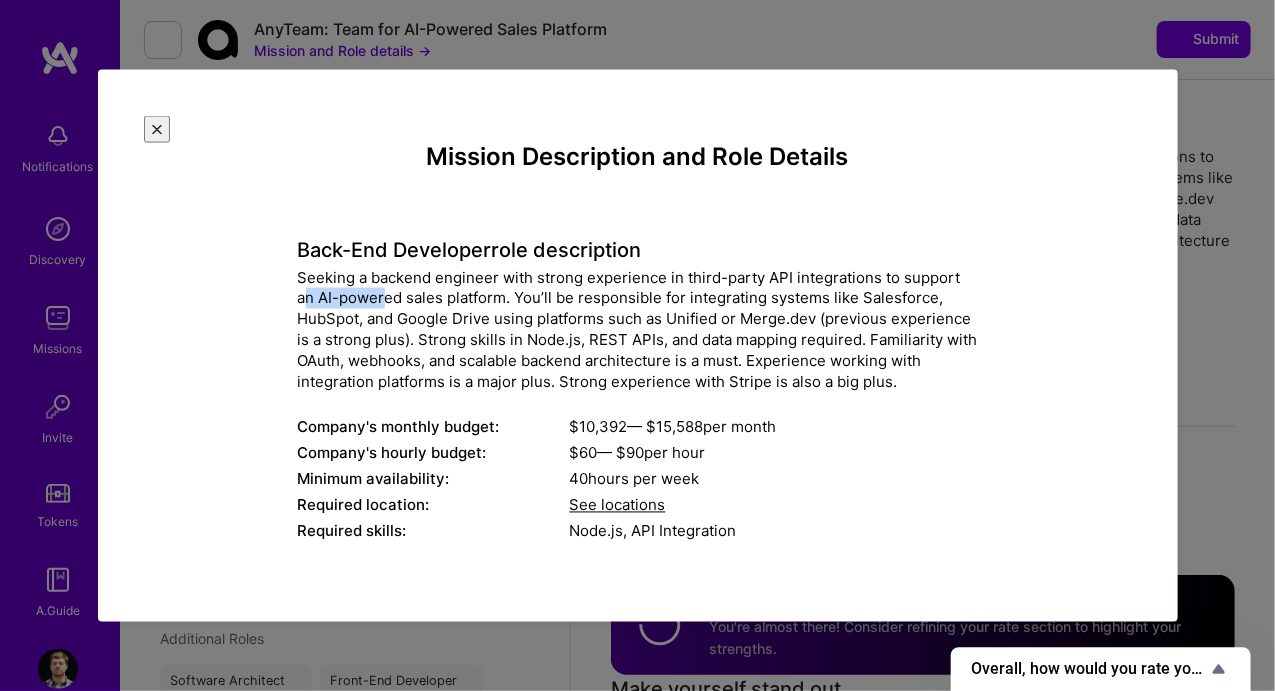 drag, startPoint x: 329, startPoint y: 275, endPoint x: 575, endPoint y: 275, distance: 246 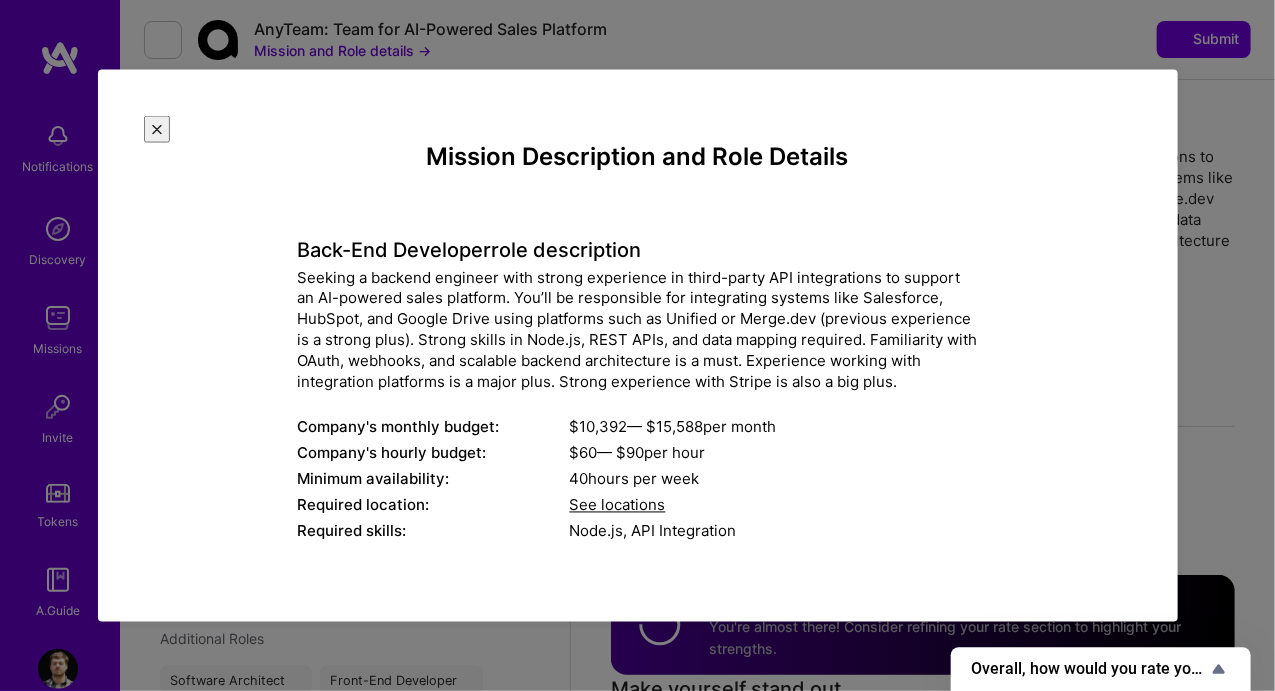 click on "Seeking a backend engineer with strong experience in third-party API integrations to support an AI-powered sales platform. You’ll be responsible for integrating systems like Salesforce, HubSpot, and Google Drive using platforms such as Unified or Merge.dev (previous experience is a strong plus). Strong skills in Node.js, REST APIs, and data mapping required. Familiarity with OAuth, webhooks, and scalable backend architecture is a must. Experience working with integration platforms is a major plus. Strong experience with Stripe is also a big plus." at bounding box center [638, 329] 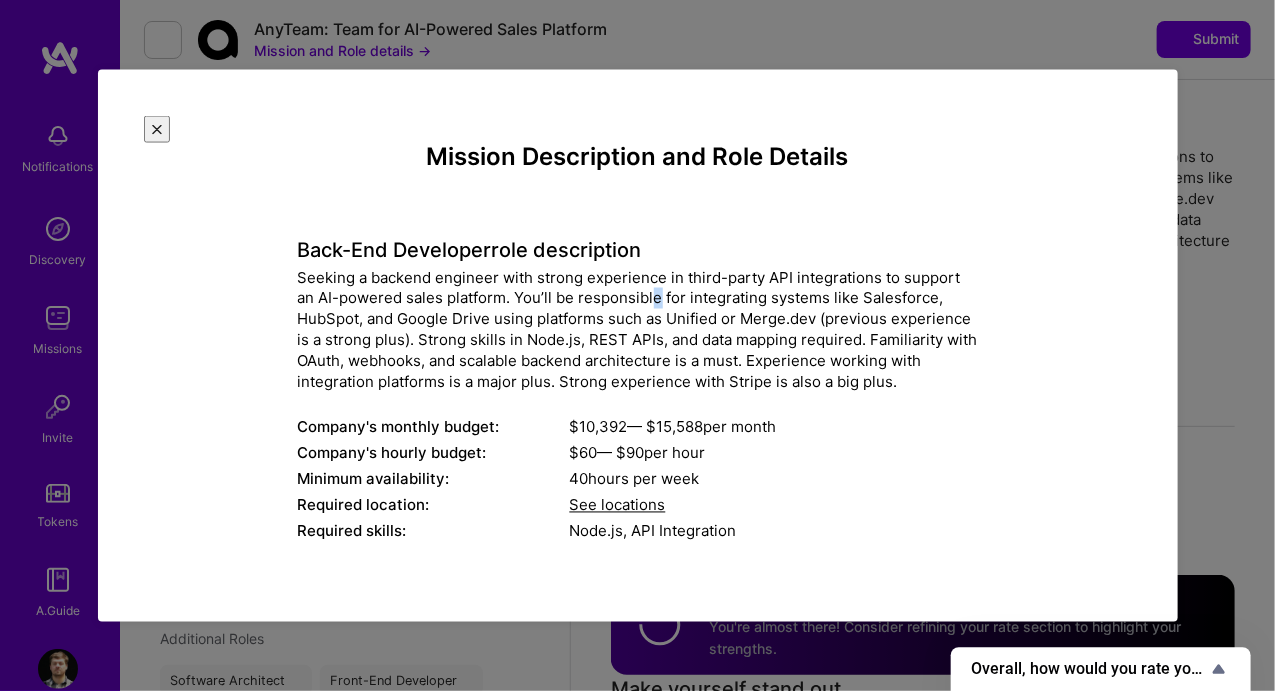 click on "Seeking a backend engineer with strong experience in third-party API integrations to support an AI-powered sales platform. You’ll be responsible for integrating systems like Salesforce, HubSpot, and Google Drive using platforms such as Unified or Merge.dev (previous experience is a strong plus). Strong skills in Node.js, REST APIs, and data mapping required. Familiarity with OAuth, webhooks, and scalable backend architecture is a must. Experience working with integration platforms is a major plus. Strong experience with Stripe is also a big plus." at bounding box center [638, 329] 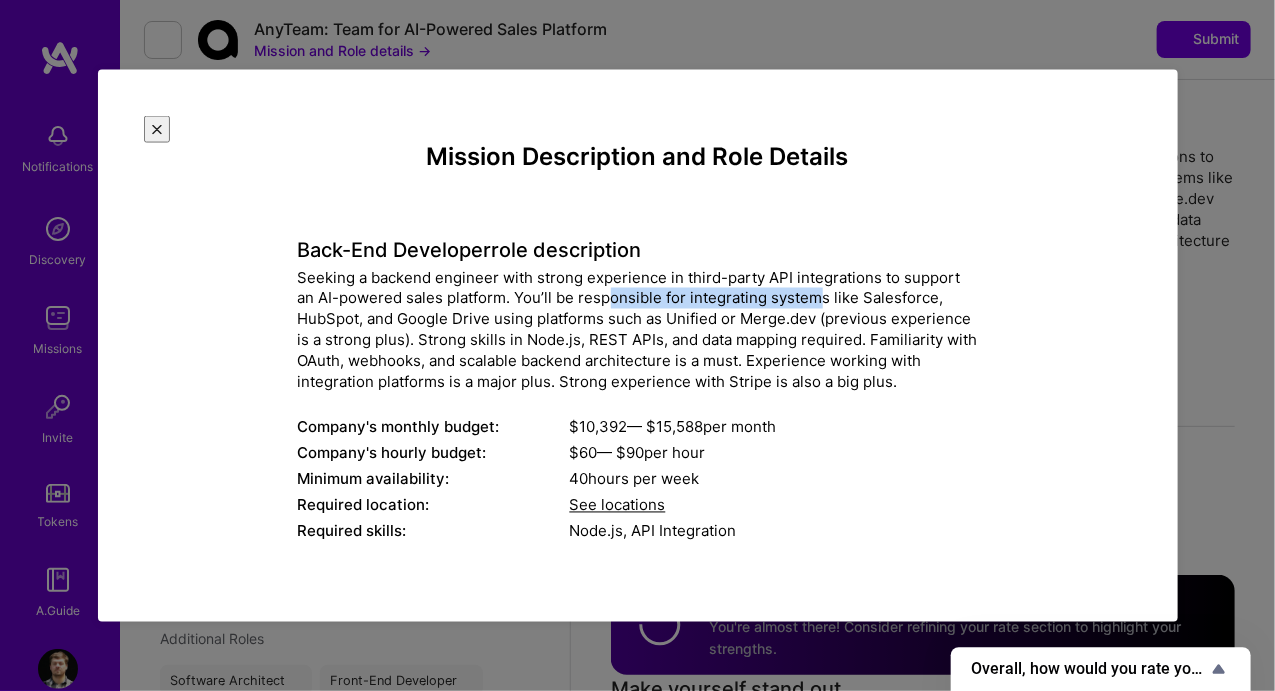 drag, startPoint x: 621, startPoint y: 275, endPoint x: 816, endPoint y: 275, distance: 195 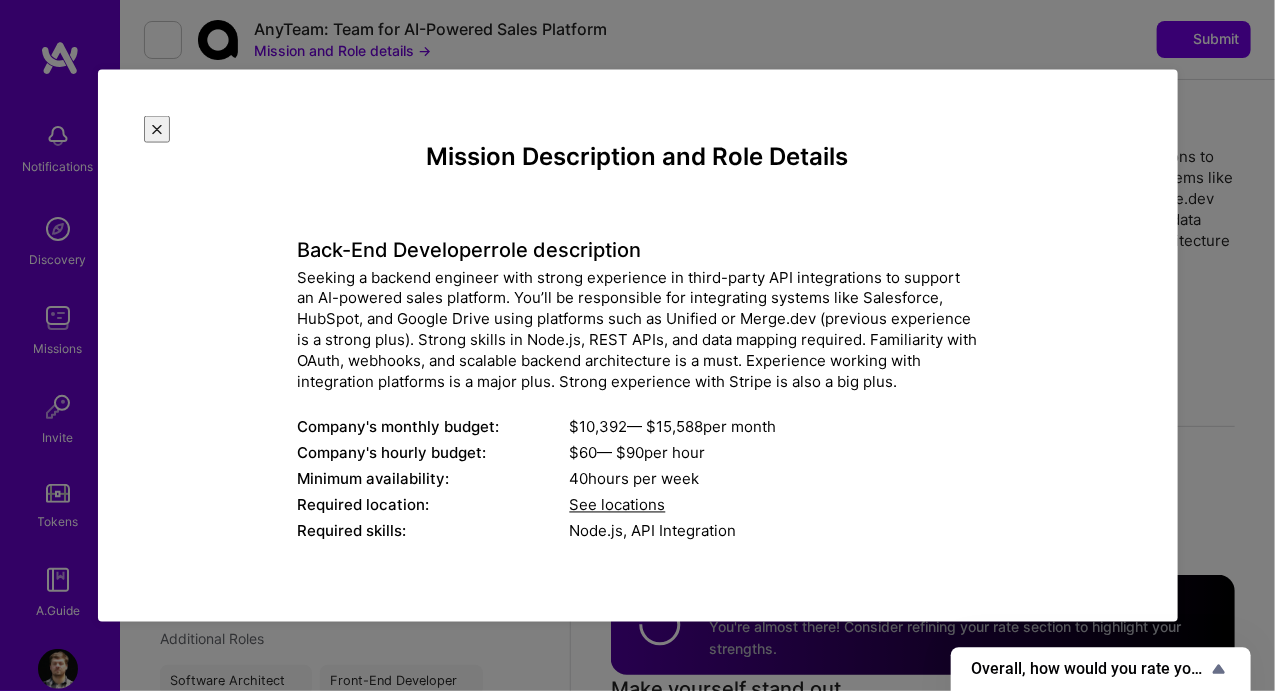 drag, startPoint x: 710, startPoint y: 275, endPoint x: 870, endPoint y: 277, distance: 160.0125 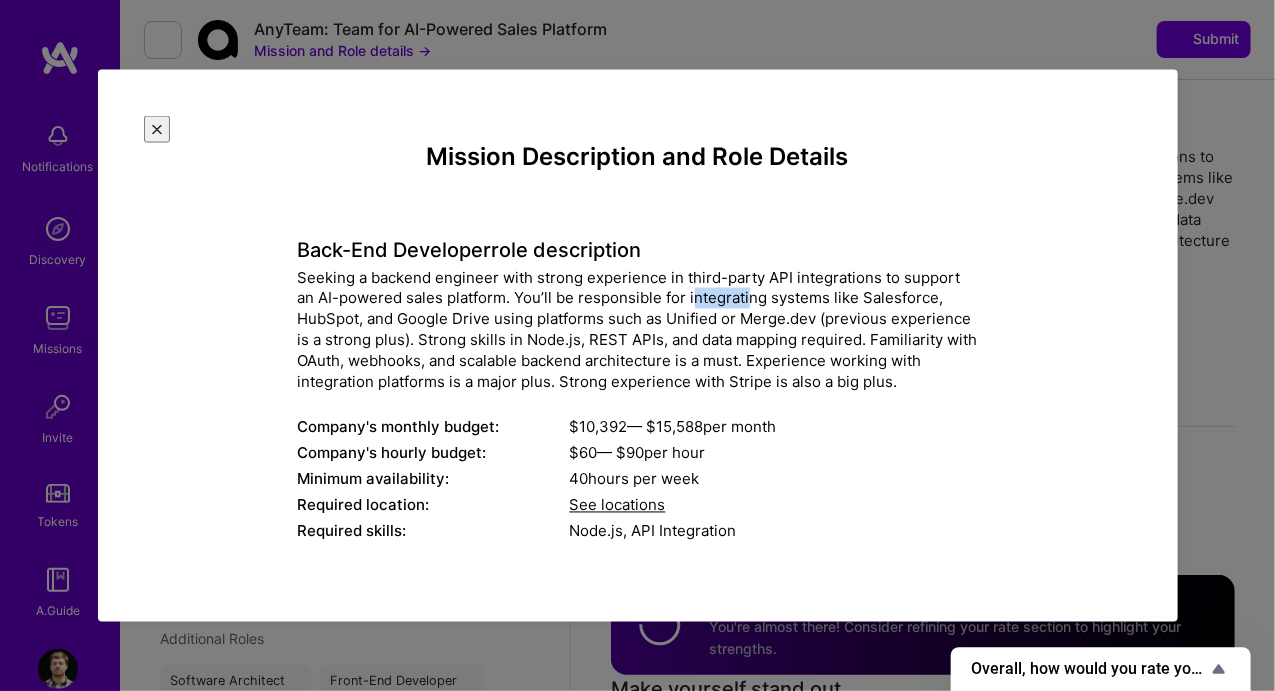 drag, startPoint x: 687, startPoint y: 266, endPoint x: 888, endPoint y: 269, distance: 201.02238 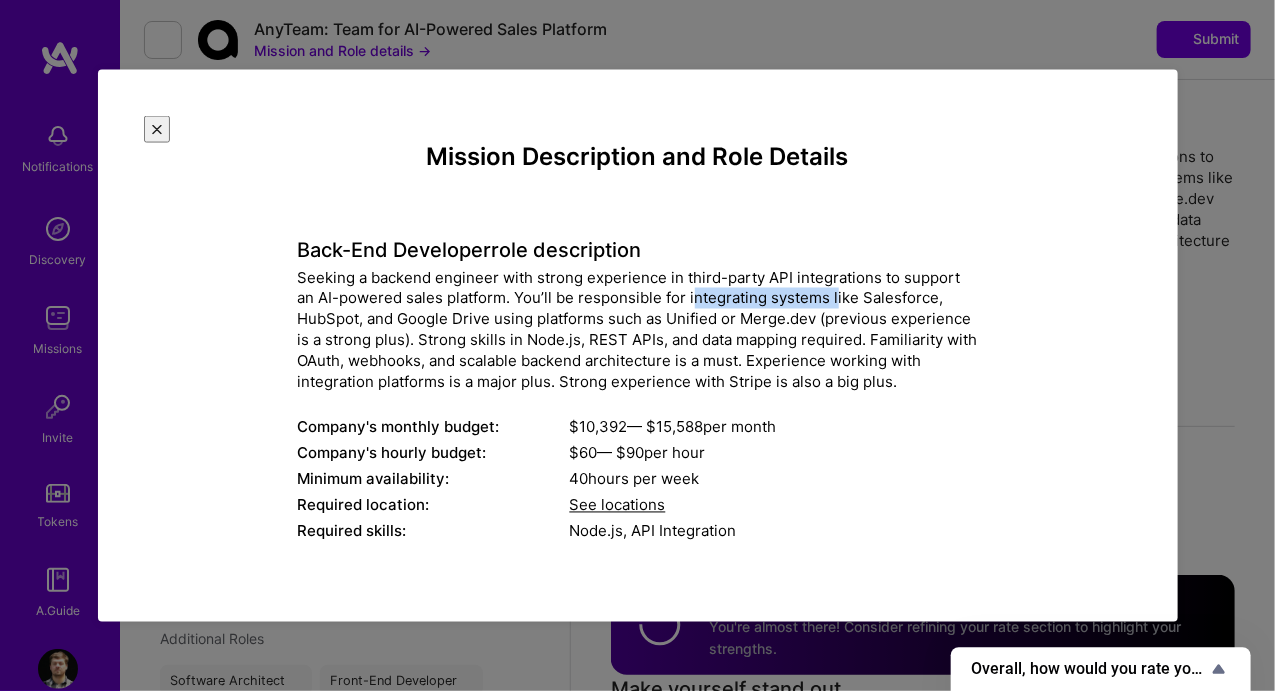 click on "Seeking a backend engineer with strong experience in third-party API integrations to support an AI-powered sales platform. You’ll be responsible for integrating systems like Salesforce, HubSpot, and Google Drive using platforms such as Unified or Merge.dev (previous experience is a strong plus). Strong skills in Node.js, REST APIs, and data mapping required. Familiarity with OAuth, webhooks, and scalable backend architecture is a must. Experience working with integration platforms is a major plus. Strong experience with Stripe is also a big plus." at bounding box center (638, 329) 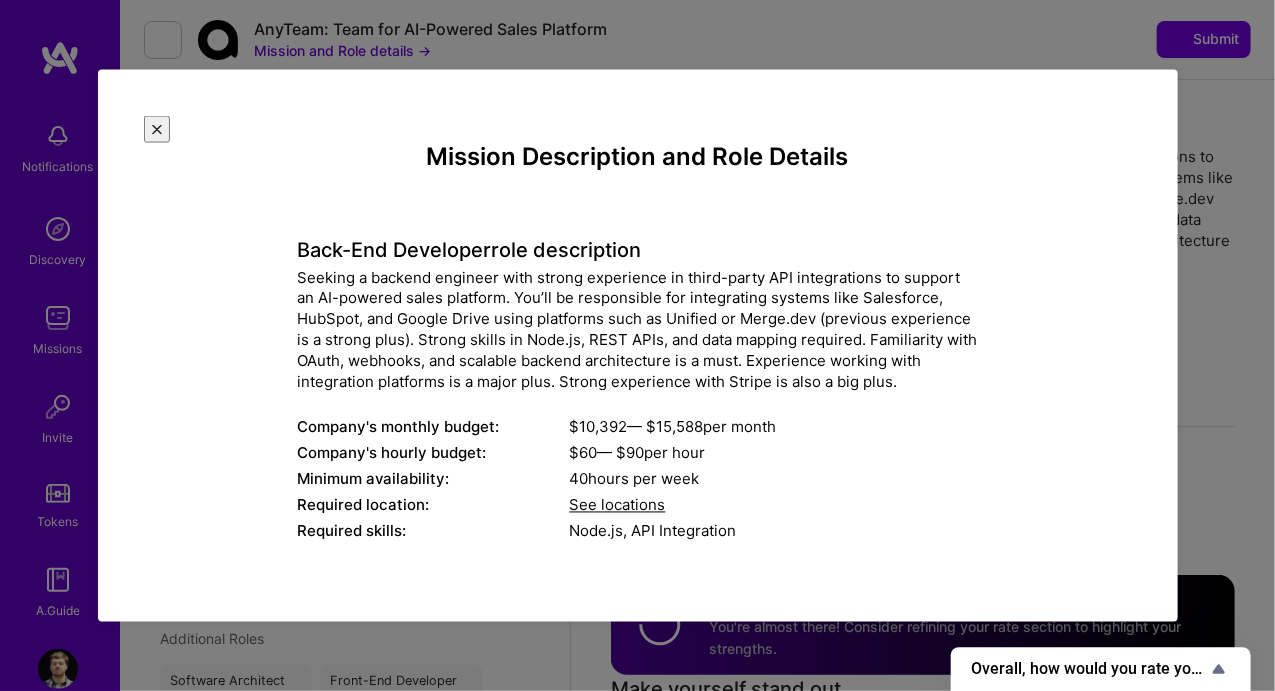 drag, startPoint x: 791, startPoint y: 271, endPoint x: 899, endPoint y: 276, distance: 108.11568 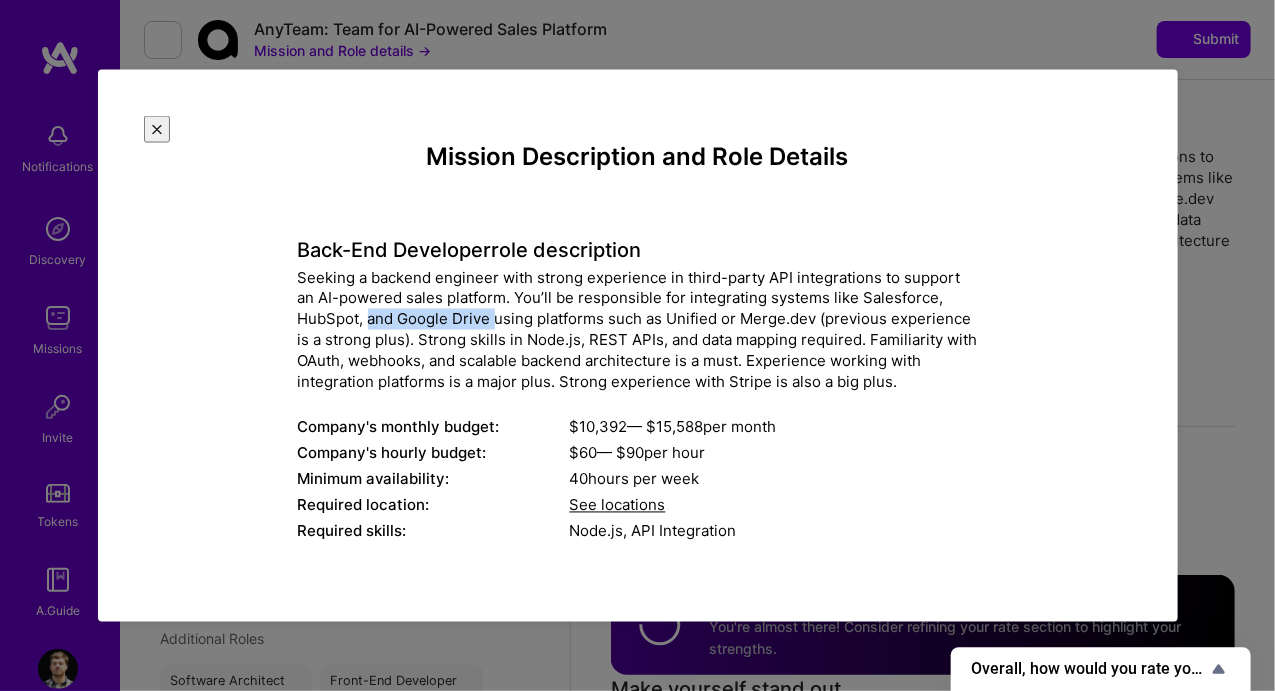 drag, startPoint x: 404, startPoint y: 291, endPoint x: 673, endPoint y: 289, distance: 269.00745 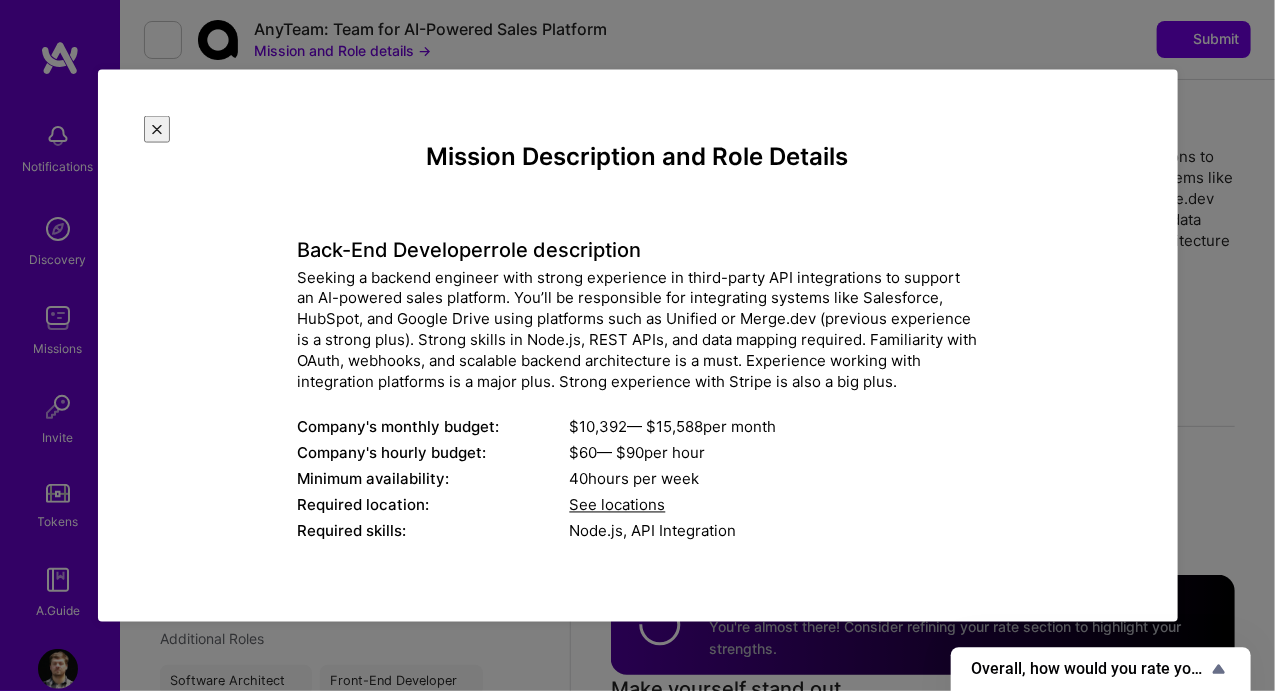 click on "Seeking a backend engineer with strong experience in third-party API integrations to support an AI-powered sales platform. You’ll be responsible for integrating systems like Salesforce, HubSpot, and Google Drive using platforms such as Unified or Merge.dev (previous experience is a strong plus). Strong skills in Node.js, REST APIs, and data mapping required. Familiarity with OAuth, webhooks, and scalable backend architecture is a must. Experience working with integration platforms is a major plus. Strong experience with Stripe is also a big plus." at bounding box center (638, 329) 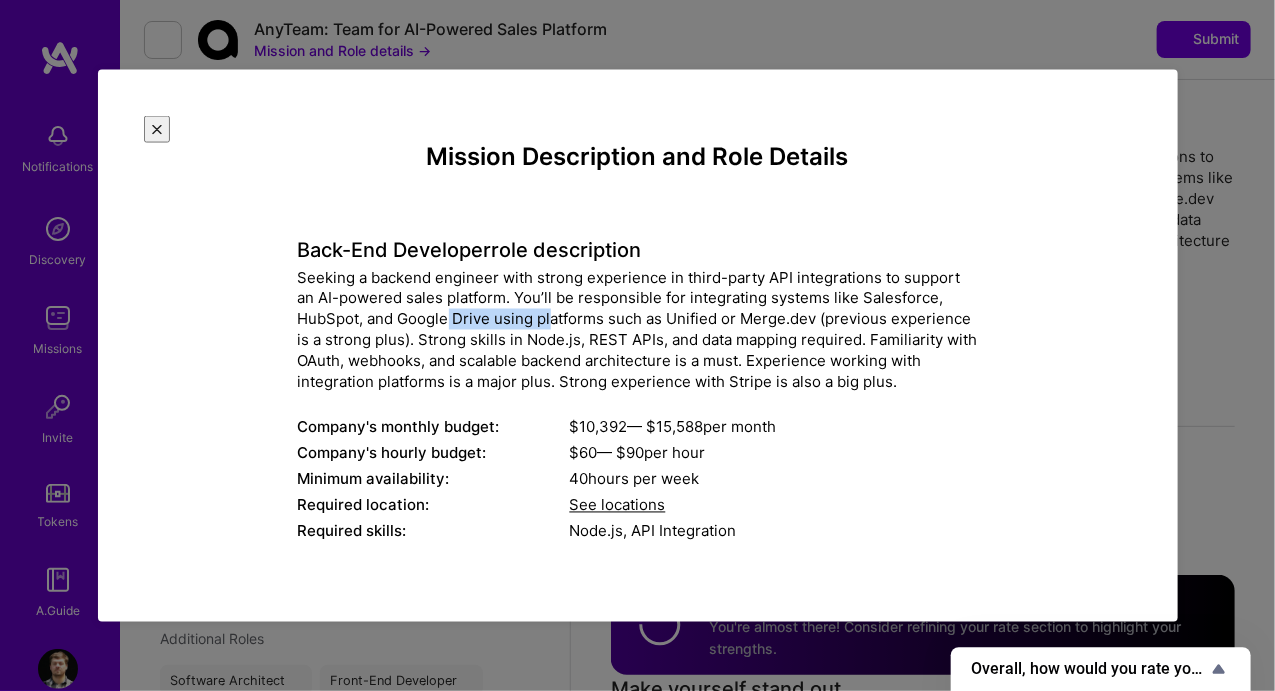 drag, startPoint x: 542, startPoint y: 295, endPoint x: 728, endPoint y: 295, distance: 186 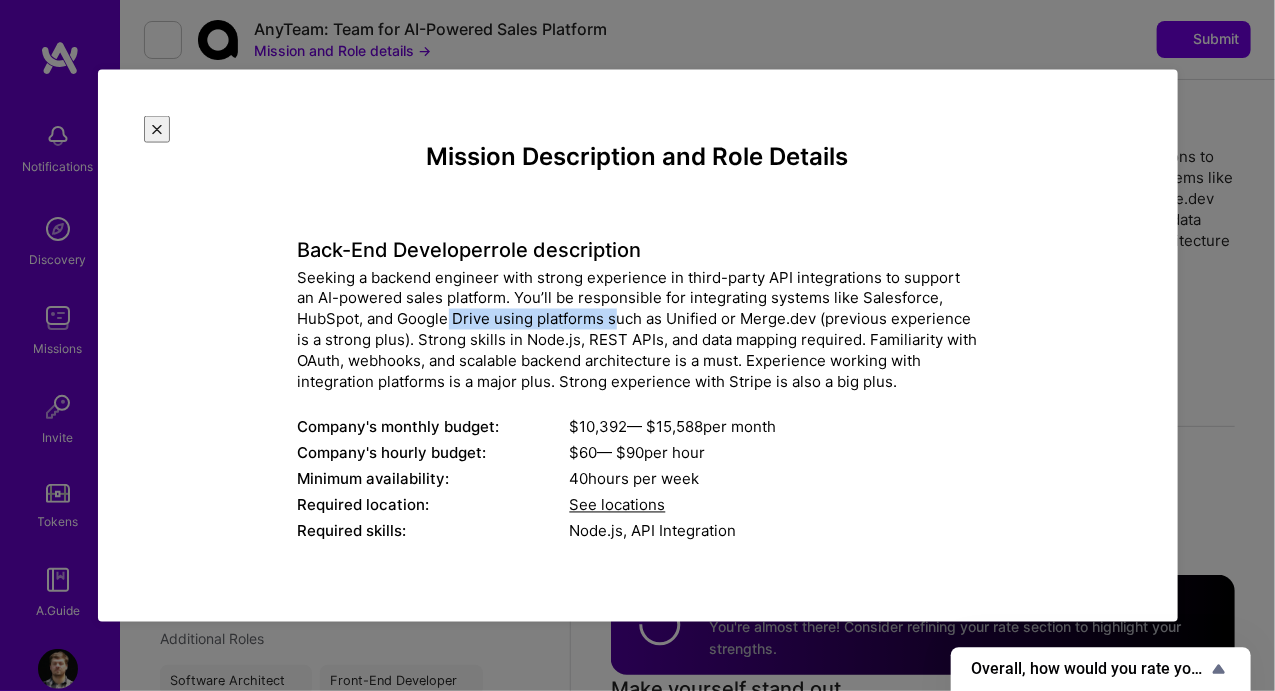 click on "Seeking a backend engineer with strong experience in third-party API integrations to support an AI-powered sales platform. You’ll be responsible for integrating systems like Salesforce, HubSpot, and Google Drive using platforms such as Unified or Merge.dev (previous experience is a strong plus). Strong skills in Node.js, REST APIs, and data mapping required. Familiarity with OAuth, webhooks, and scalable backend architecture is a must. Experience working with integration platforms is a major plus. Strong experience with Stripe is also a big plus." at bounding box center (638, 329) 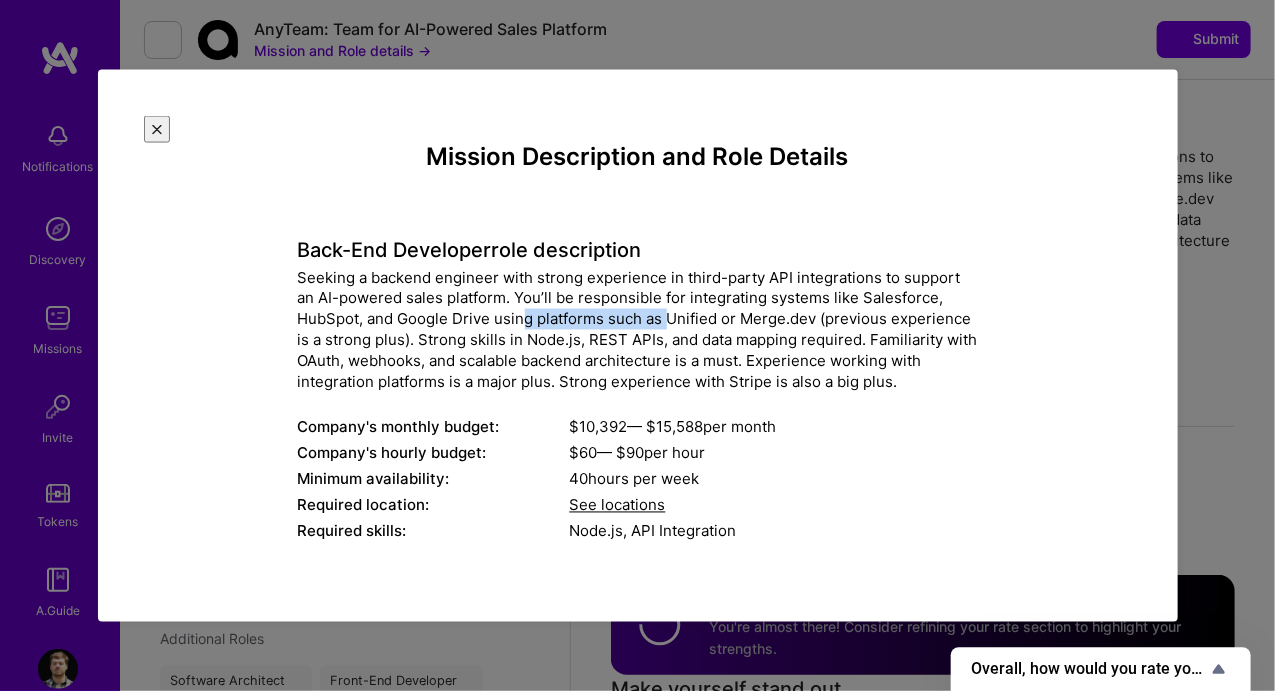 drag, startPoint x: 589, startPoint y: 298, endPoint x: 789, endPoint y: 297, distance: 200.0025 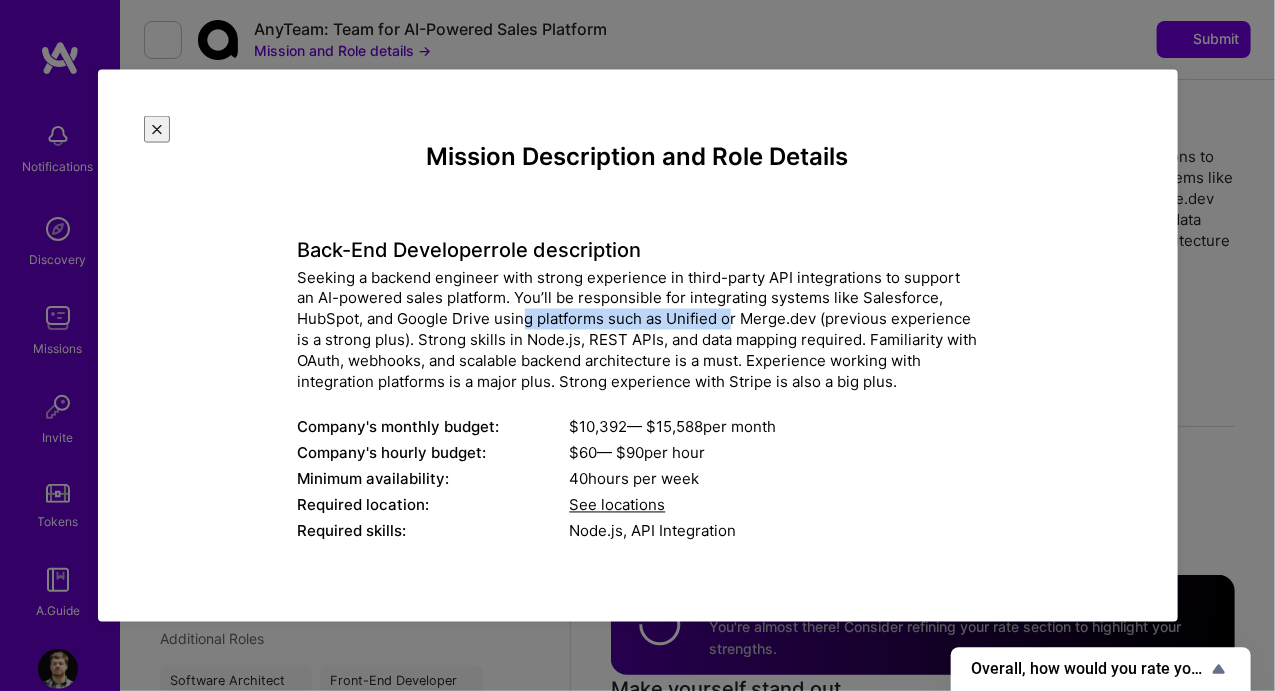 click on "Seeking a backend engineer with strong experience in third-party API integrations to support an AI-powered sales platform. You’ll be responsible for integrating systems like Salesforce, HubSpot, and Google Drive using platforms such as Unified or Merge.dev (previous experience is a strong plus). Strong skills in Node.js, REST APIs, and data mapping required. Familiarity with OAuth, webhooks, and scalable backend architecture is a must. Experience working with integration platforms is a major plus. Strong experience with Stripe is also a big plus." at bounding box center [638, 329] 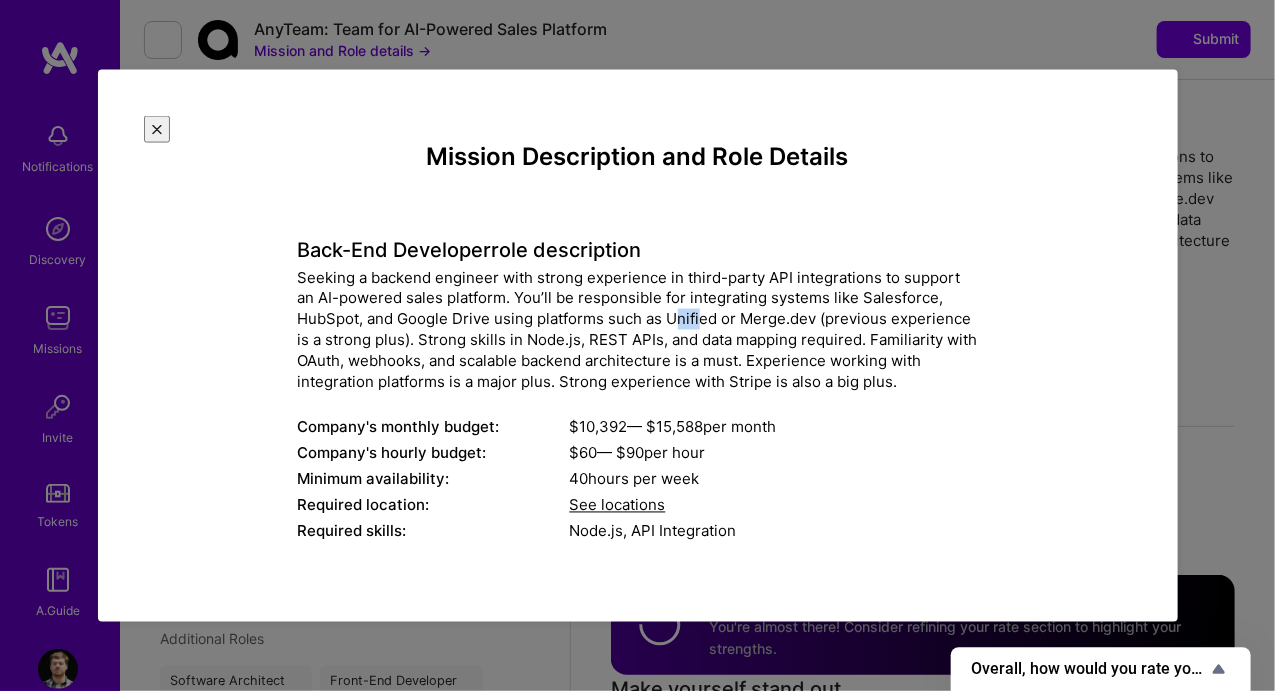drag, startPoint x: 695, startPoint y: 294, endPoint x: 871, endPoint y: 295, distance: 176.00284 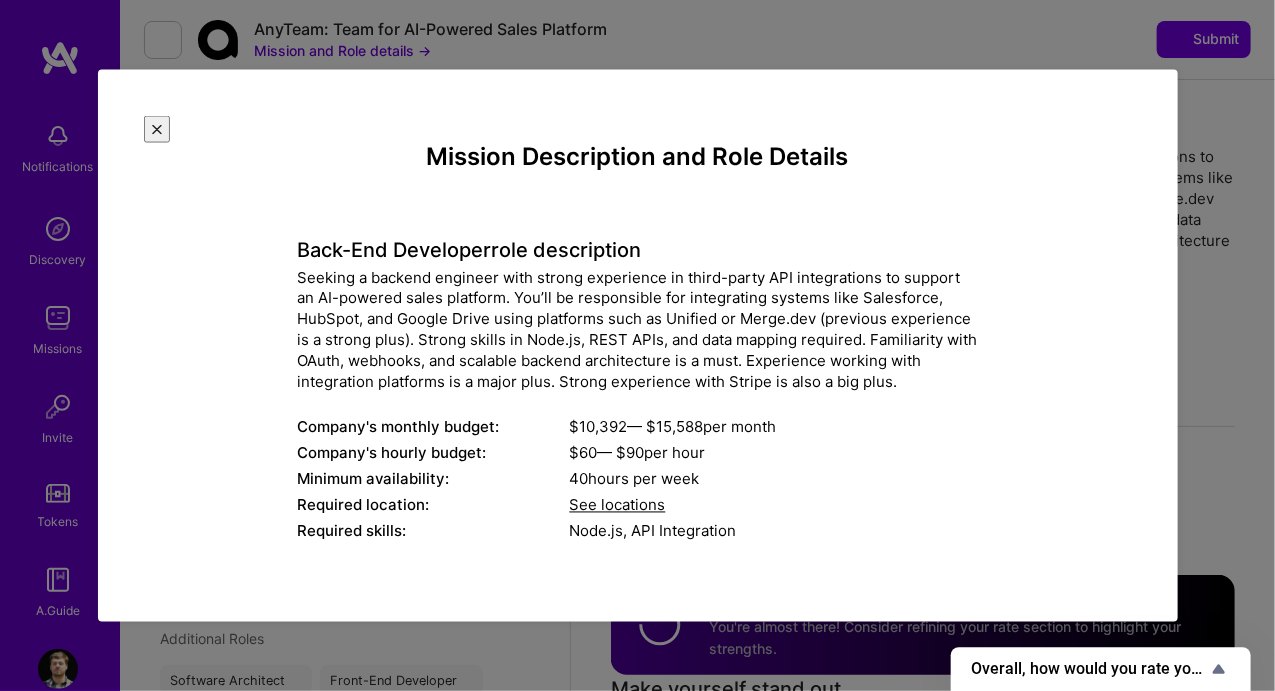 click on "Seeking a backend engineer with strong experience in third-party API integrations to support an AI-powered sales platform. You’ll be responsible for integrating systems like Salesforce, HubSpot, and Google Drive using platforms such as Unified or Merge.dev (previous experience is a strong plus). Strong skills in Node.js, REST APIs, and data mapping required. Familiarity with OAuth, webhooks, and scalable backend architecture is a must. Experience working with integration platforms is a major plus. Strong experience with Stripe is also a big plus." at bounding box center (638, 329) 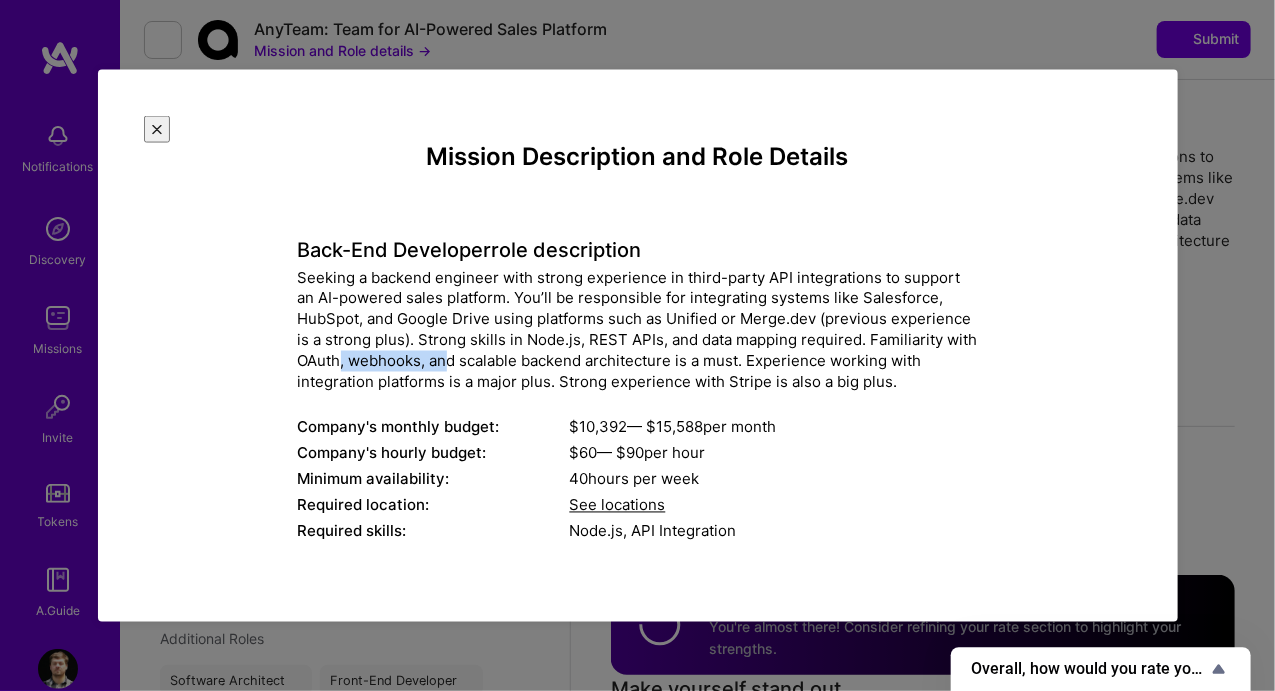 drag, startPoint x: 443, startPoint y: 325, endPoint x: 585, endPoint y: 324, distance: 142.00352 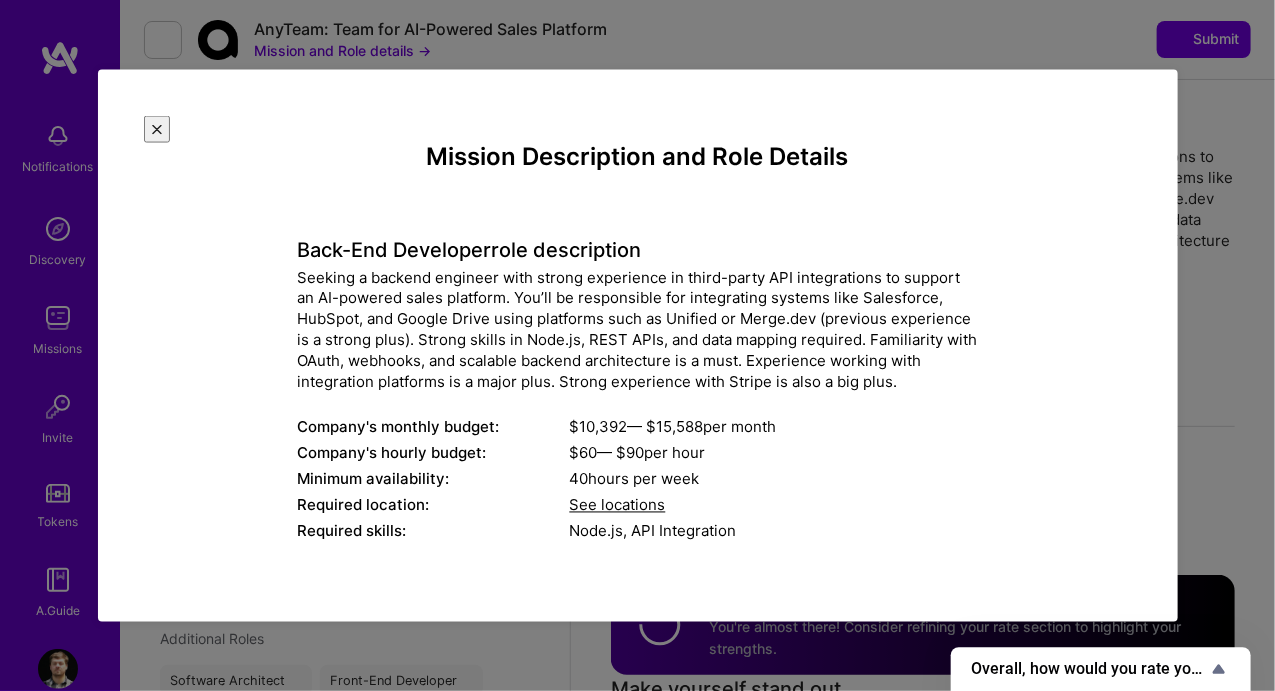 click on "Seeking a backend engineer with strong experience in third-party API integrations to support an AI-powered sales platform. You’ll be responsible for integrating systems like Salesforce, HubSpot, and Google Drive using platforms such as Unified or Merge.dev (previous experience is a strong plus). Strong skills in Node.js, REST APIs, and data mapping required. Familiarity with OAuth, webhooks, and scalable backend architecture is a must. Experience working with integration platforms is a major plus. Strong experience with Stripe is also a big plus." at bounding box center (638, 329) 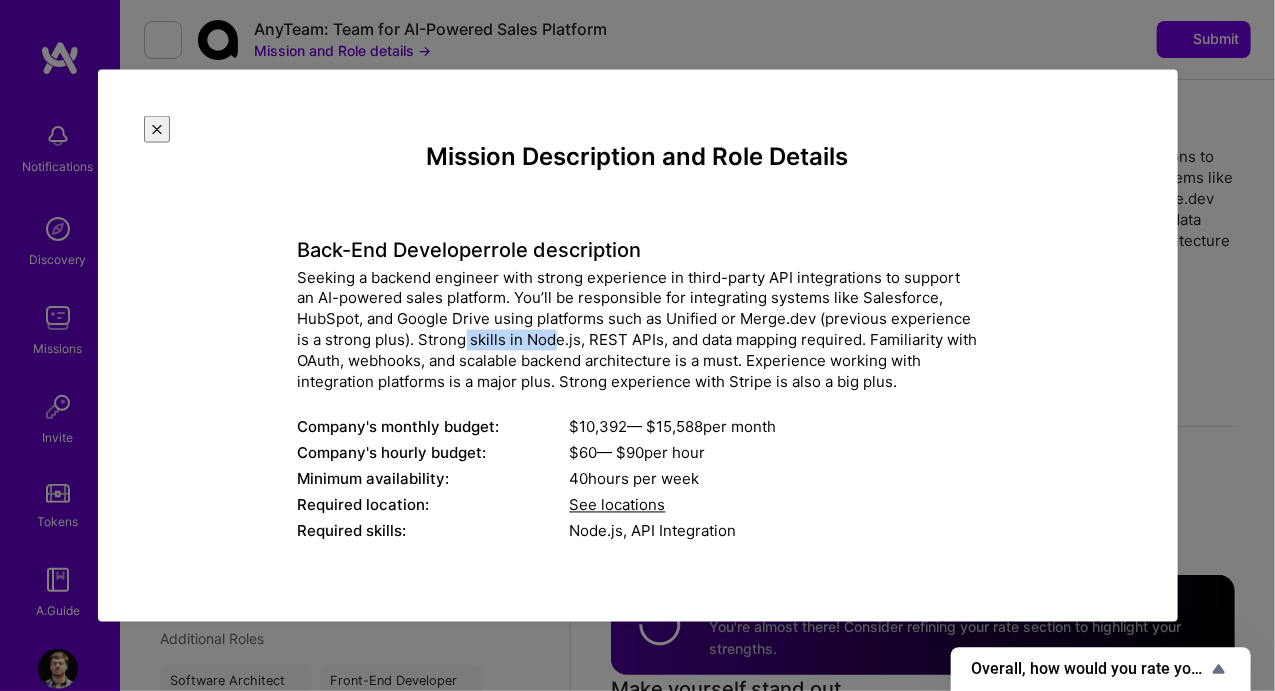 drag, startPoint x: 472, startPoint y: 320, endPoint x: 686, endPoint y: 319, distance: 214.00233 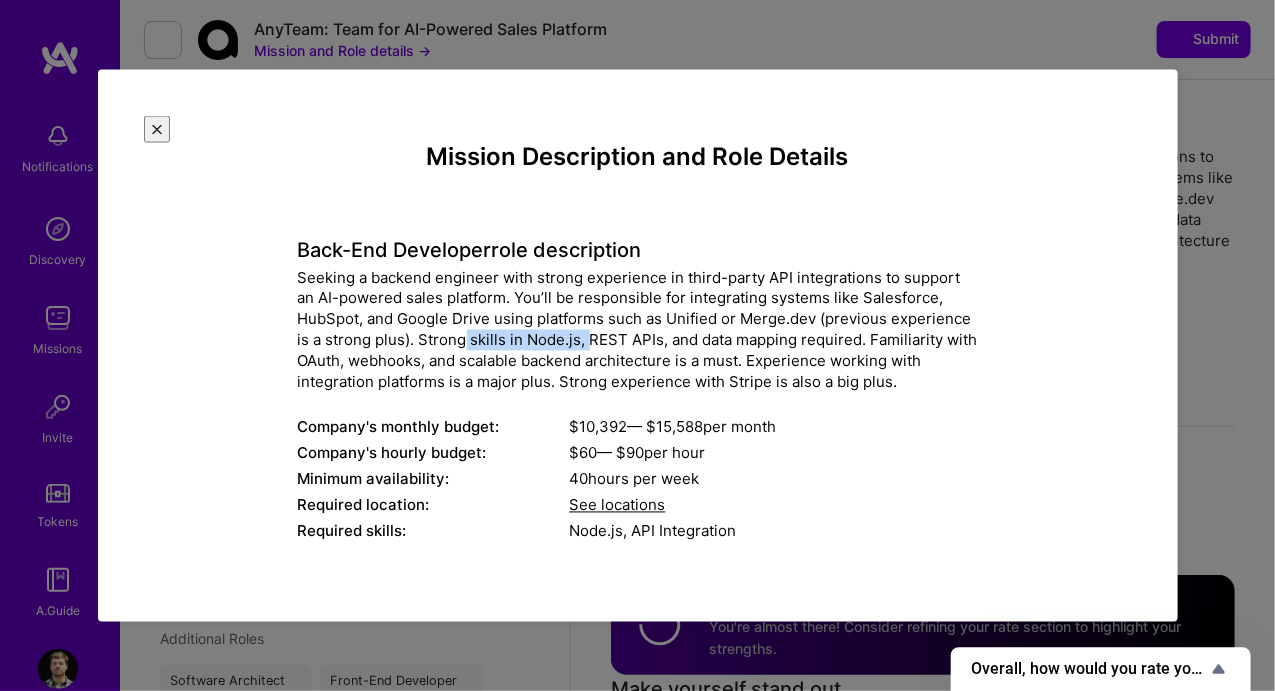 click on "Seeking a backend engineer with strong experience in third-party API integrations to support an AI-powered sales platform. You’ll be responsible for integrating systems like Salesforce, HubSpot, and Google Drive using platforms such as Unified or Merge.dev (previous experience is a strong plus). Strong skills in Node.js, REST APIs, and data mapping required. Familiarity with OAuth, webhooks, and scalable backend architecture is a must. Experience working with integration platforms is a major plus. Strong experience with Stripe is also a big plus." at bounding box center [638, 329] 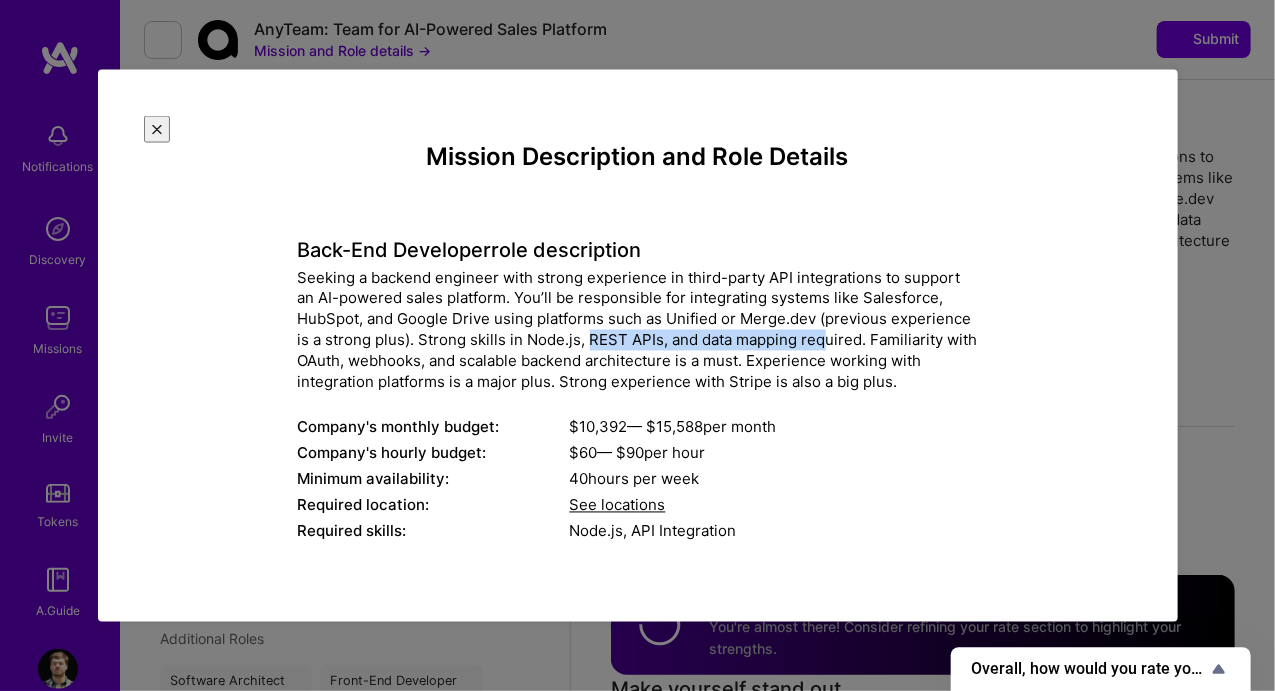 drag, startPoint x: 636, startPoint y: 315, endPoint x: 879, endPoint y: 317, distance: 243.00822 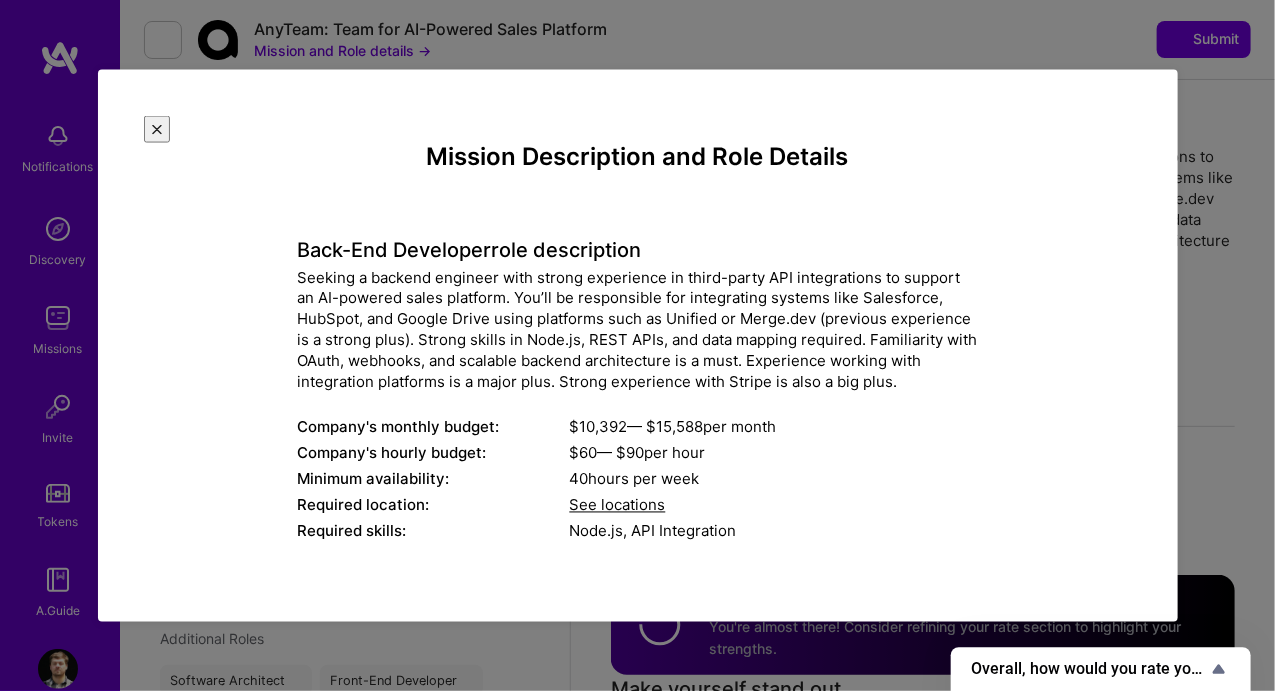 click on "Seeking a backend engineer with strong experience in third-party API integrations to support an AI-powered sales platform. You’ll be responsible for integrating systems like Salesforce, HubSpot, and Google Drive using platforms such as Unified or Merge.dev (previous experience is a strong plus). Strong skills in Node.js, REST APIs, and data mapping required. Familiarity with OAuth, webhooks, and scalable backend architecture is a must. Experience working with integration platforms is a major plus. Strong experience with Stripe is also a big plus." at bounding box center [638, 329] 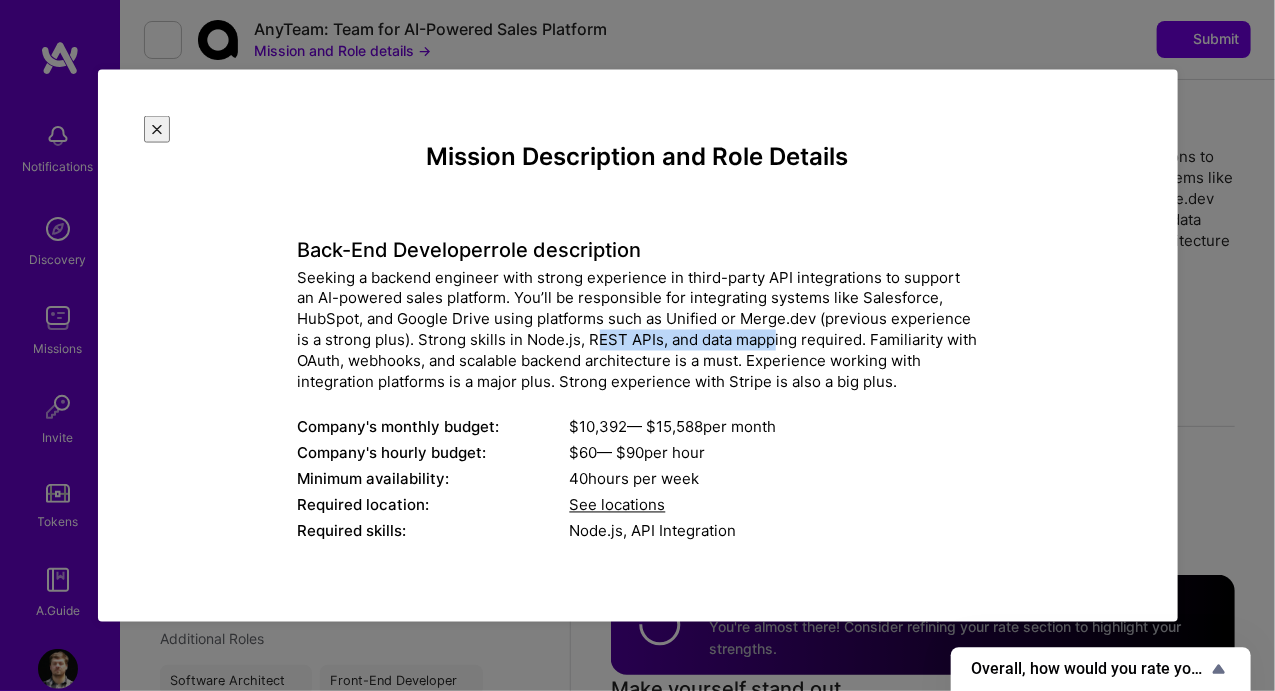 drag, startPoint x: 620, startPoint y: 313, endPoint x: 831, endPoint y: 313, distance: 211 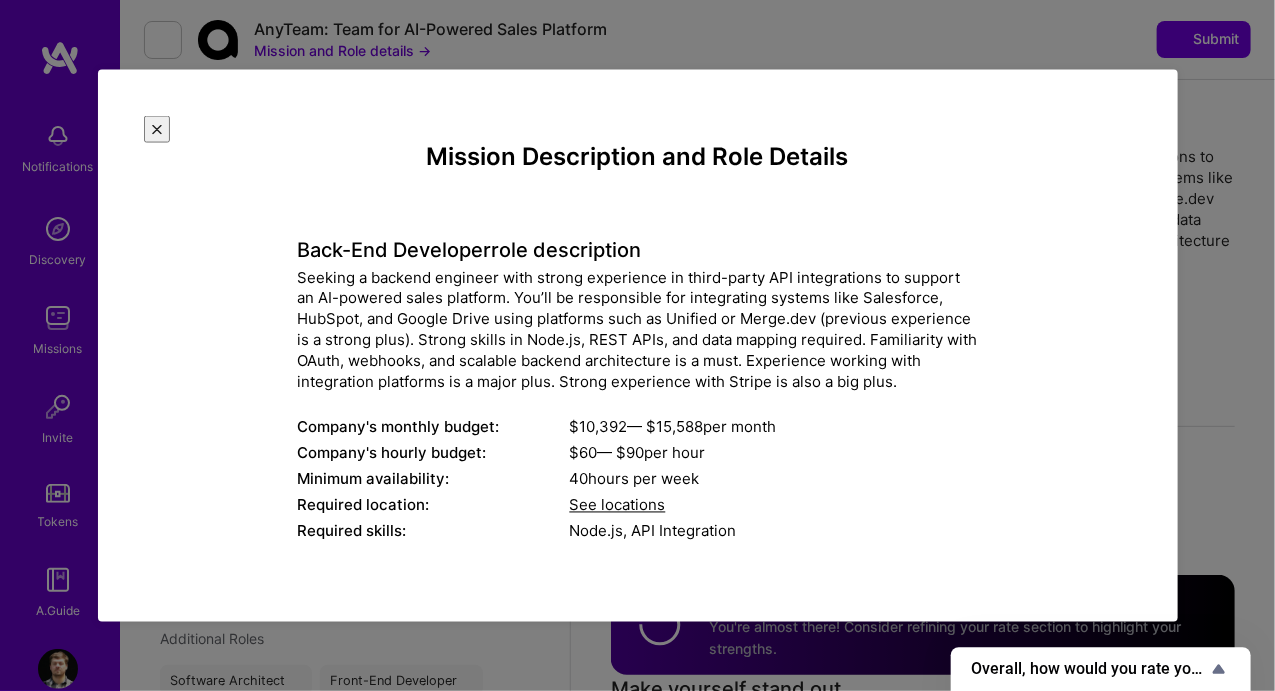 click on "Seeking a backend engineer with strong experience in third-party API integrations to support an AI-powered sales platform. You’ll be responsible for integrating systems like Salesforce, HubSpot, and Google Drive using platforms such as Unified or Merge.dev (previous experience is a strong plus). Strong skills in Node.js, REST APIs, and data mapping required. Familiarity with OAuth, webhooks, and scalable backend architecture is a must. Experience working with integration platforms is a major plus. Strong experience with Stripe is also a big plus." at bounding box center [638, 329] 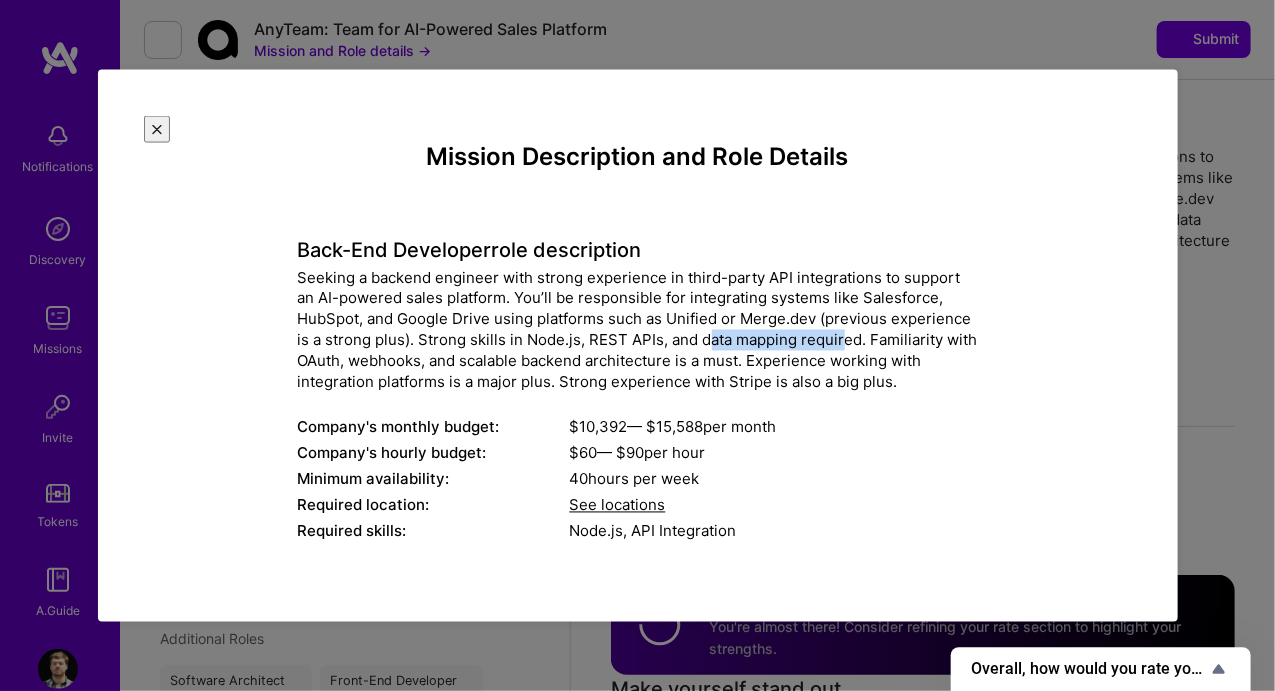drag, startPoint x: 707, startPoint y: 315, endPoint x: 916, endPoint y: 315, distance: 209 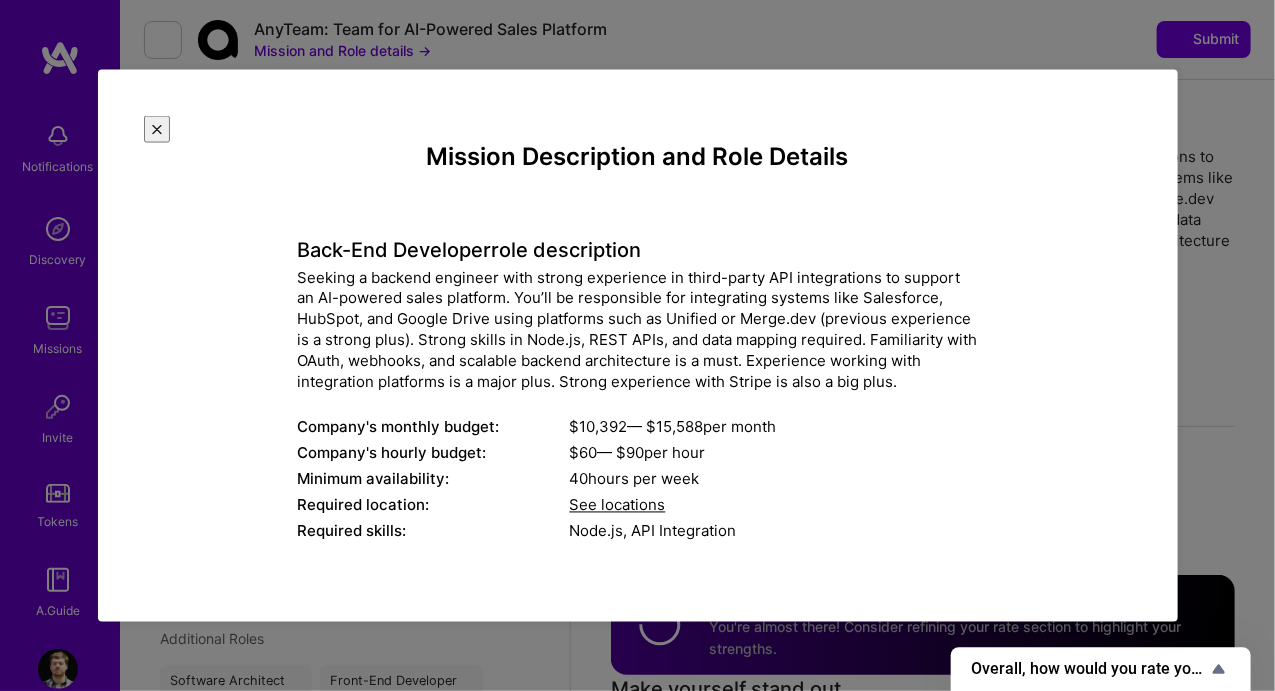 click on "Seeking a backend engineer with strong experience in third-party API integrations to support an AI-powered sales platform. You’ll be responsible for integrating systems like Salesforce, HubSpot, and Google Drive using platforms such as Unified or Merge.dev (previous experience is a strong plus). Strong skills in Node.js, REST APIs, and data mapping required. Familiarity with OAuth, webhooks, and scalable backend architecture is a must. Experience working with integration platforms is a major plus. Strong experience with Stripe is also a big plus." at bounding box center [638, 329] 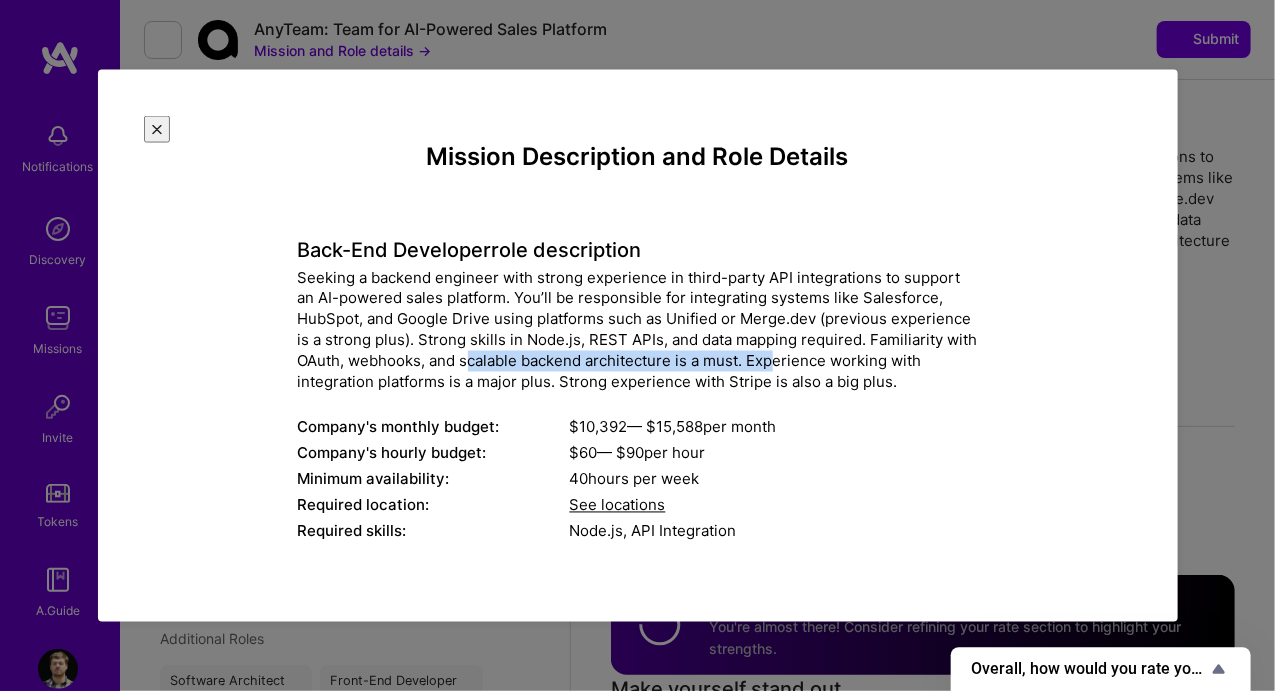 drag, startPoint x: 560, startPoint y: 327, endPoint x: 768, endPoint y: 332, distance: 208.06009 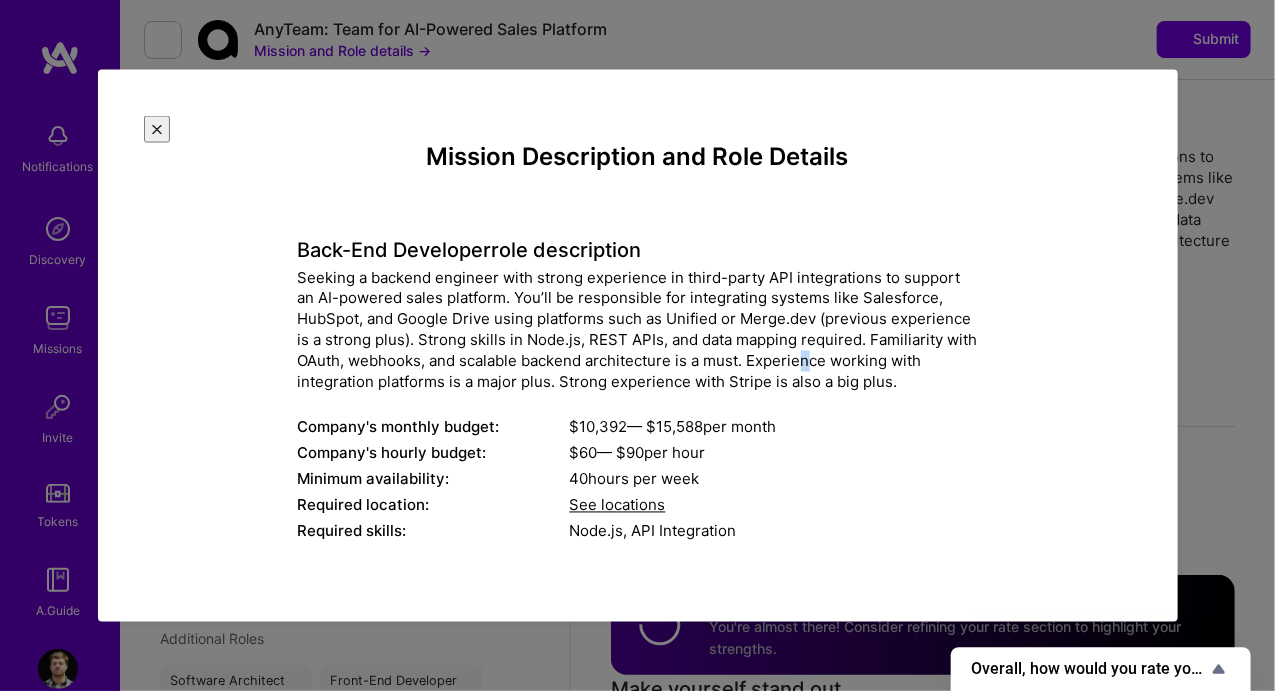 drag, startPoint x: 579, startPoint y: 339, endPoint x: 808, endPoint y: 341, distance: 229.00873 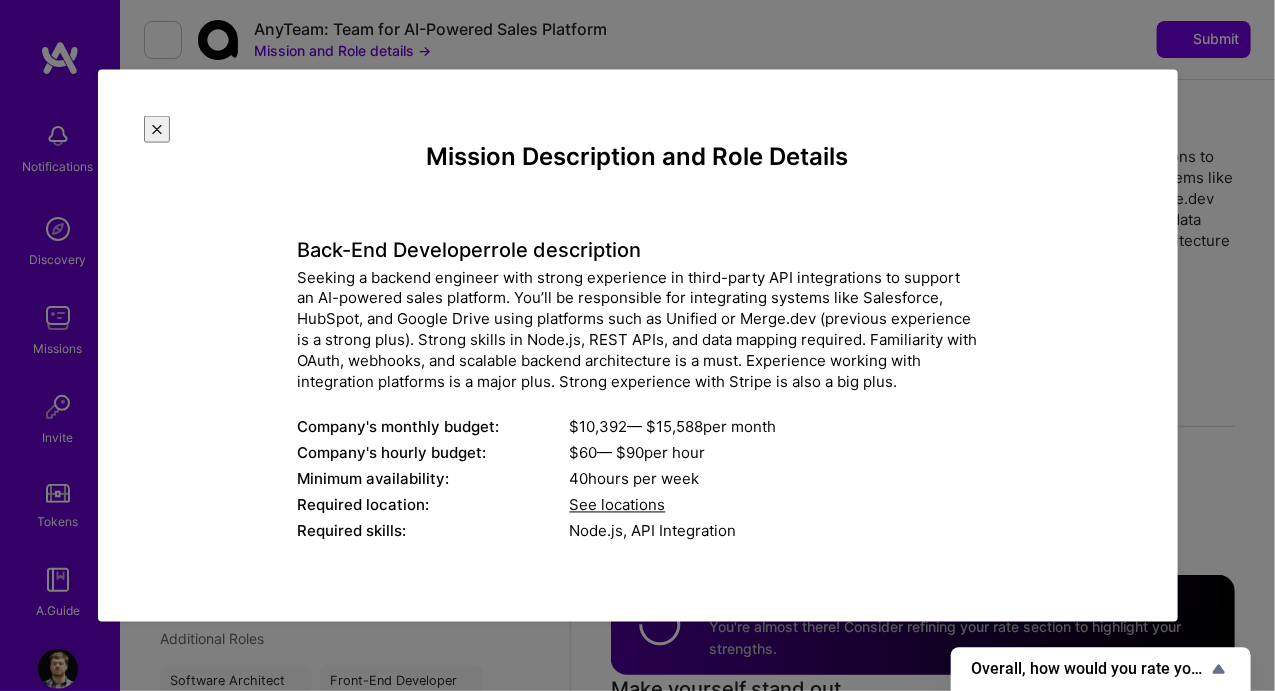 click on "Seeking a backend engineer with strong experience in third-party API integrations to support an AI-powered sales platform. You’ll be responsible for integrating systems like Salesforce, HubSpot, and Google Drive using platforms such as Unified or Merge.dev (previous experience is a strong plus). Strong skills in Node.js, REST APIs, and data mapping required. Familiarity with OAuth, webhooks, and scalable backend architecture is a must. Experience working with integration platforms is a major plus. Strong experience with Stripe is also a big plus." at bounding box center [638, 329] 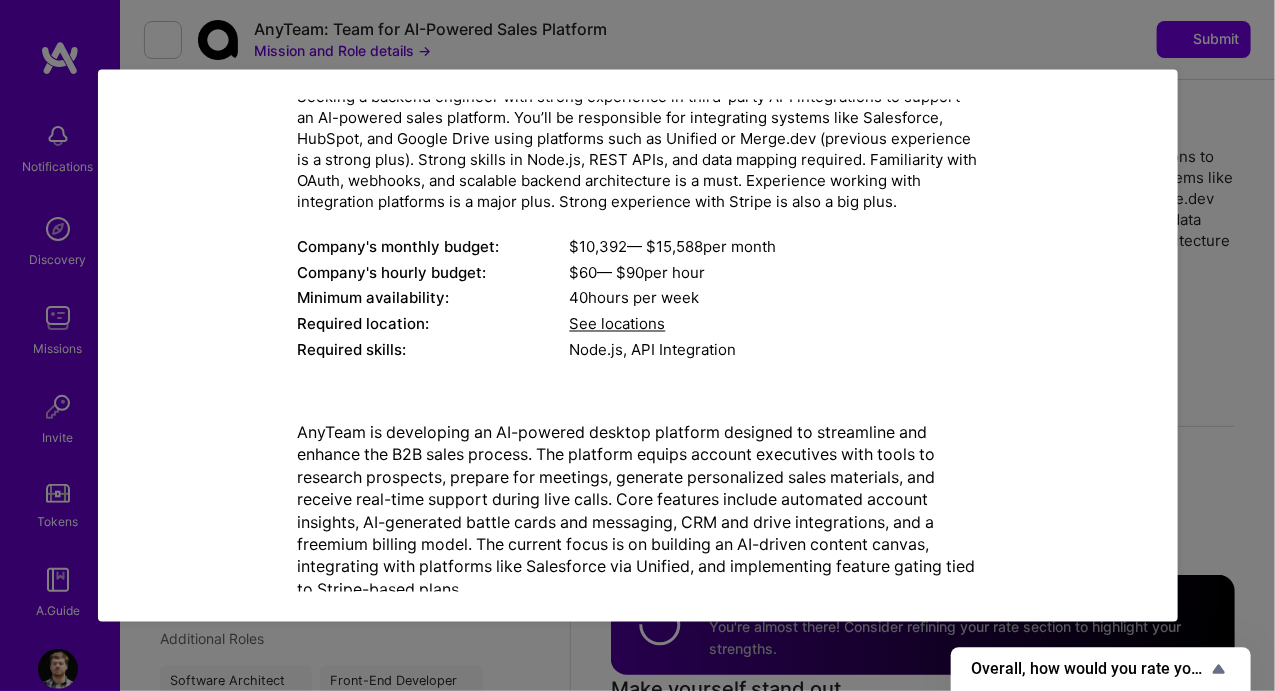 scroll, scrollTop: 194, scrollLeft: 0, axis: vertical 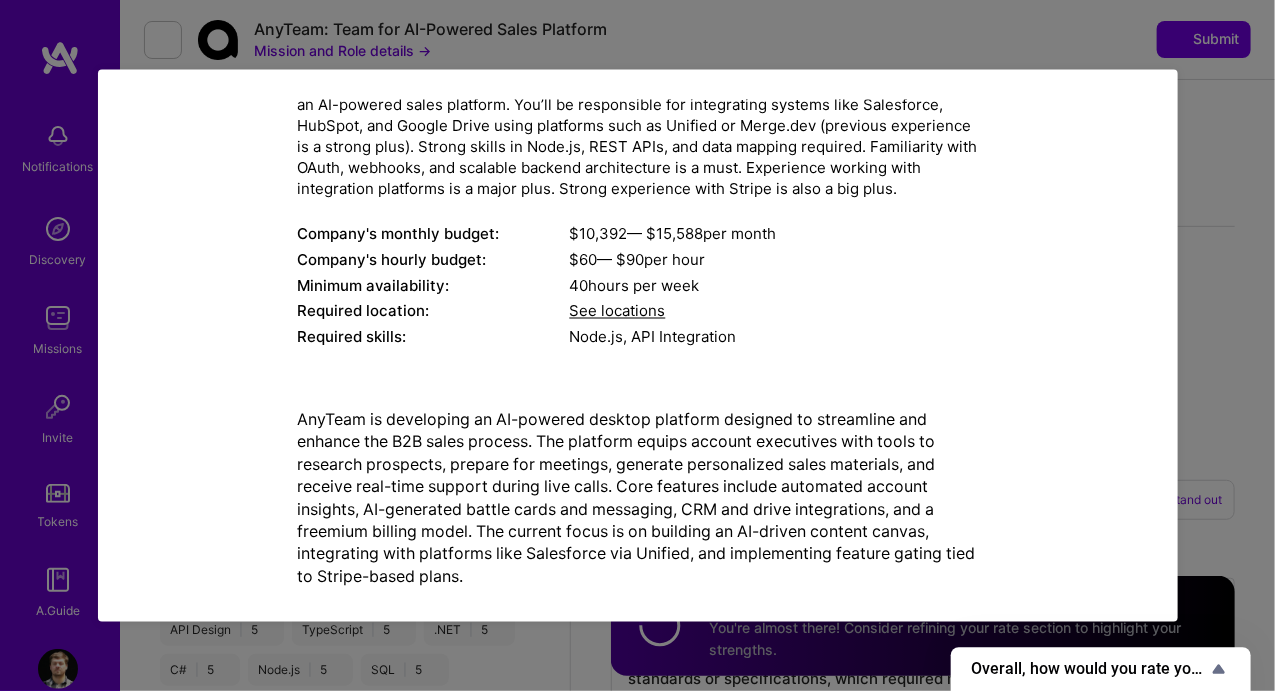click on "AnyTeam is developing an AI-powered desktop platform designed to streamline and enhance the B2B sales process. The platform equips account executives with tools to research prospects, prepare for meetings, generate personalized sales materials, and receive real-time support during live calls. Core features include automated account insights, AI-generated battle cards and messaging, CRM and drive integrations, and a freemium billing model. The current focus is on building an AI-driven content canvas, integrating with platforms like Salesforce via Unified, and implementing feature gating tied to Stripe-based plans." at bounding box center [638, 497] 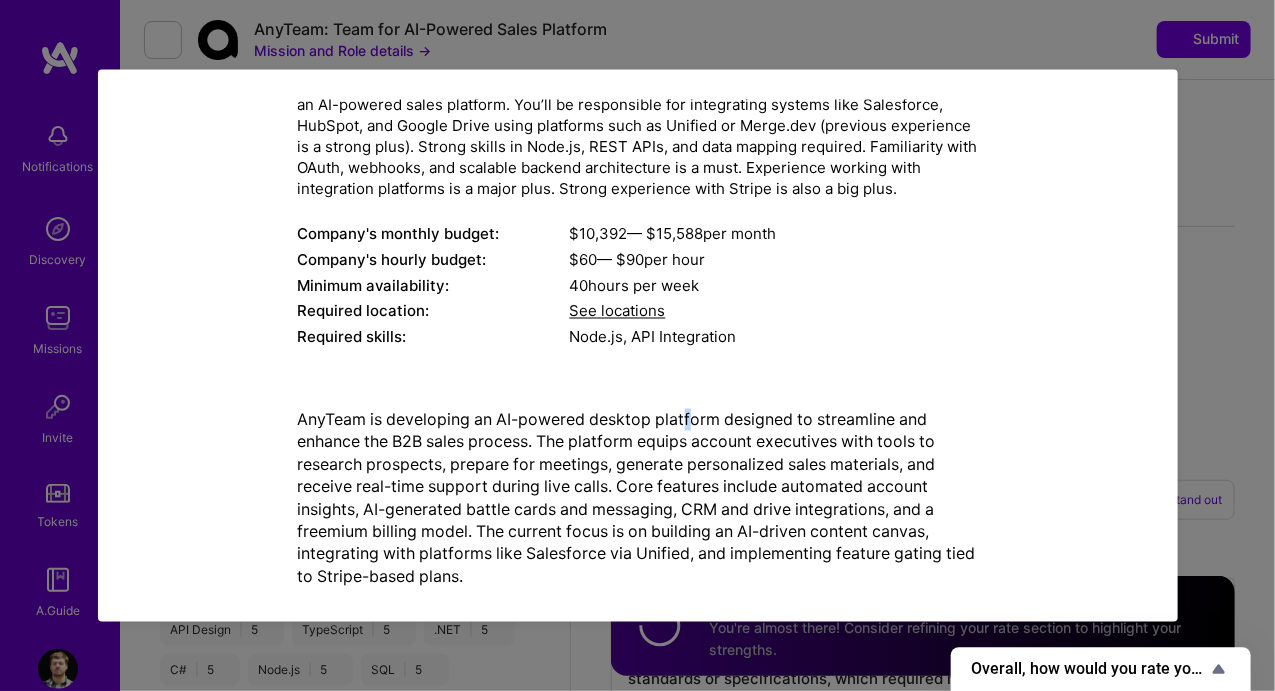 drag, startPoint x: 582, startPoint y: 395, endPoint x: 754, endPoint y: 400, distance: 172.07266 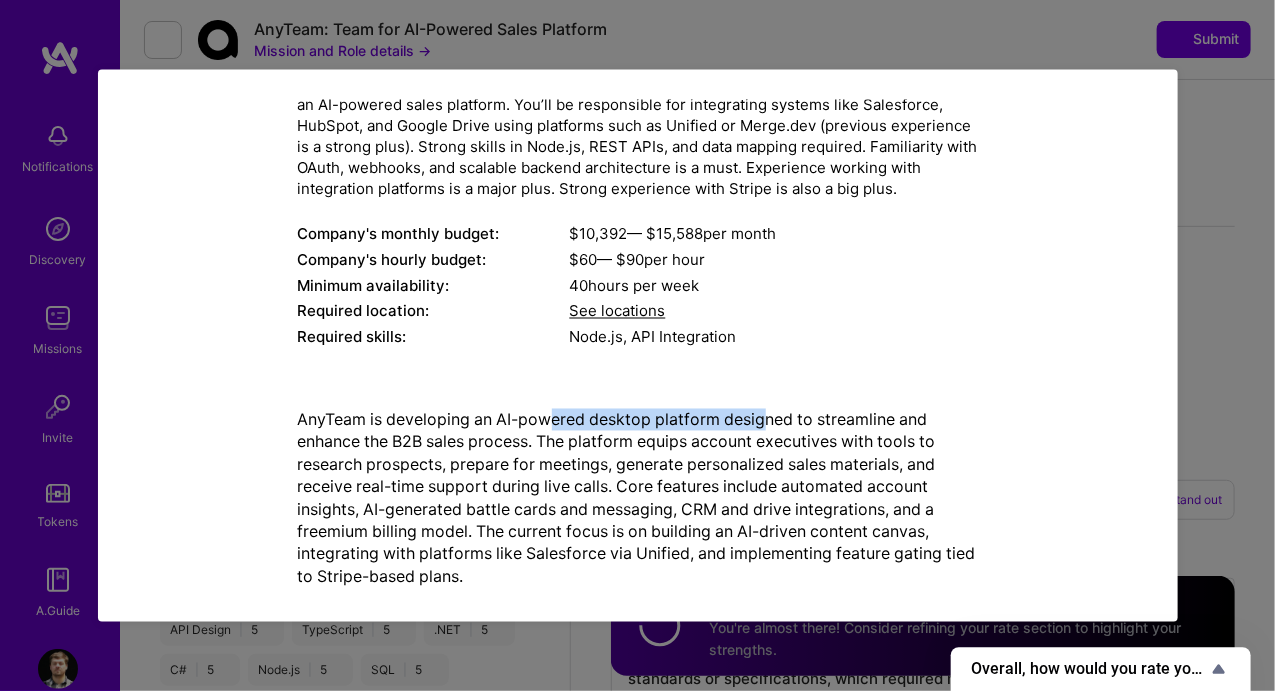 click on "AnyTeam is developing an AI-powered desktop platform designed to streamline and enhance the B2B sales process. The platform equips account executives with tools to research prospects, prepare for meetings, generate personalized sales materials, and receive real-time support during live calls. Core features include automated account insights, AI-generated battle cards and messaging, CRM and drive integrations, and a freemium billing model. The current focus is on building an AI-driven content canvas, integrating with platforms like Salesforce via Unified, and implementing feature gating tied to Stripe-based plans." at bounding box center [638, 497] 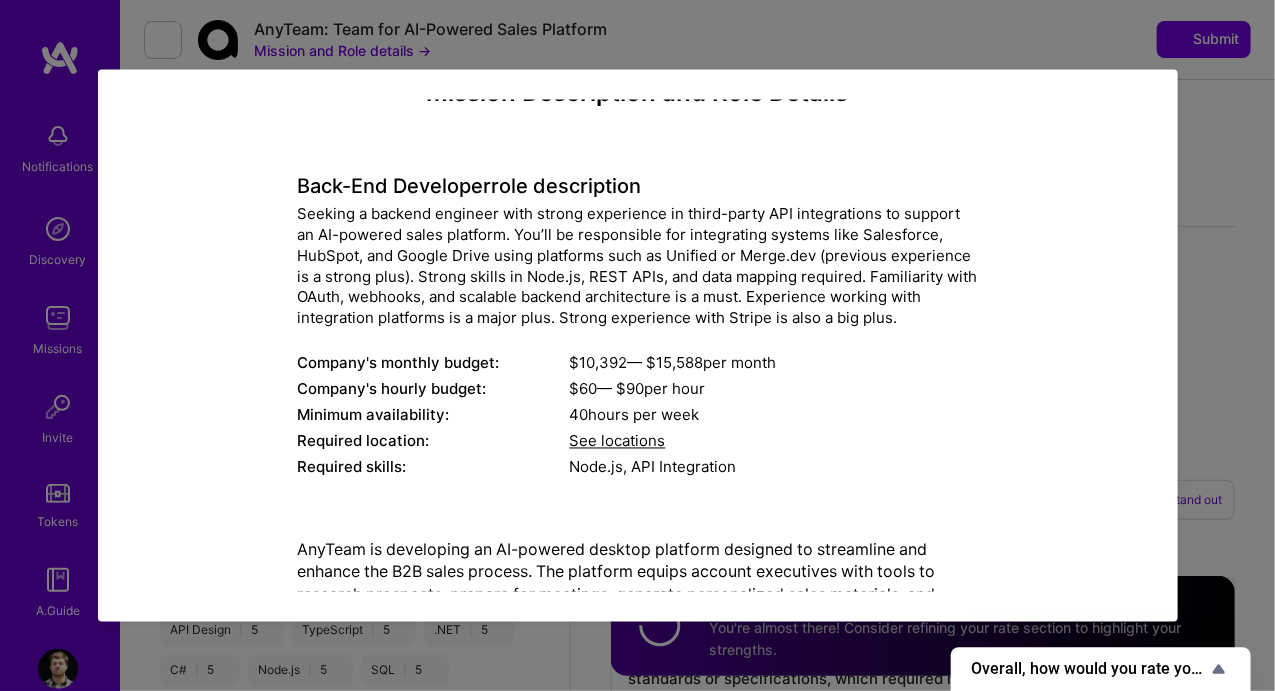 scroll, scrollTop: 0, scrollLeft: 0, axis: both 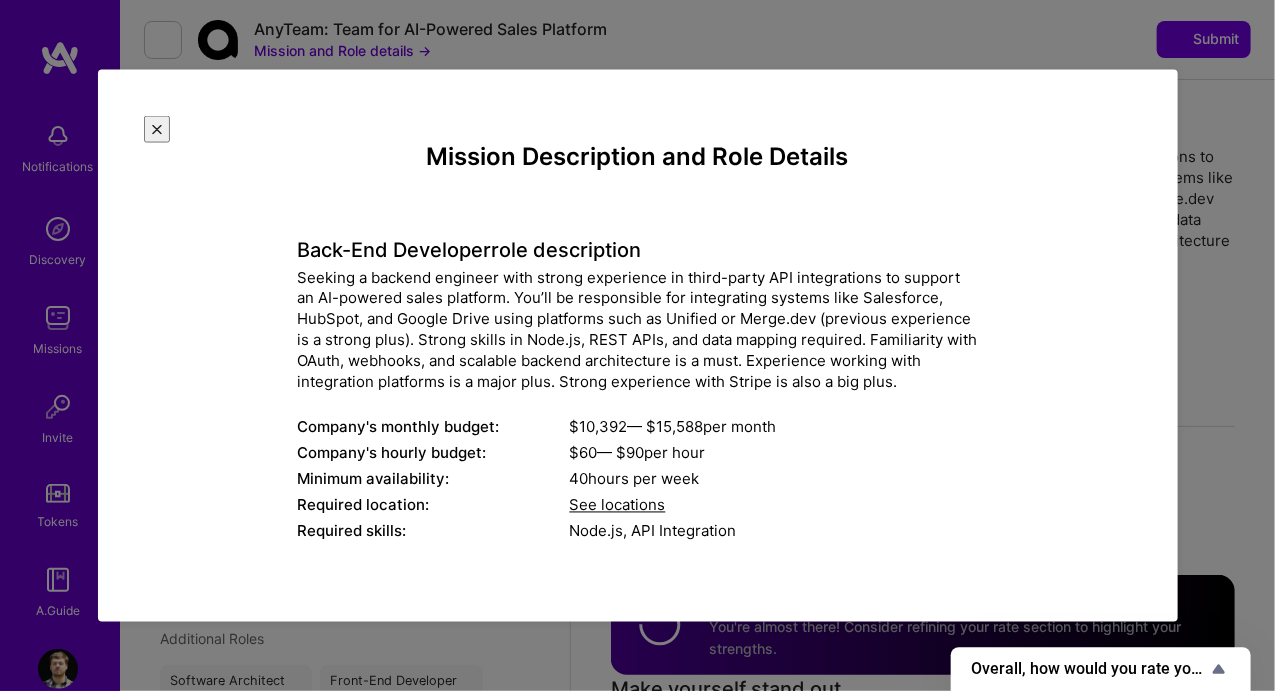 click at bounding box center (157, 129) 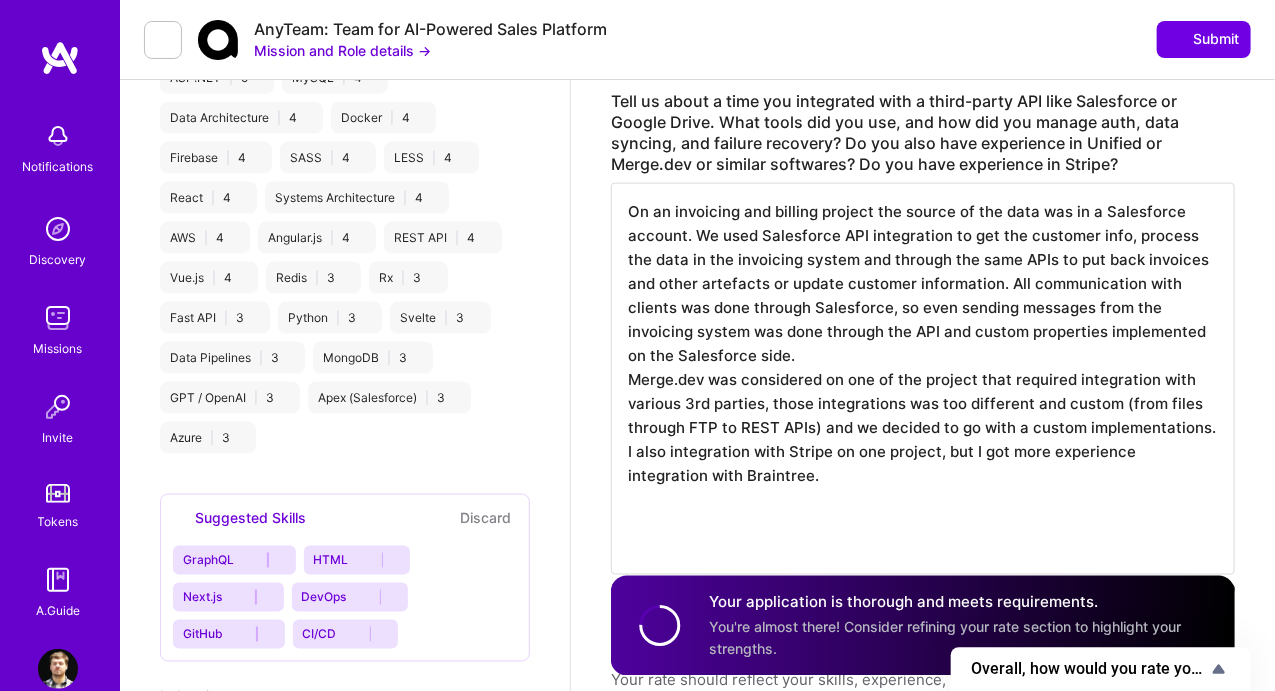 scroll, scrollTop: 600, scrollLeft: 0, axis: vertical 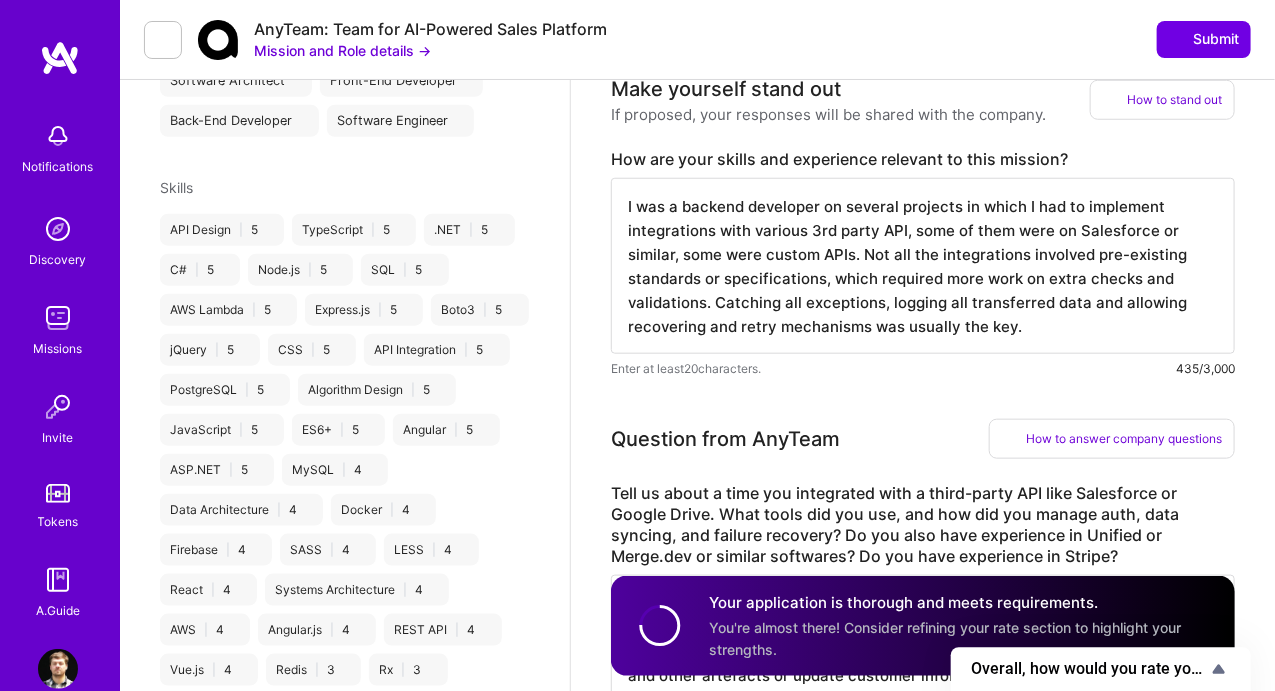 click at bounding box center [58, 318] 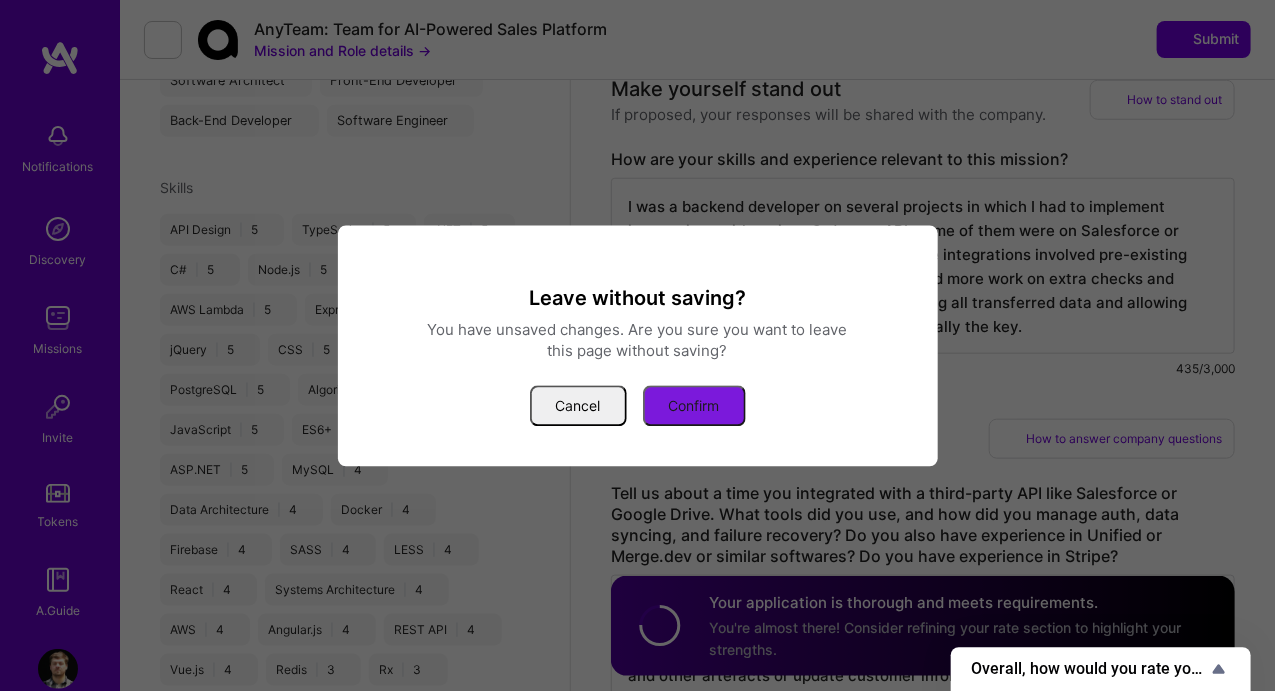click on "Confirm" at bounding box center (694, 405) 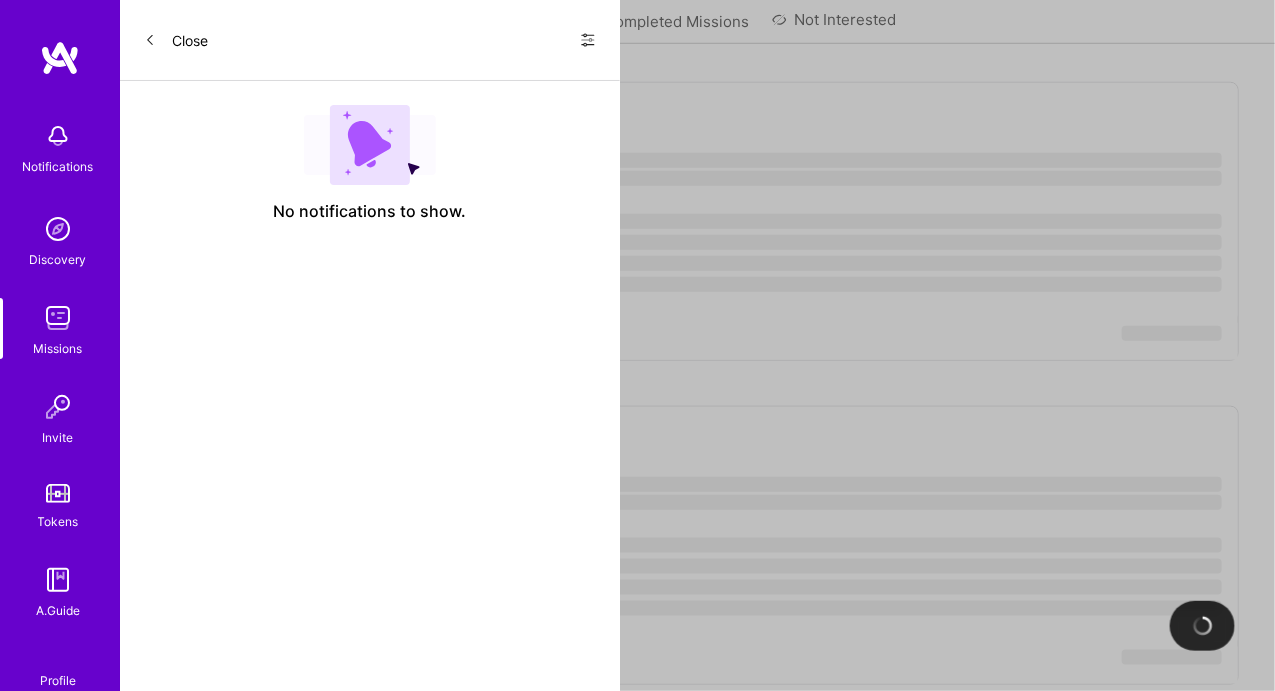 scroll, scrollTop: 0, scrollLeft: 0, axis: both 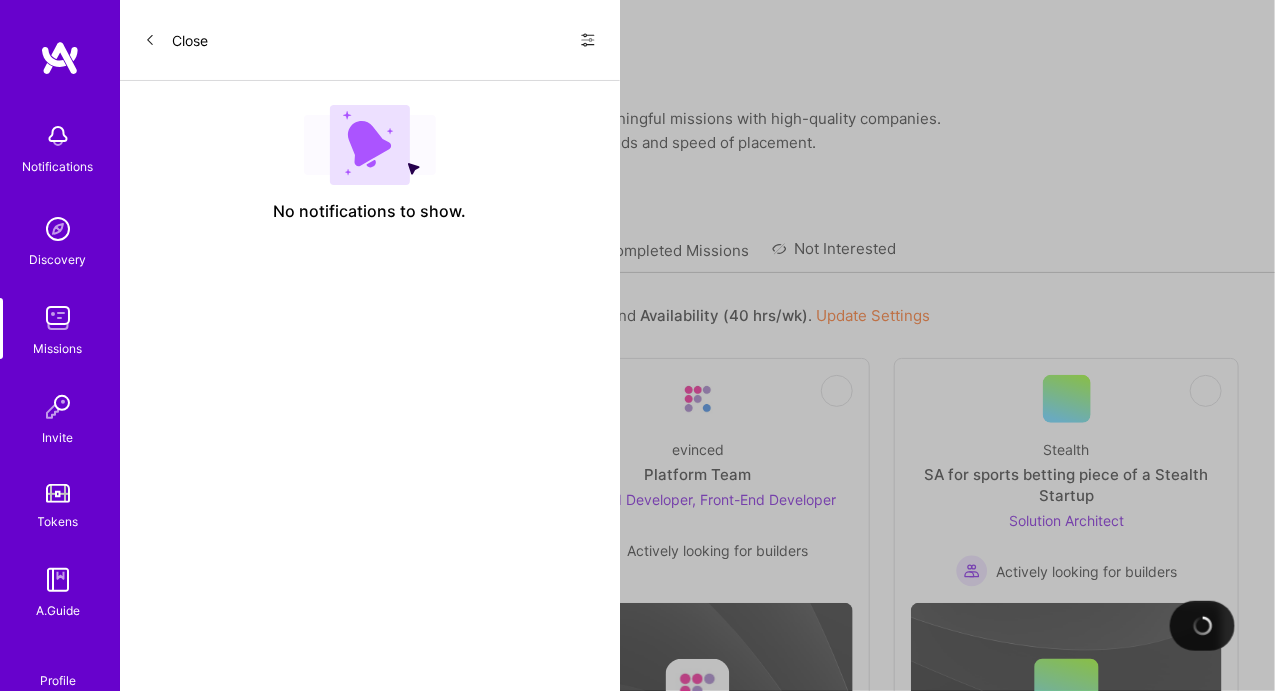 click on "All Missions" at bounding box center [396, 256] 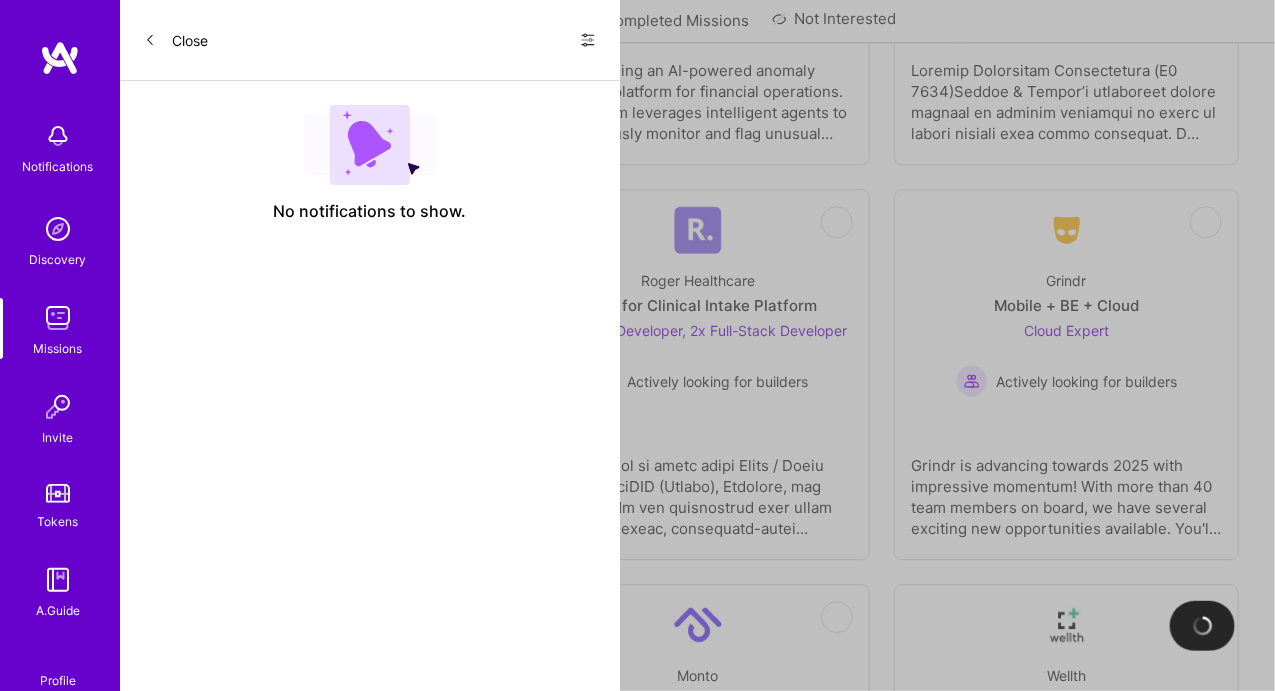 scroll, scrollTop: 4989, scrollLeft: 0, axis: vertical 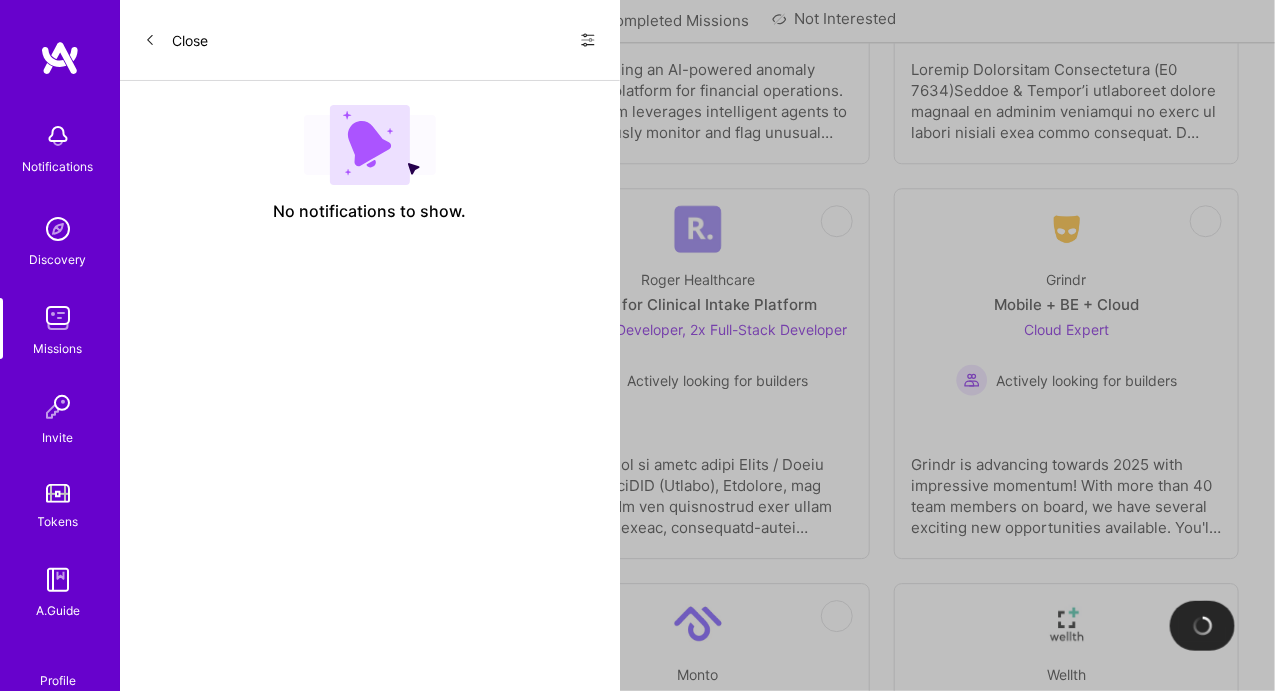 click at bounding box center [329, 229] 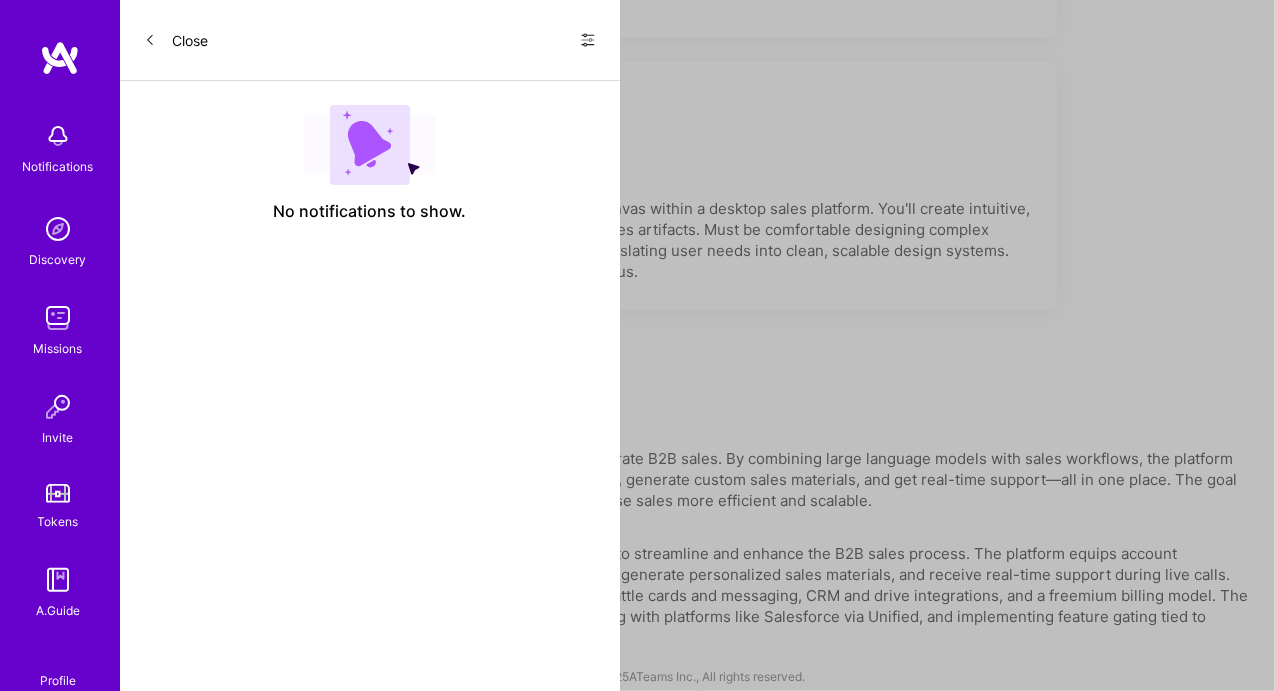 scroll, scrollTop: 2065, scrollLeft: 0, axis: vertical 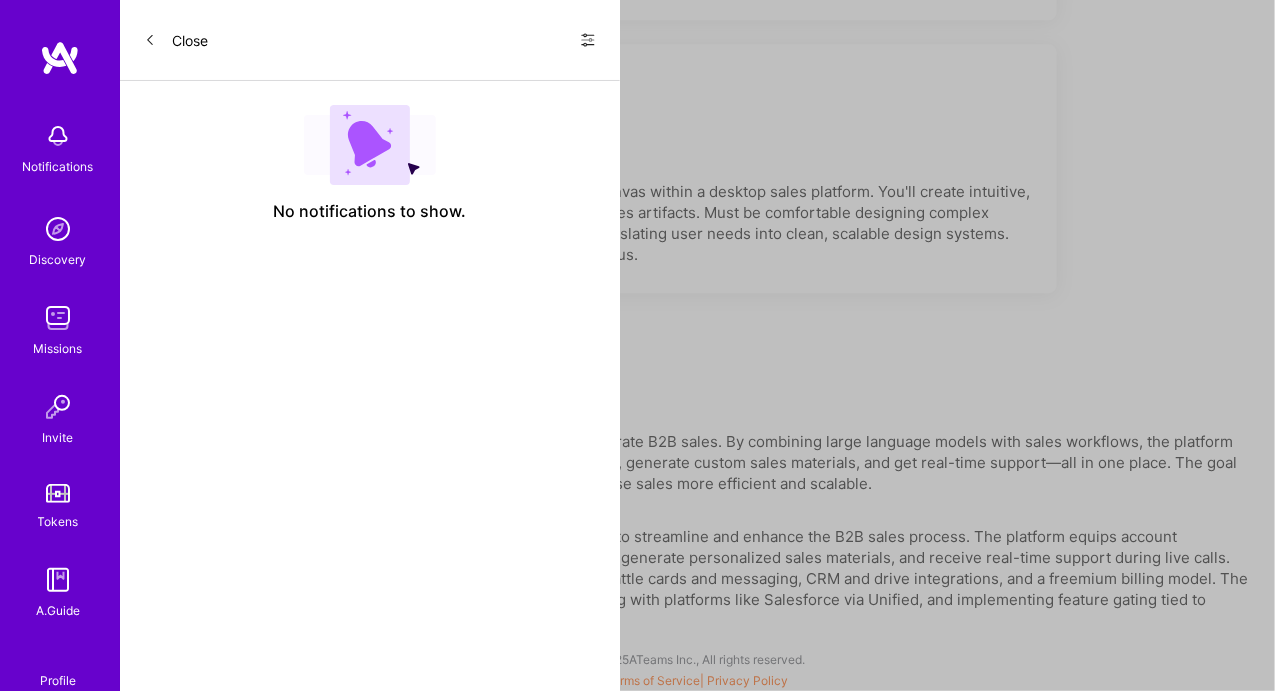 drag, startPoint x: 317, startPoint y: 192, endPoint x: 498, endPoint y: 192, distance: 181 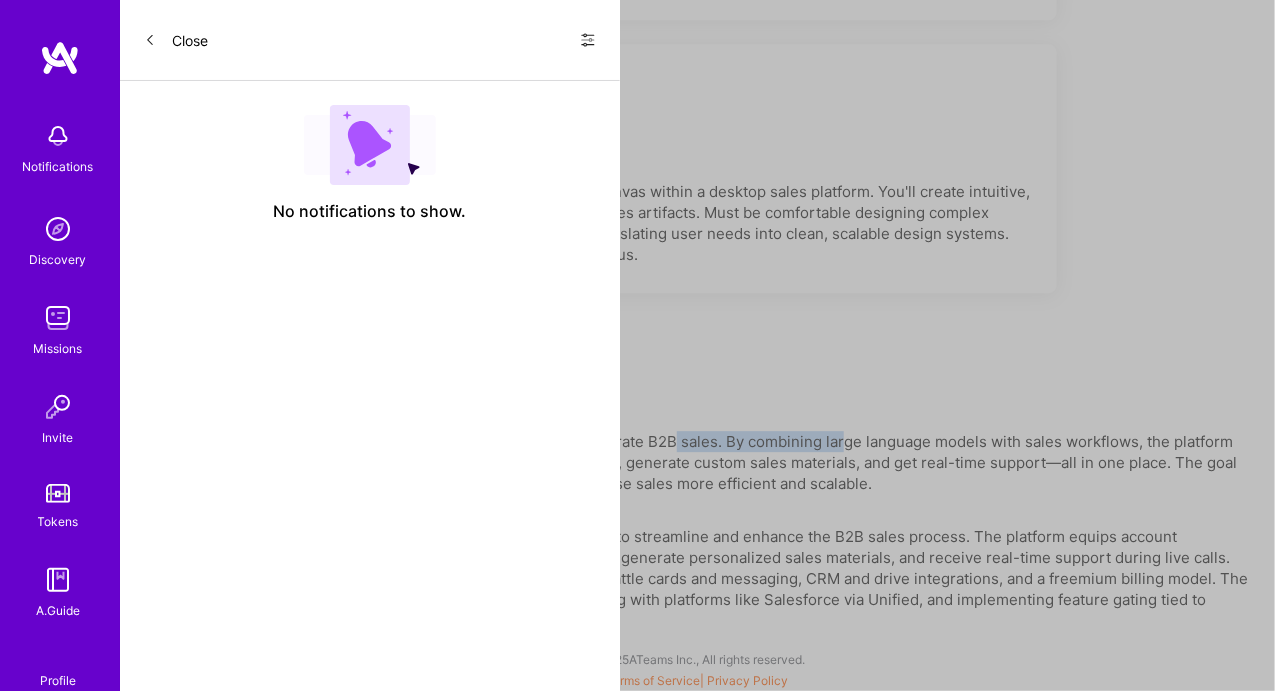 drag, startPoint x: 673, startPoint y: 443, endPoint x: 1033, endPoint y: 443, distance: 360 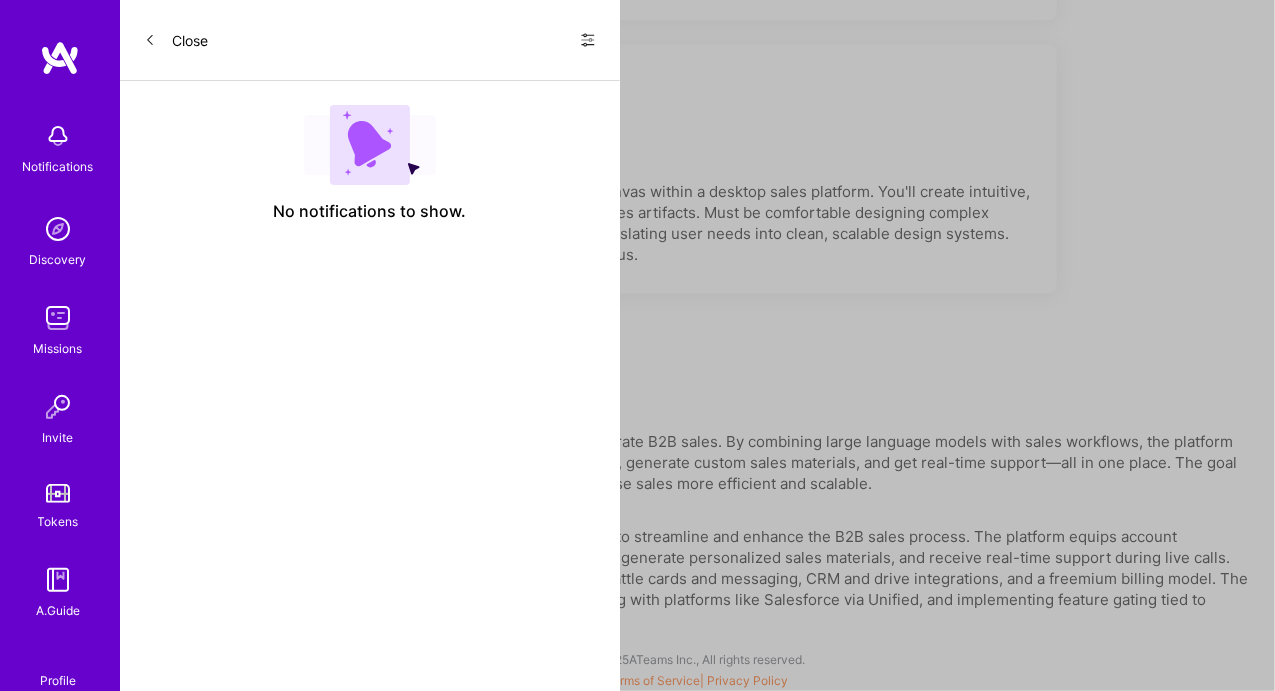 click on "AnyTeam is building an AI-powered platform to simplify and accelerate B2B sales. By combining large language models with sales workflows, the platform helps account executives research accounts, prepare for meetings, generate custom sales materials, and get real-time support—all in one place. The goal is to reduce complexity, eliminate manual tasks, and make enterprise sales more efficient and scalable." at bounding box center (698, 462) 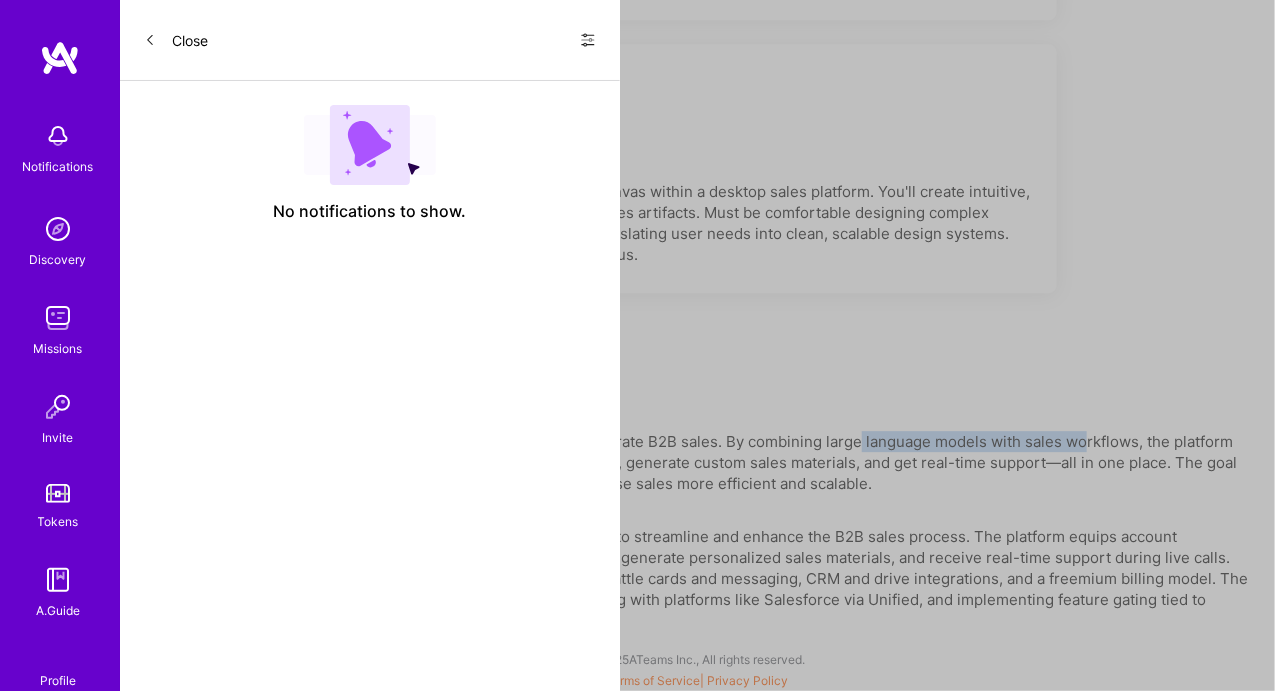 drag, startPoint x: 1021, startPoint y: 446, endPoint x: 1137, endPoint y: 449, distance: 116.03879 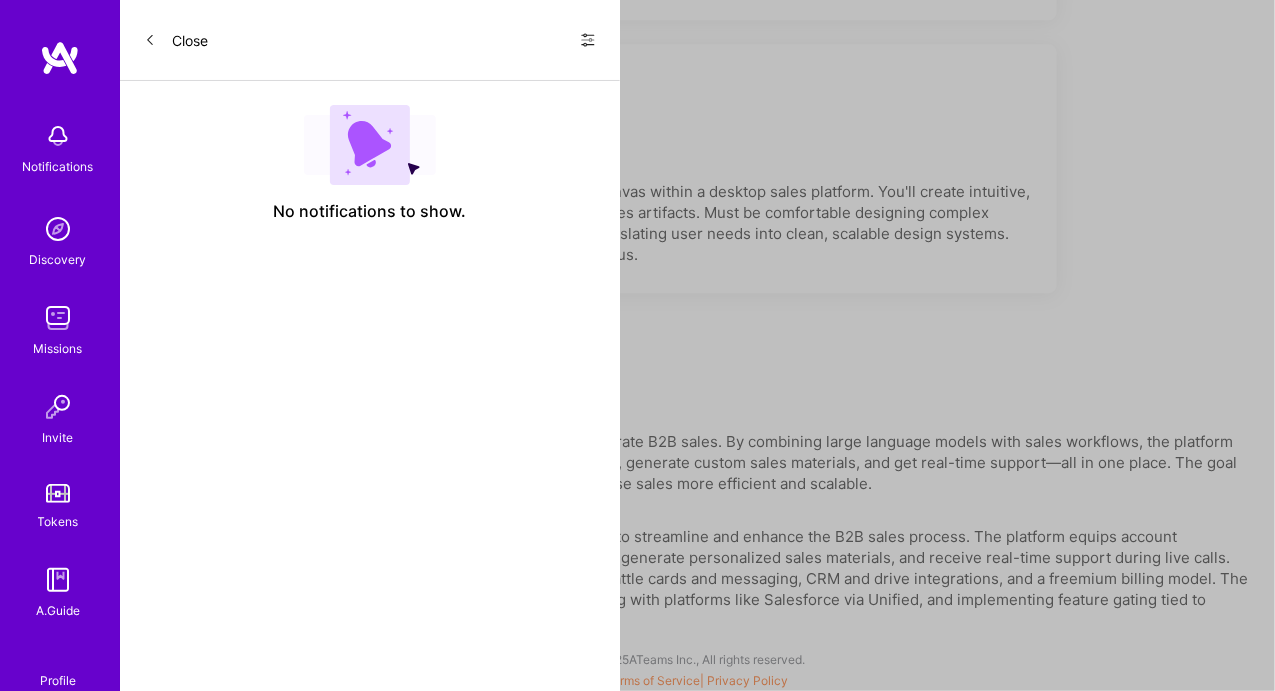 click on "AnyTeam is building an AI-powered platform to simplify and accelerate B2B sales. By combining large language models with sales workflows, the platform helps account executives research accounts, prepare for meetings, generate custom sales materials, and get real-time support—all in one place. The goal is to reduce complexity, eliminate manual tasks, and make enterprise sales more efficient and scalable." at bounding box center (698, 462) 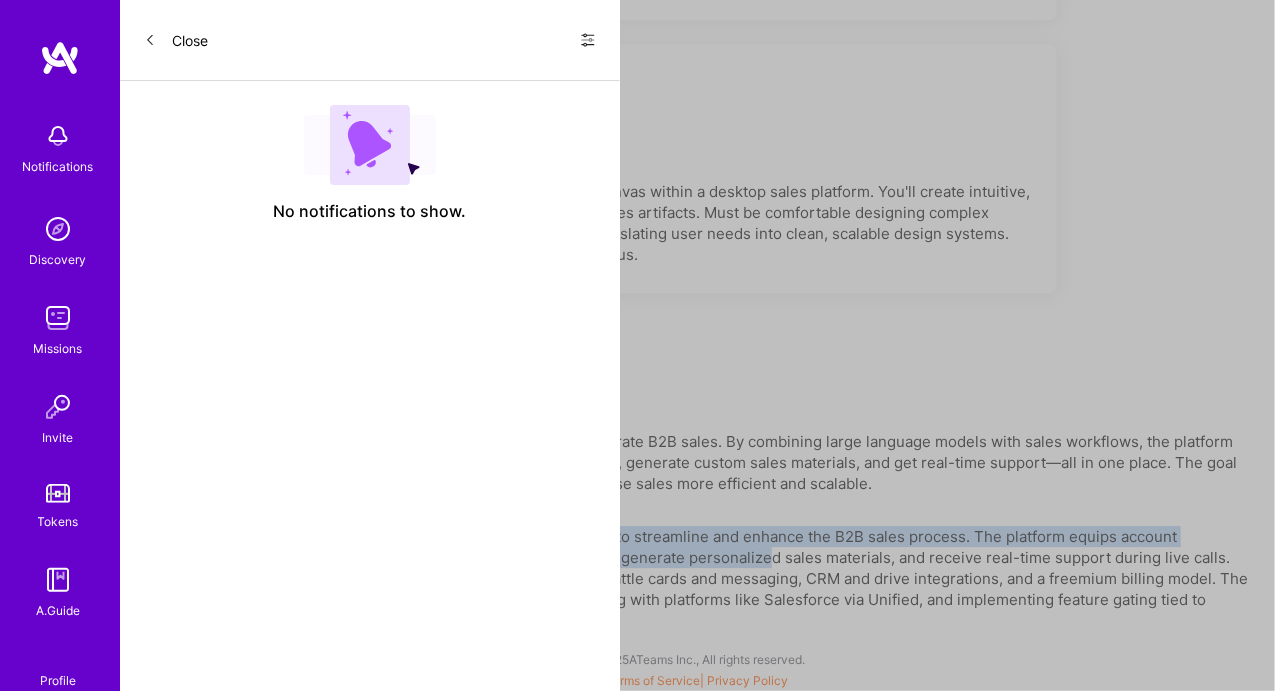 click on "AnyTeam is developing an AI-powered desktop platform designed to streamline and enhance the B2B sales process. The platform equips account executives with tools to research prospects, prepare for meetings, generate personalized sales materials, and receive real-time support during live calls. Core features include automated account insights, AI-generated battle cards and messaging, CRM and drive integrations, and a freemium billing model. The current focus is on building an AI-driven content canvas, integrating with platforms like Salesforce via Unified, and implementing feature gating tied to Stripe-based plans." at bounding box center [698, 578] 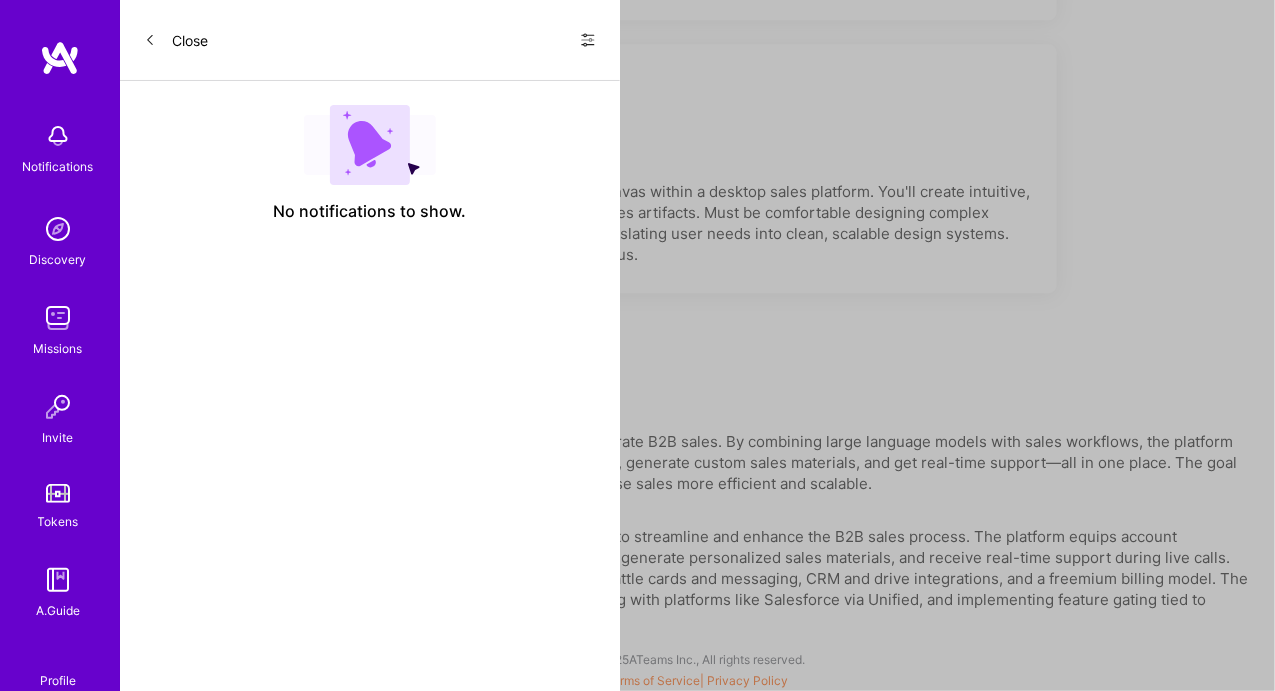 click on "AnyTeam is developing an AI-powered desktop platform designed to streamline and enhance the B2B sales process. The platform equips account executives with tools to research prospects, prepare for meetings, generate personalized sales materials, and receive real-time support during live calls. Core features include automated account insights, AI-generated battle cards and messaging, CRM and drive integrations, and a freemium billing model. The current focus is on building an AI-driven content canvas, integrating with platforms like Salesforce via Unified, and implementing feature gating tied to Stripe-based plans." at bounding box center [698, 578] 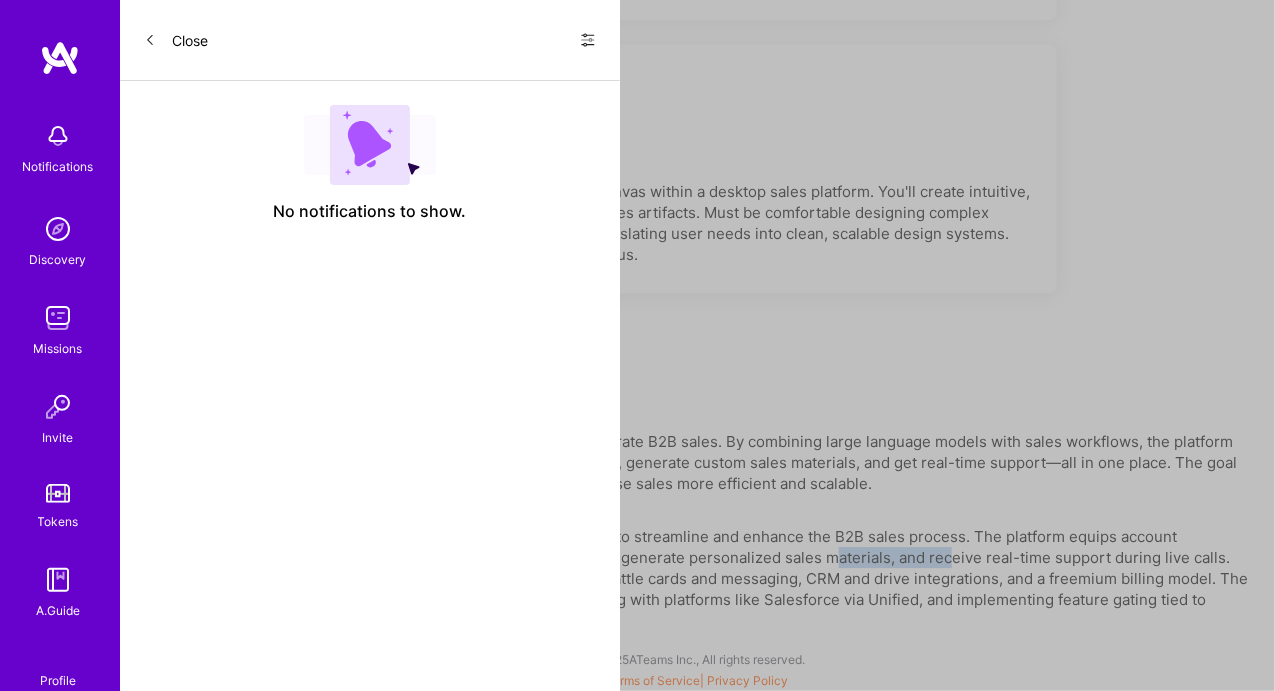 drag, startPoint x: 945, startPoint y: 548, endPoint x: 1117, endPoint y: 548, distance: 172 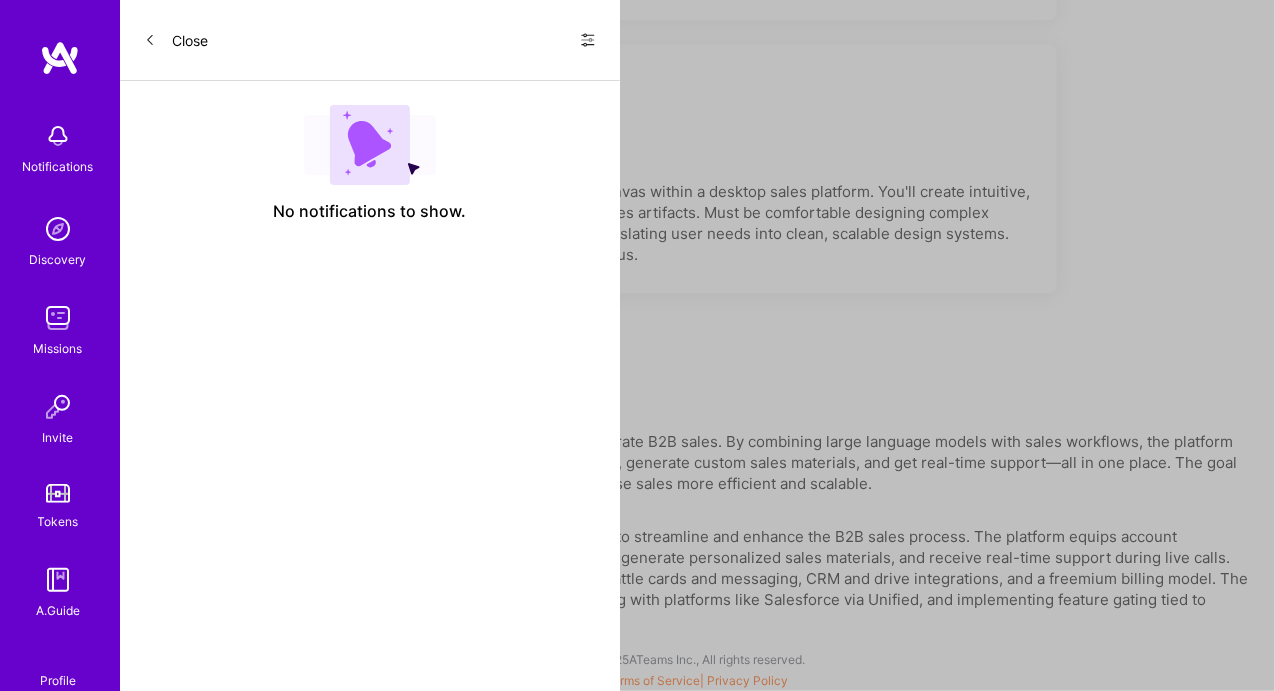 drag, startPoint x: 1117, startPoint y: 548, endPoint x: 1092, endPoint y: 547, distance: 25.019993 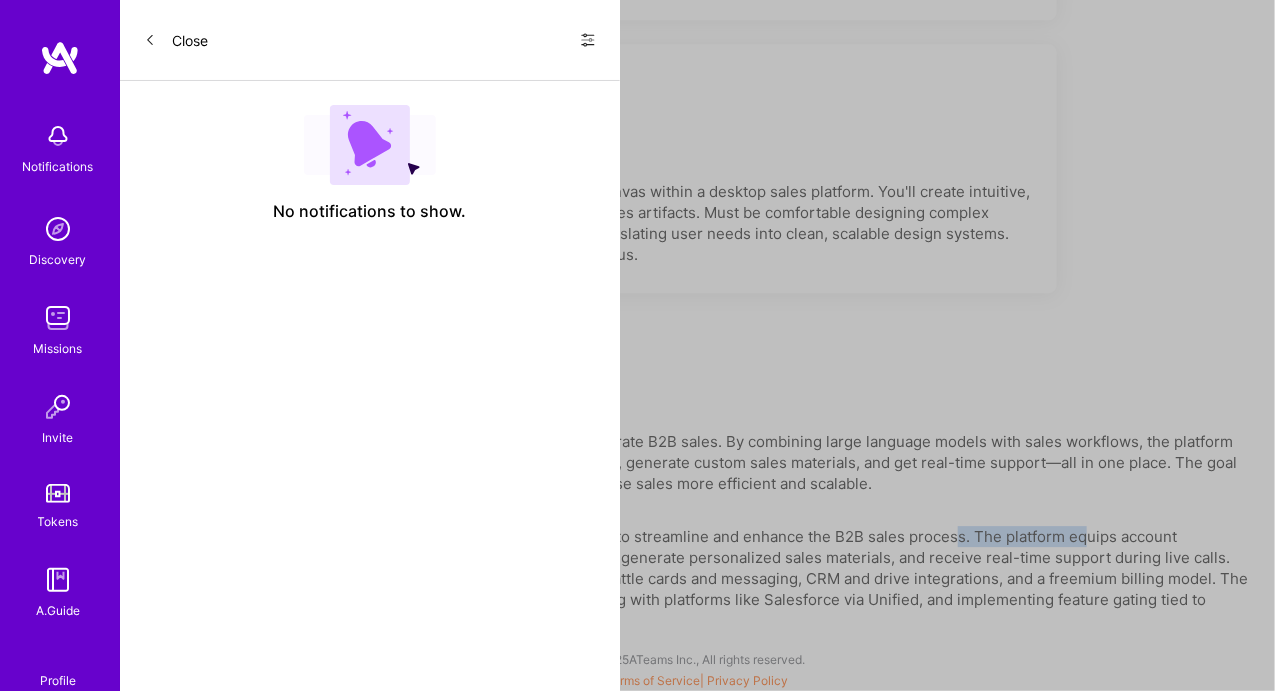 drag, startPoint x: 955, startPoint y: 533, endPoint x: 1151, endPoint y: 535, distance: 196.01021 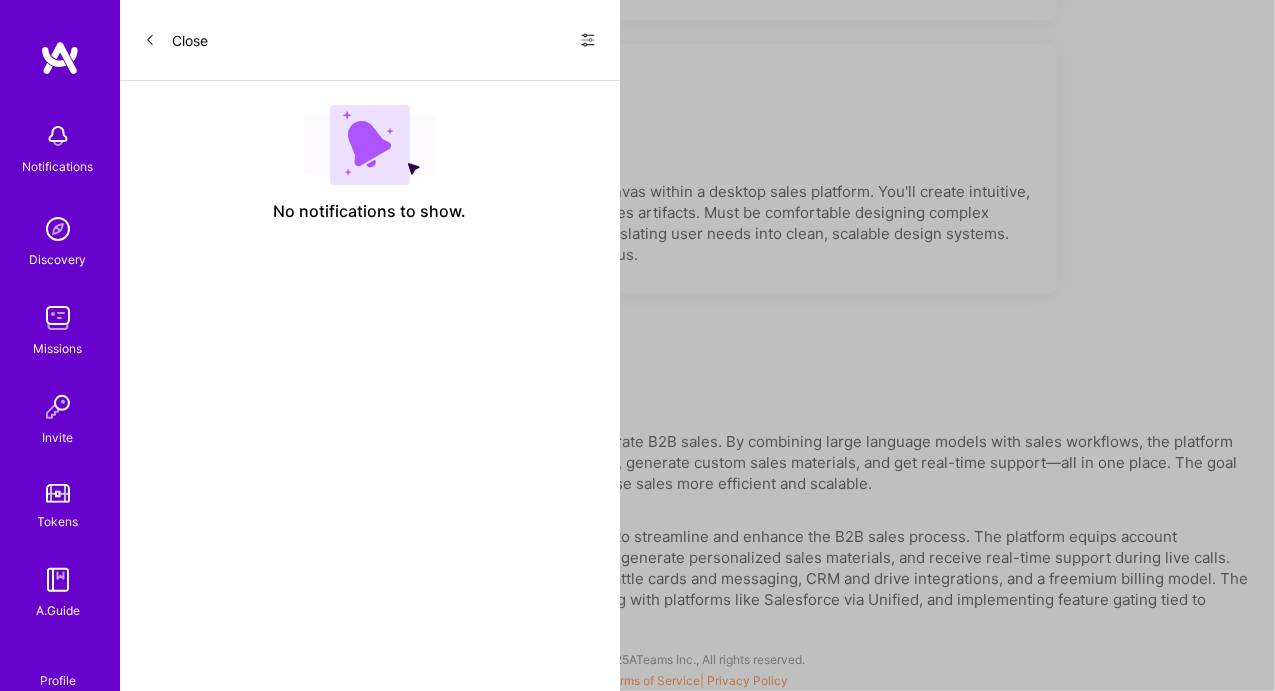 click on "AnyTeam is developing an AI-powered desktop platform designed to streamline and enhance the B2B sales process. The platform equips account executives with tools to research prospects, prepare for meetings, generate personalized sales materials, and receive real-time support during live calls. Core features include automated account insights, AI-generated battle cards and messaging, CRM and drive integrations, and a freemium billing model. The current focus is on building an AI-driven content canvas, integrating with platforms like Salesforce via Unified, and implementing feature gating tied to Stripe-based plans." at bounding box center (698, 578) 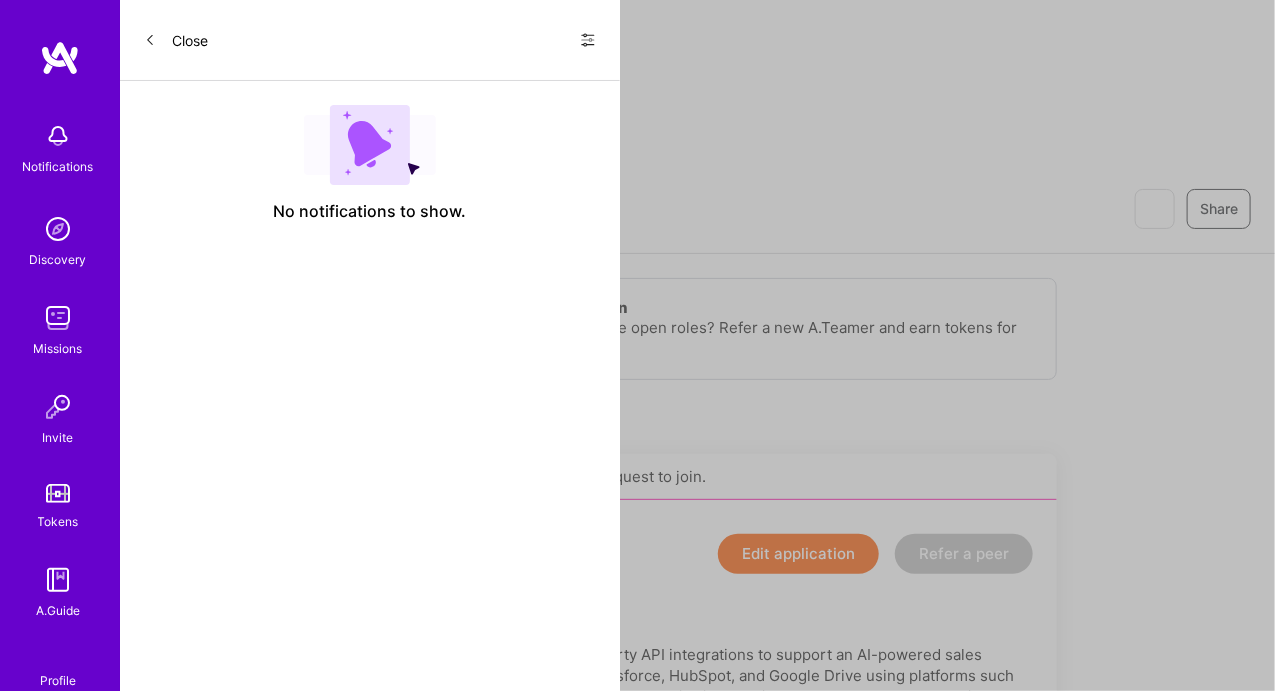 scroll, scrollTop: 0, scrollLeft: 0, axis: both 